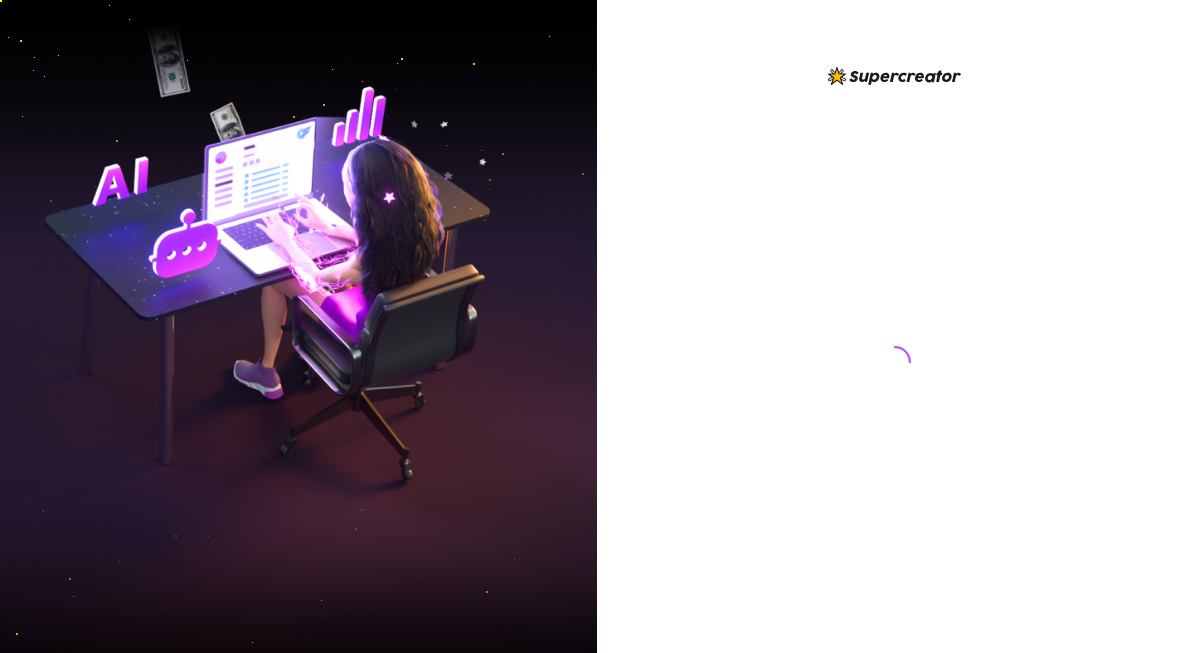 scroll, scrollTop: 0, scrollLeft: 0, axis: both 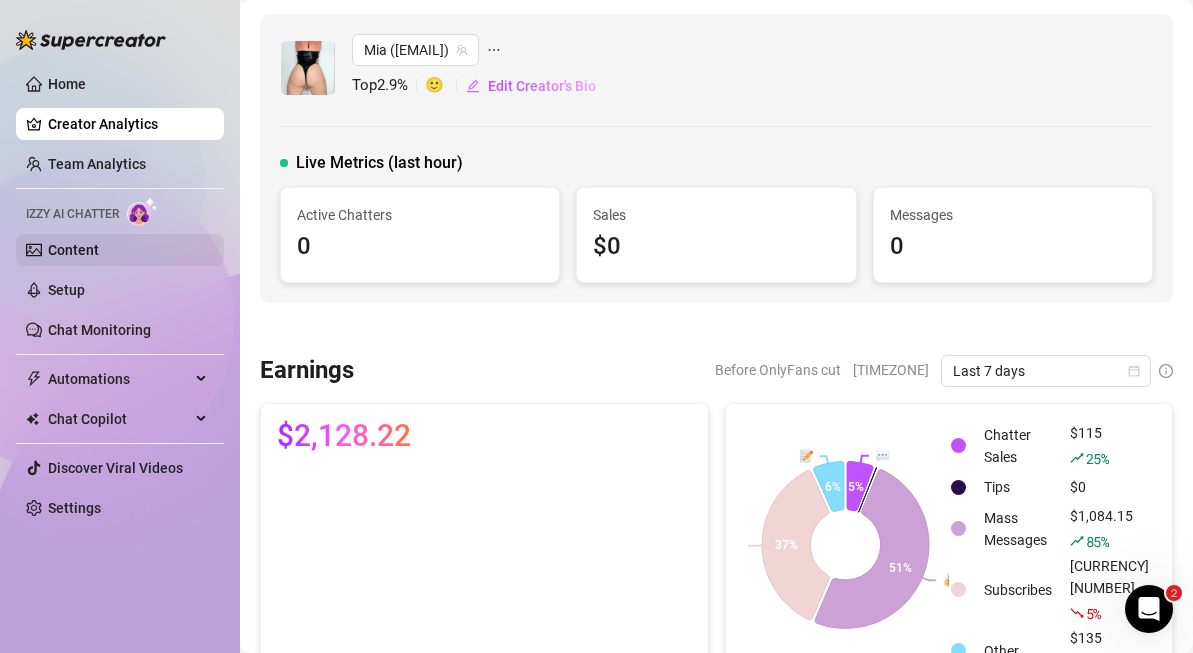 click on "Content" at bounding box center (73, 250) 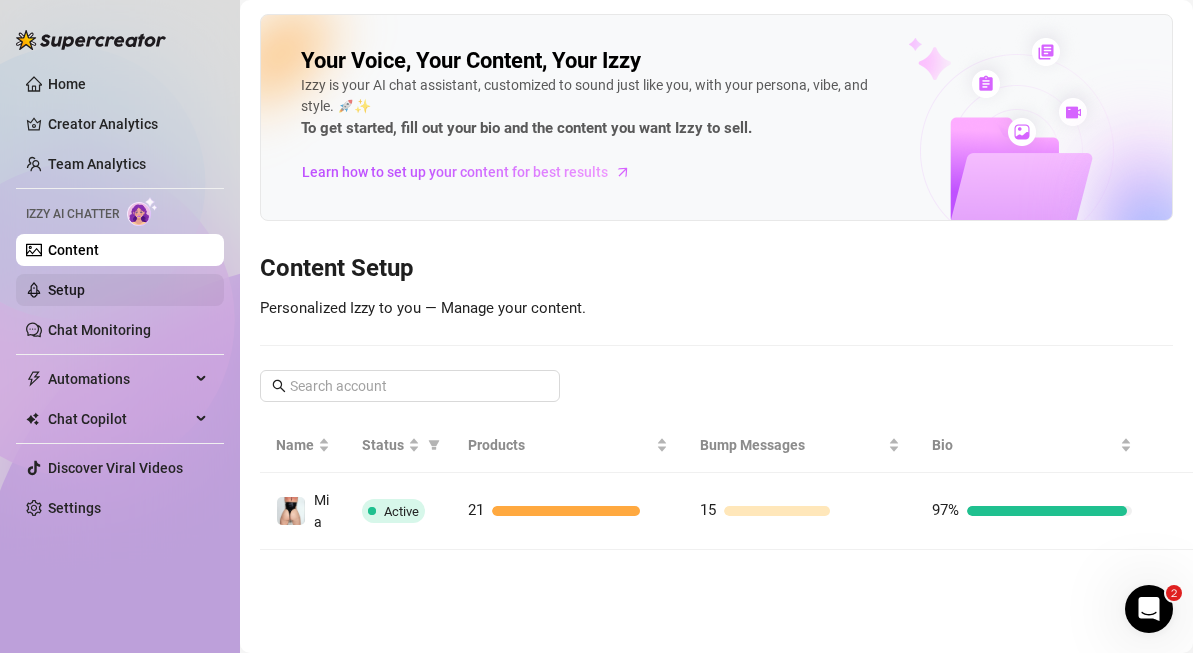 click on "Setup" at bounding box center (66, 290) 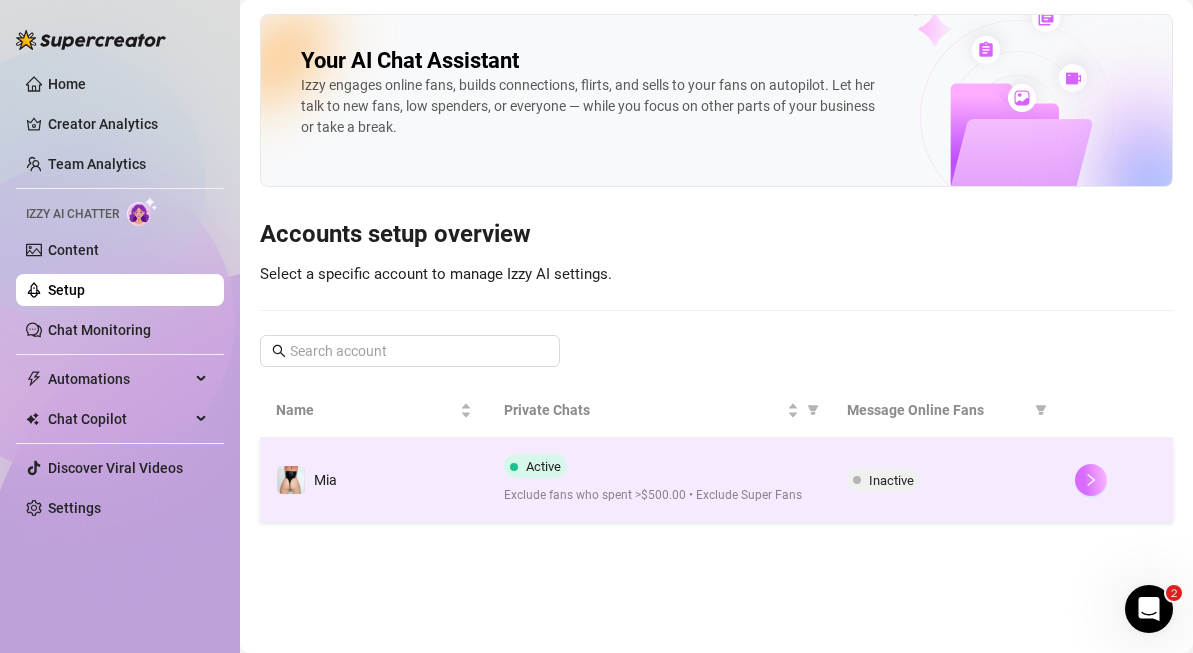 click 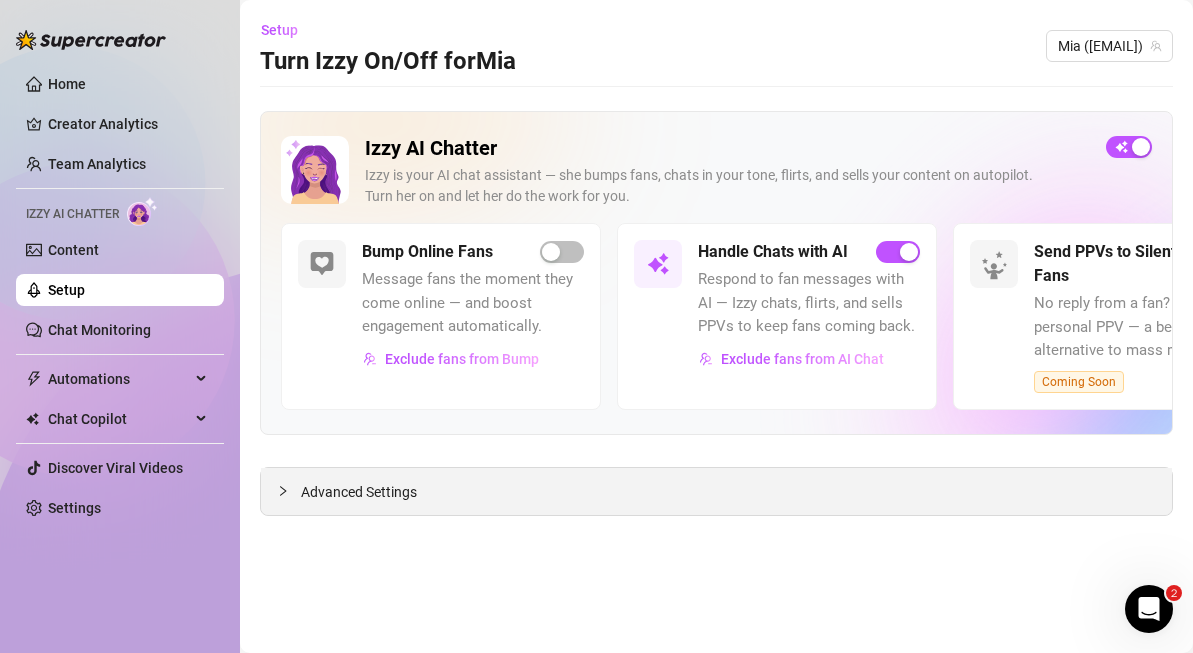 click on "Advanced Settings" at bounding box center [359, 492] 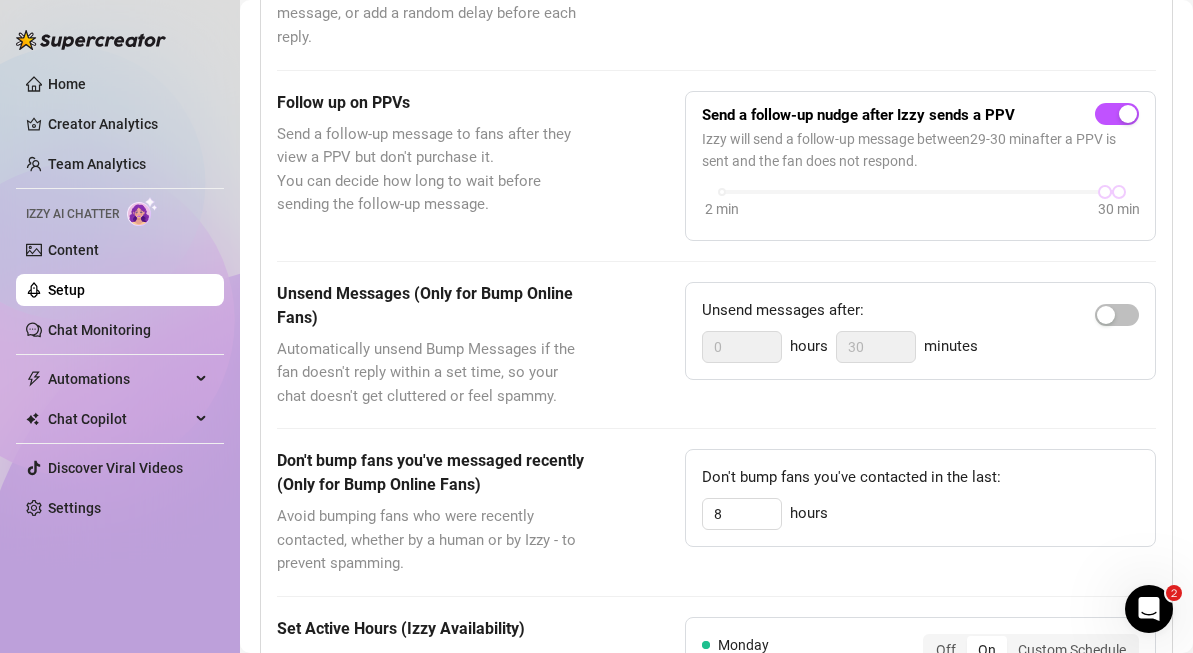 scroll, scrollTop: 787, scrollLeft: 0, axis: vertical 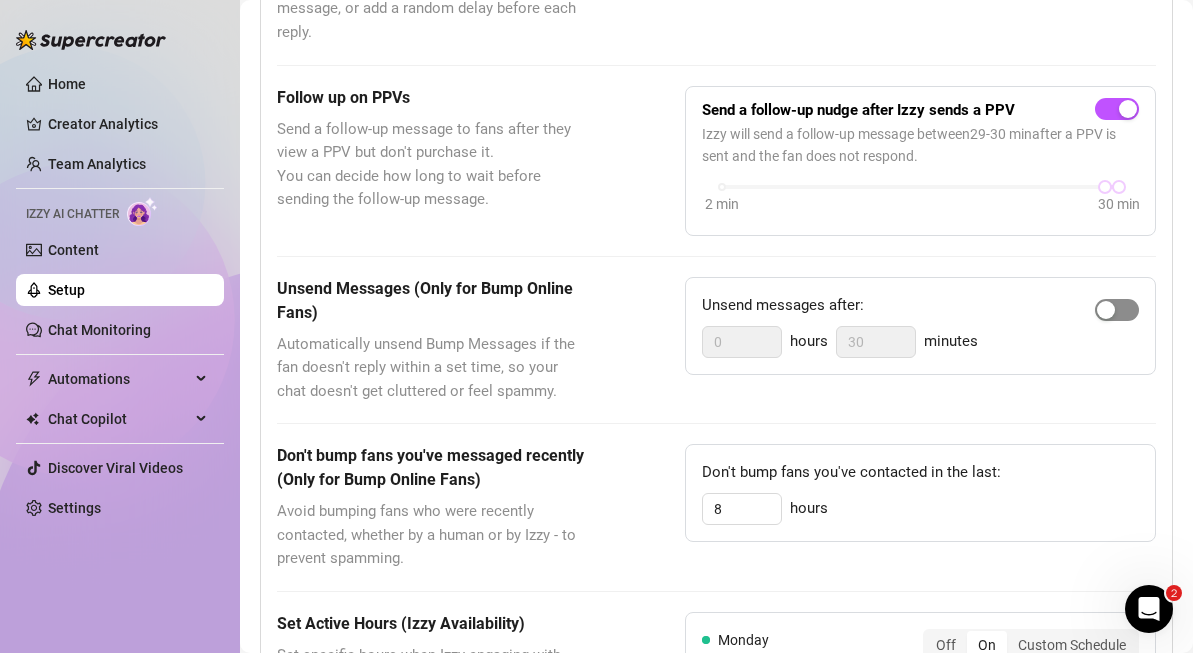 click at bounding box center (1106, 310) 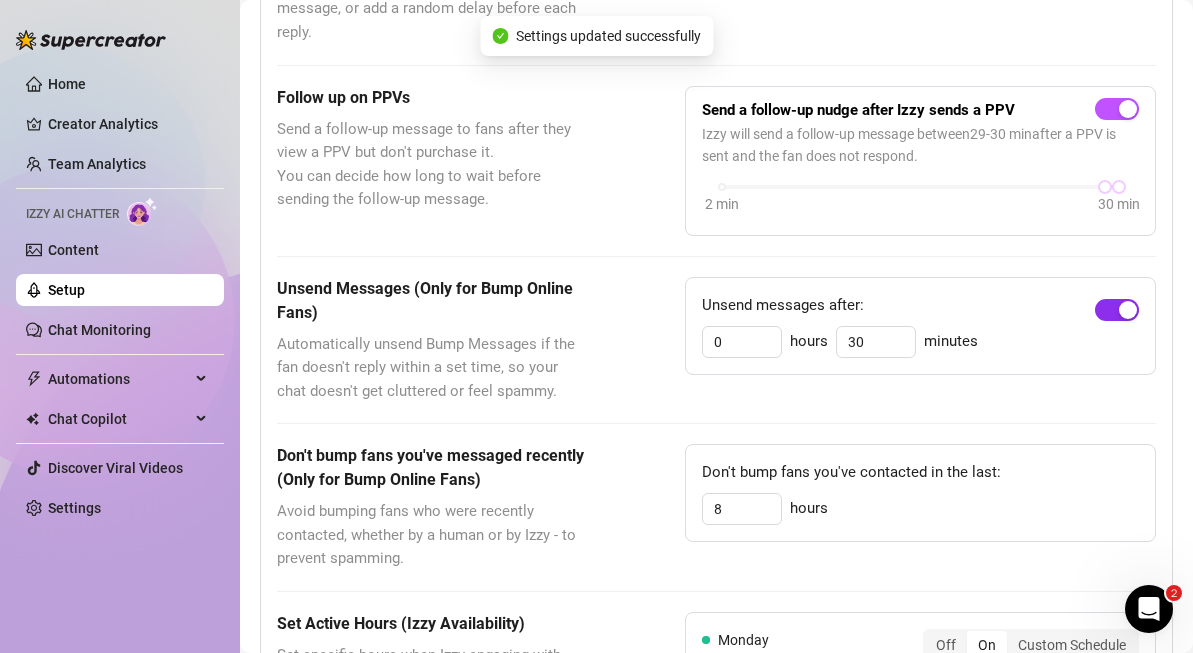 click at bounding box center (1128, 310) 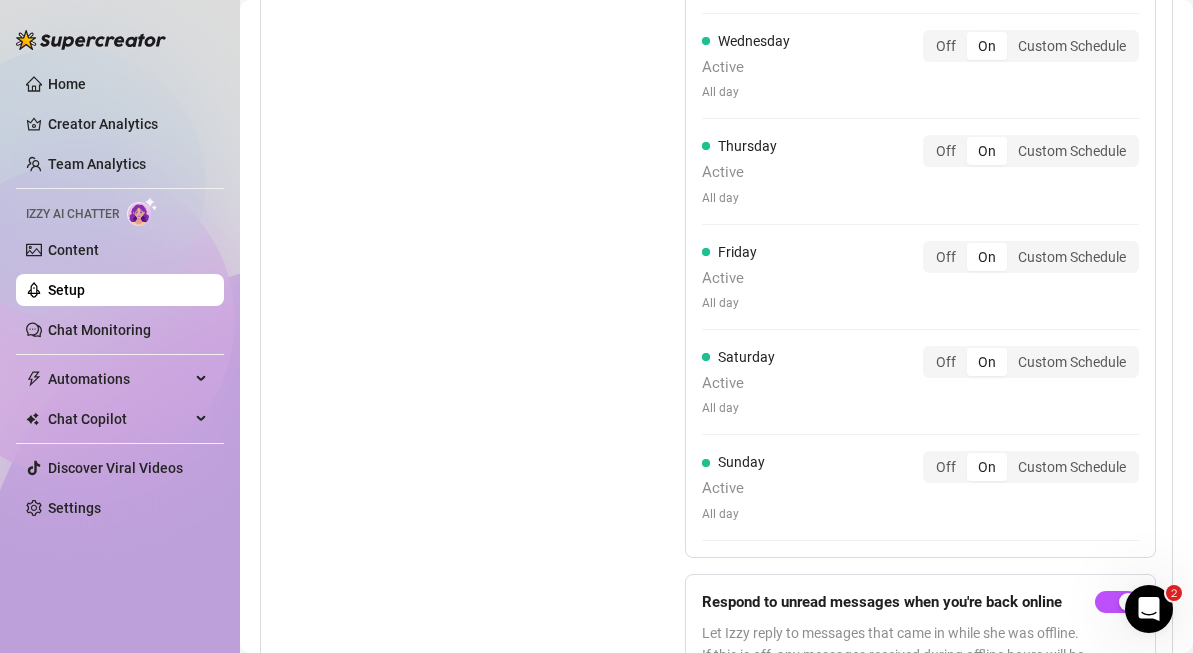 scroll, scrollTop: 1596, scrollLeft: 0, axis: vertical 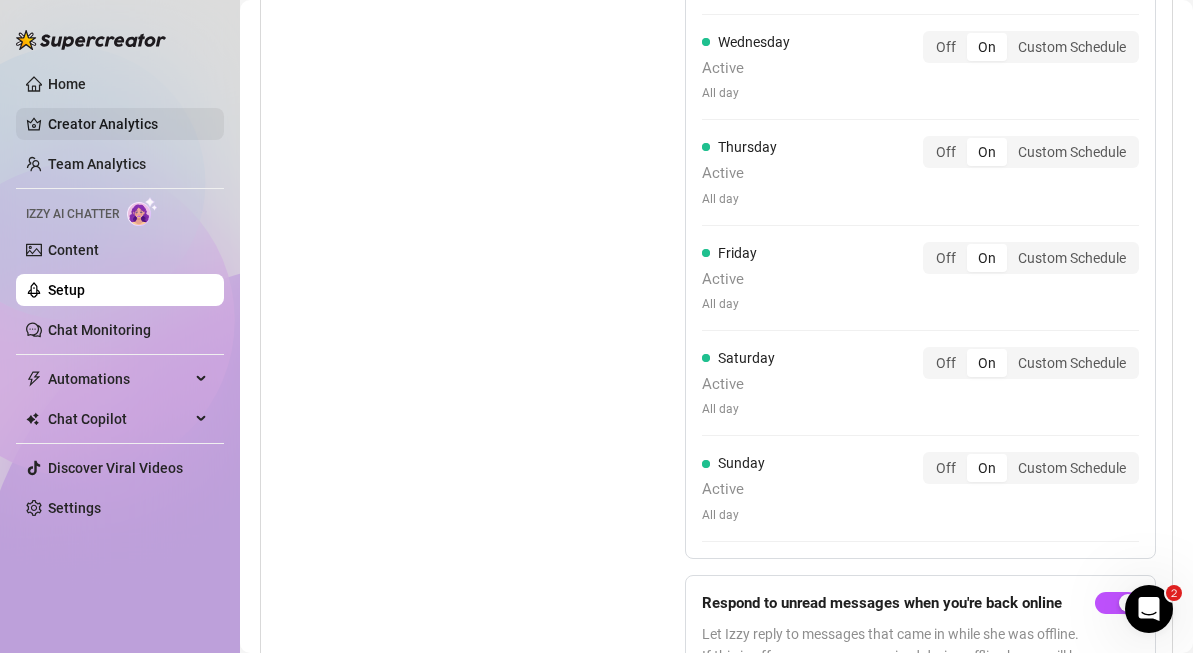 click on "Creator Analytics" at bounding box center (128, 124) 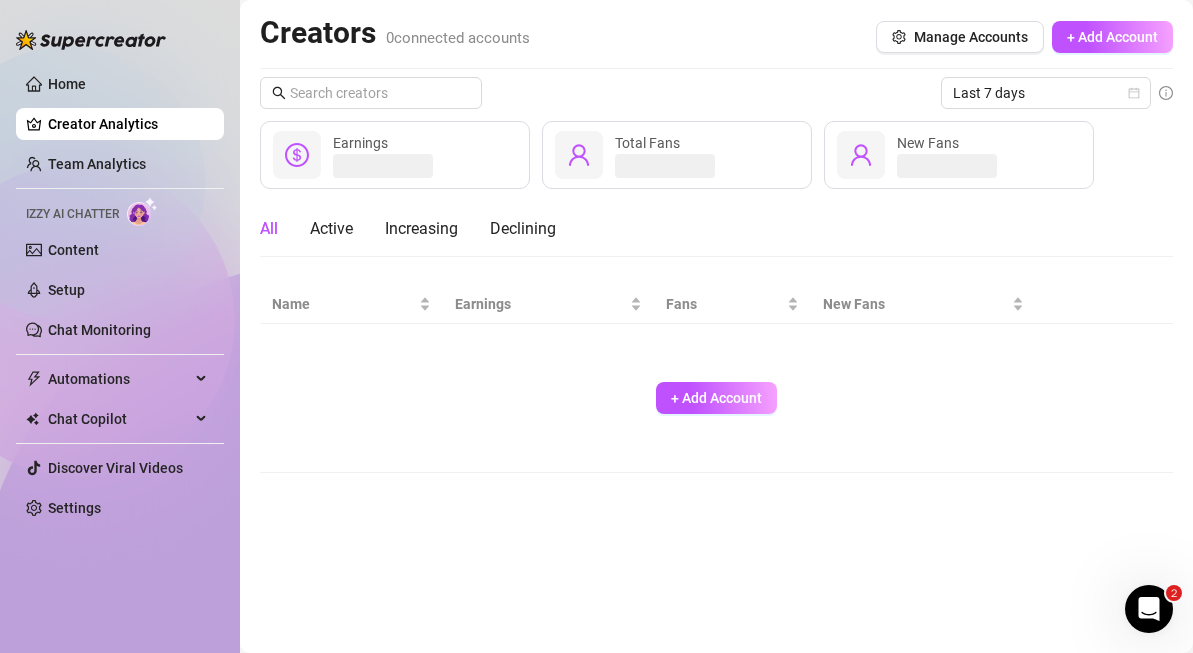 scroll, scrollTop: 0, scrollLeft: 0, axis: both 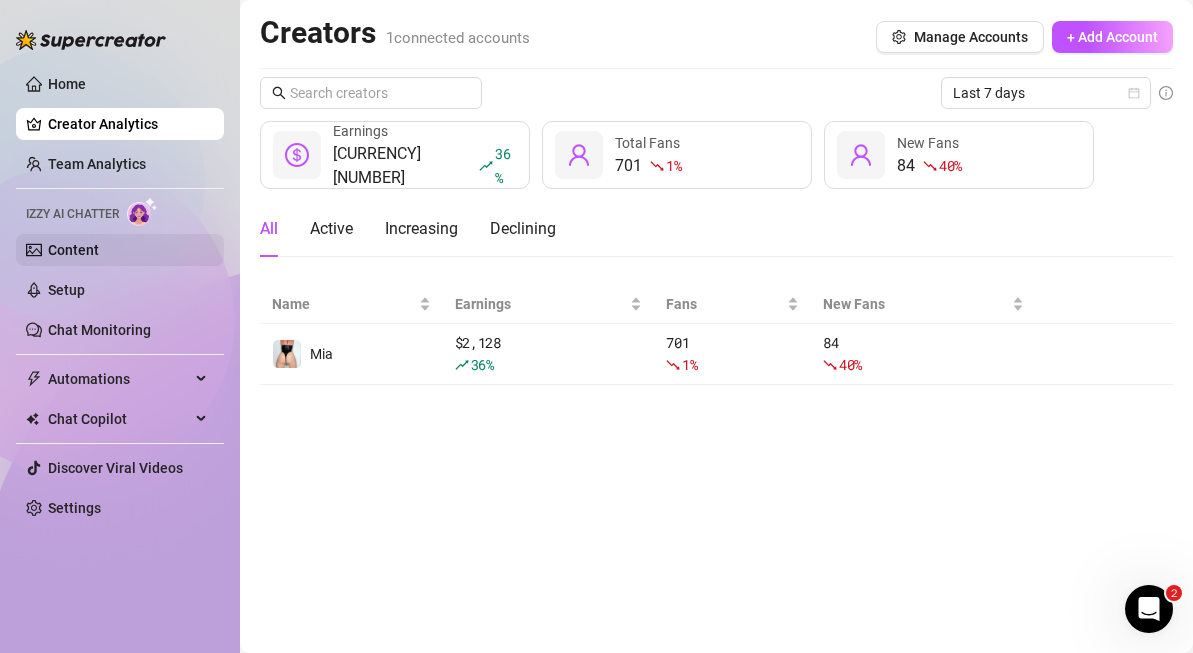 click on "Content" at bounding box center (73, 250) 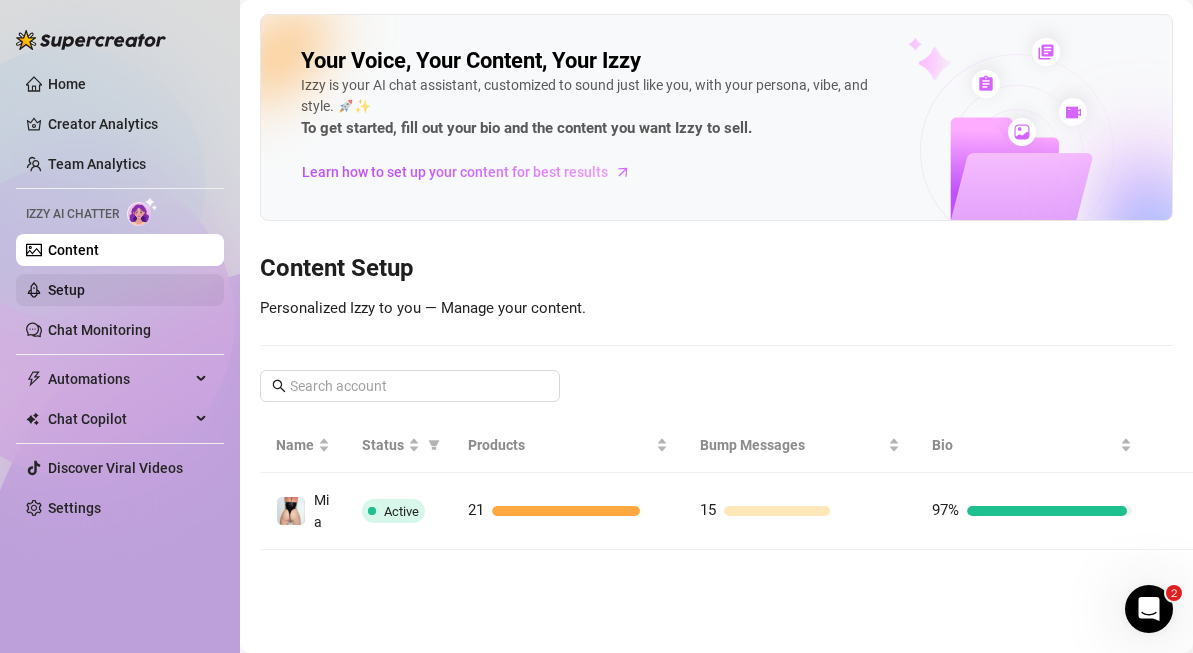click on "Setup" at bounding box center [66, 290] 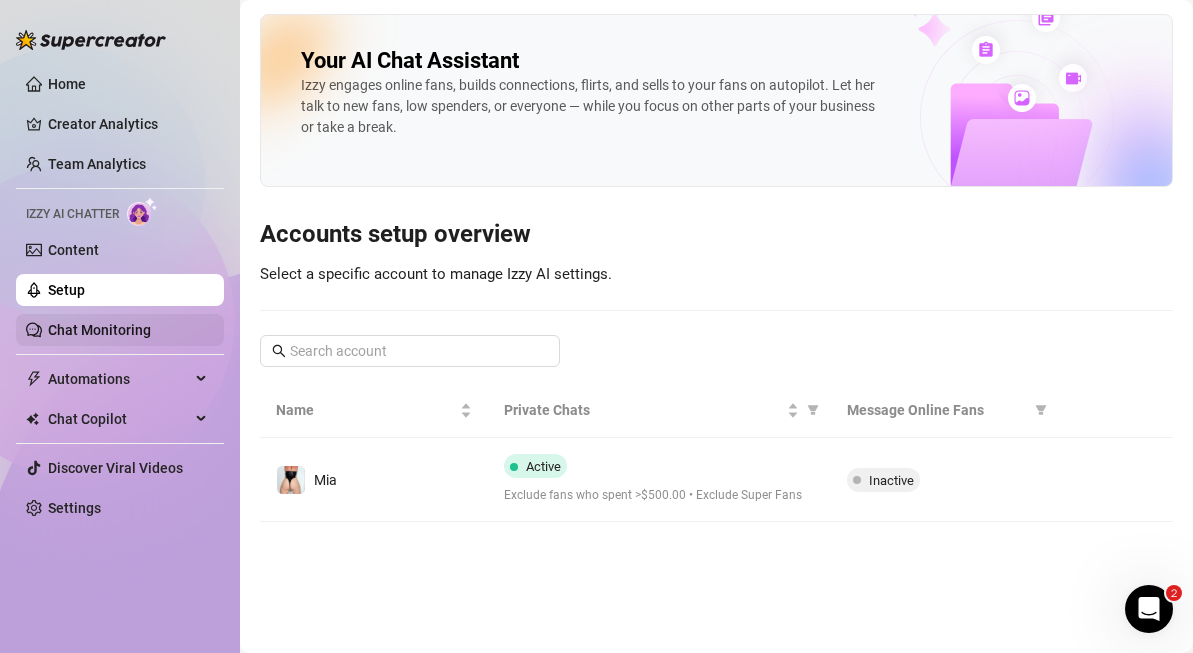 click on "Chat Monitoring" at bounding box center (99, 330) 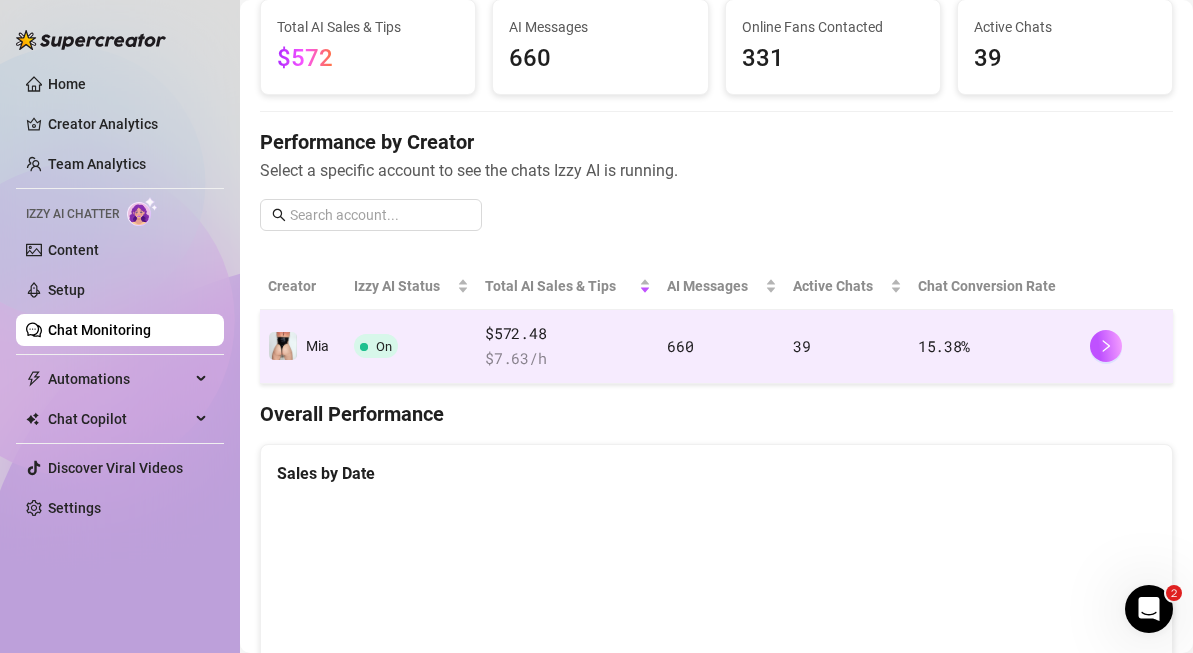 scroll, scrollTop: 0, scrollLeft: 0, axis: both 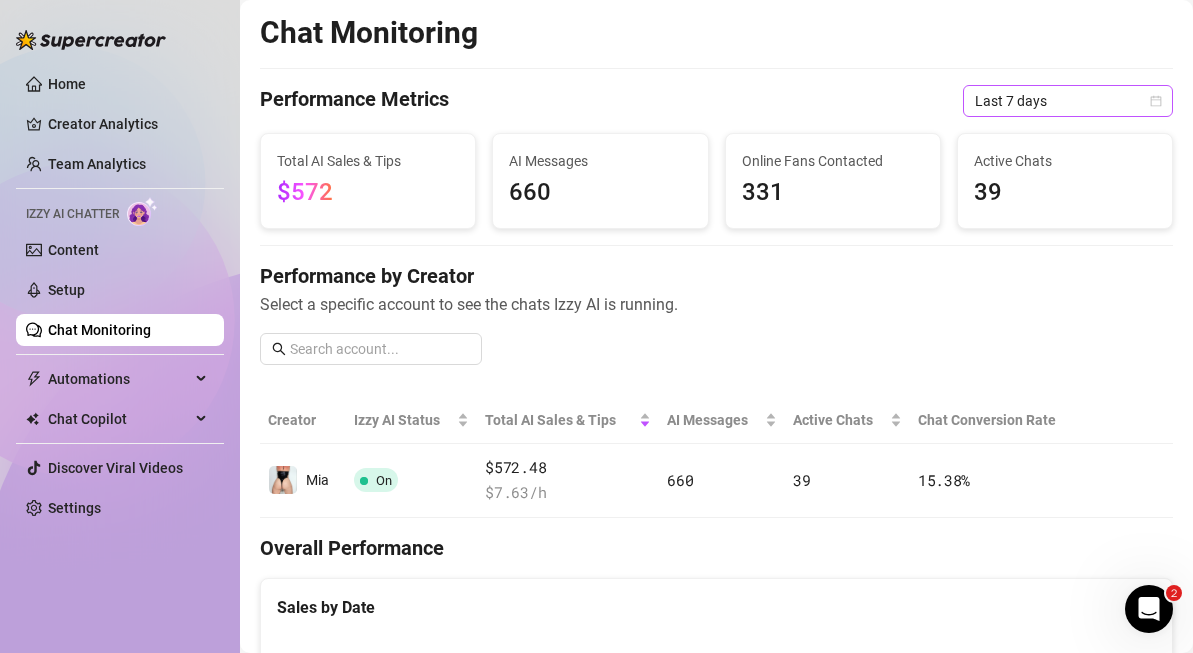 click on "Last 7 days" at bounding box center (1068, 101) 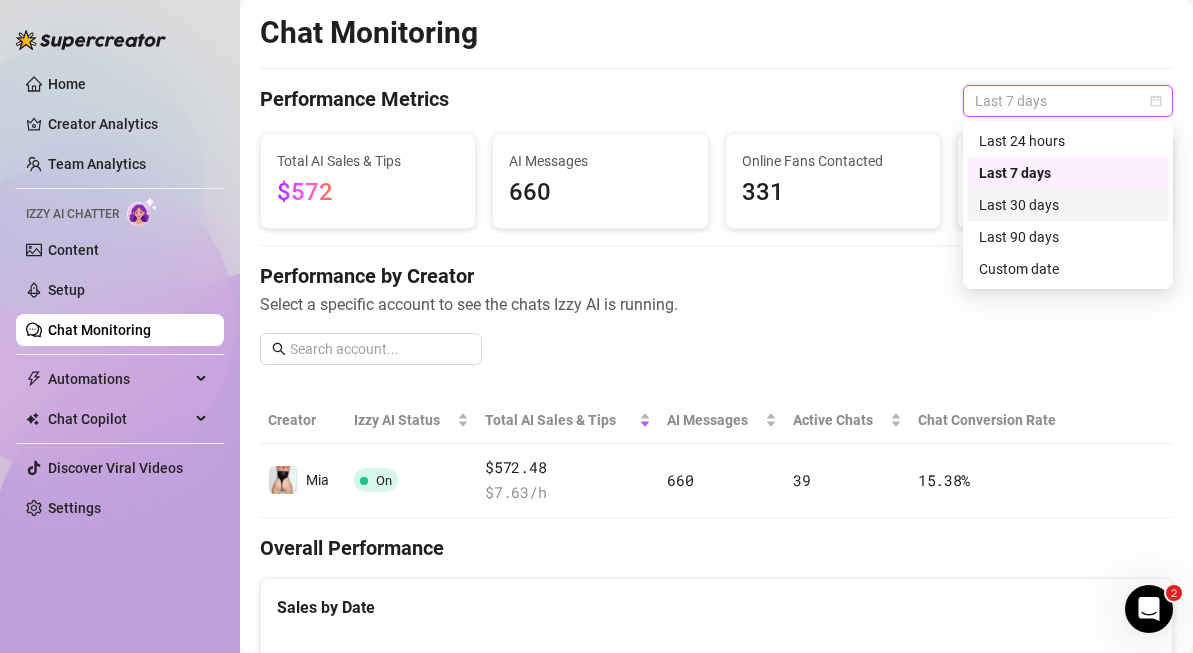 click on "Last 30 days" at bounding box center (1068, 205) 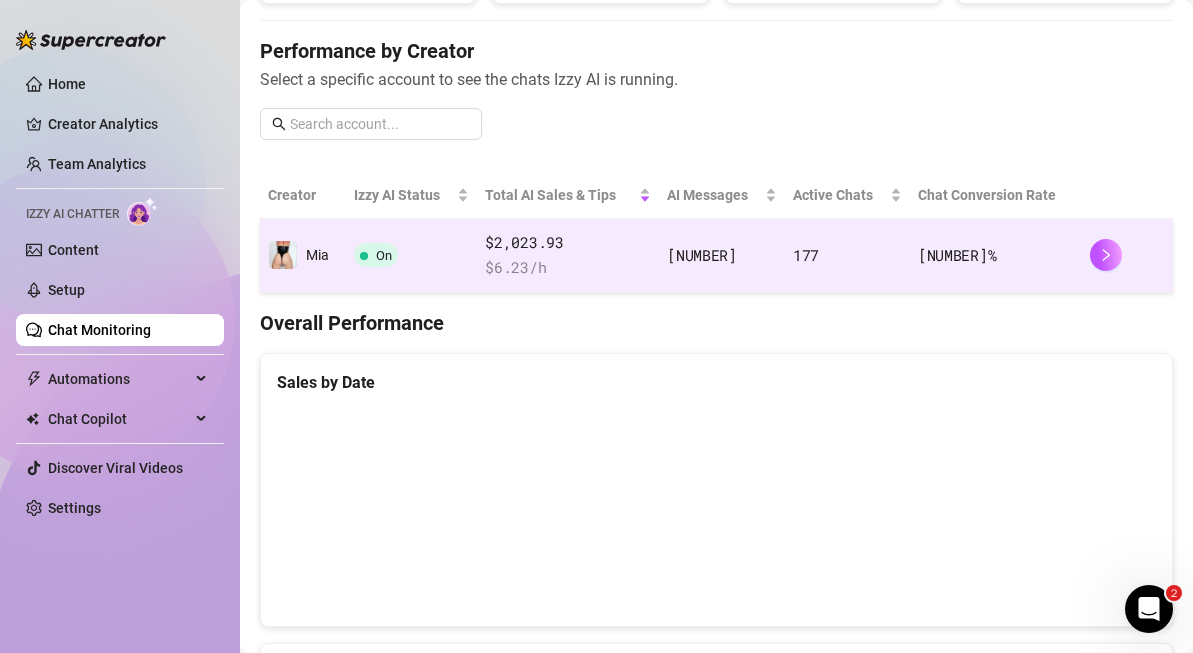 scroll, scrollTop: 224, scrollLeft: 0, axis: vertical 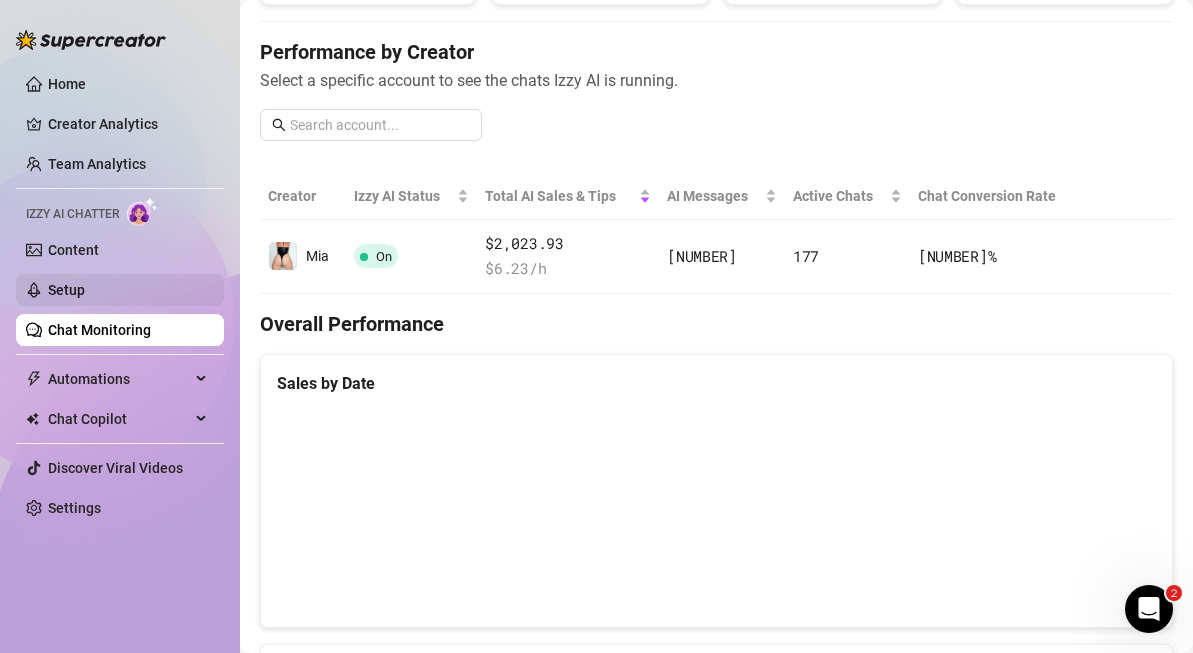 click on "Setup" at bounding box center (66, 290) 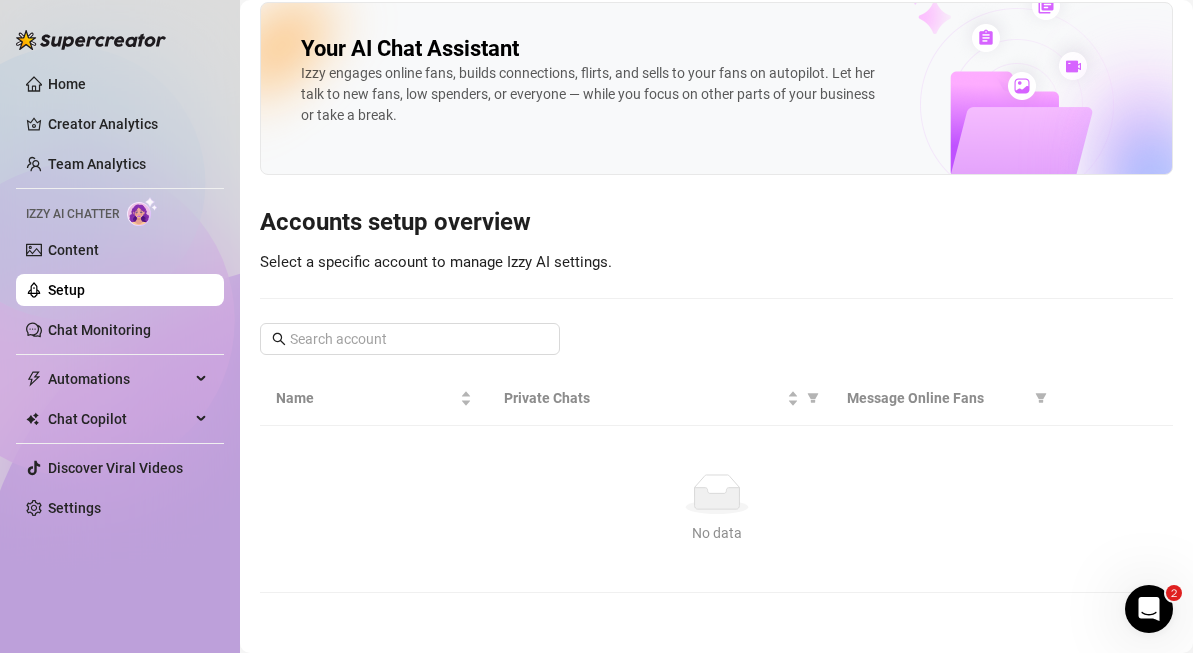 scroll, scrollTop: 0, scrollLeft: 0, axis: both 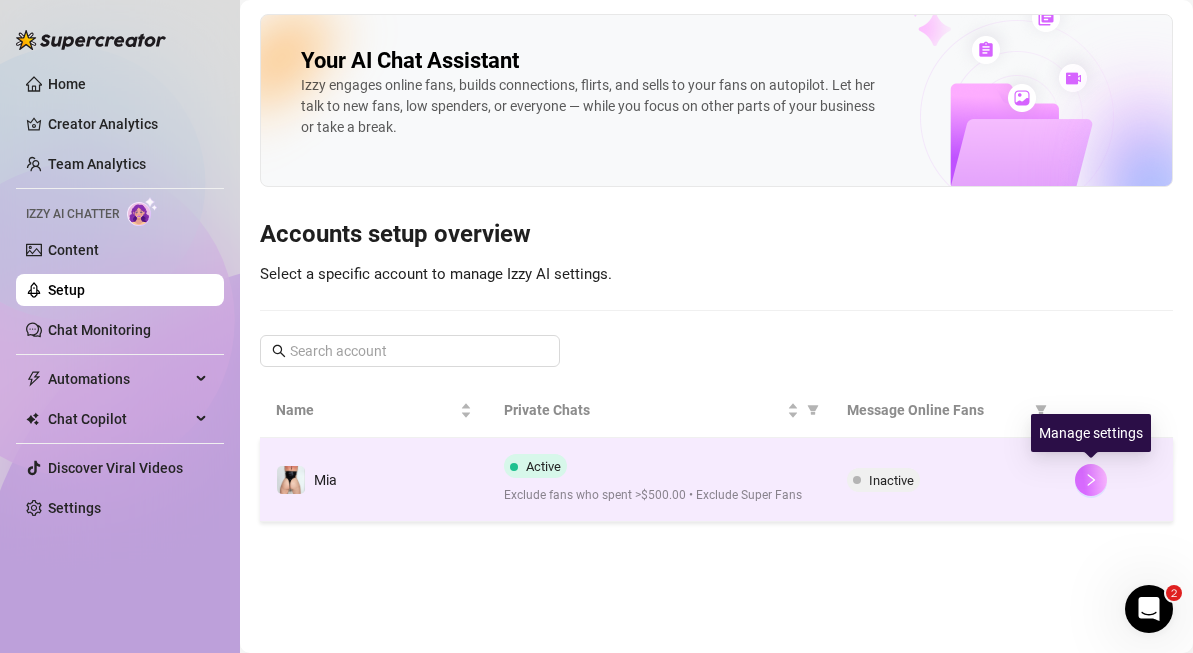 click at bounding box center (1091, 480) 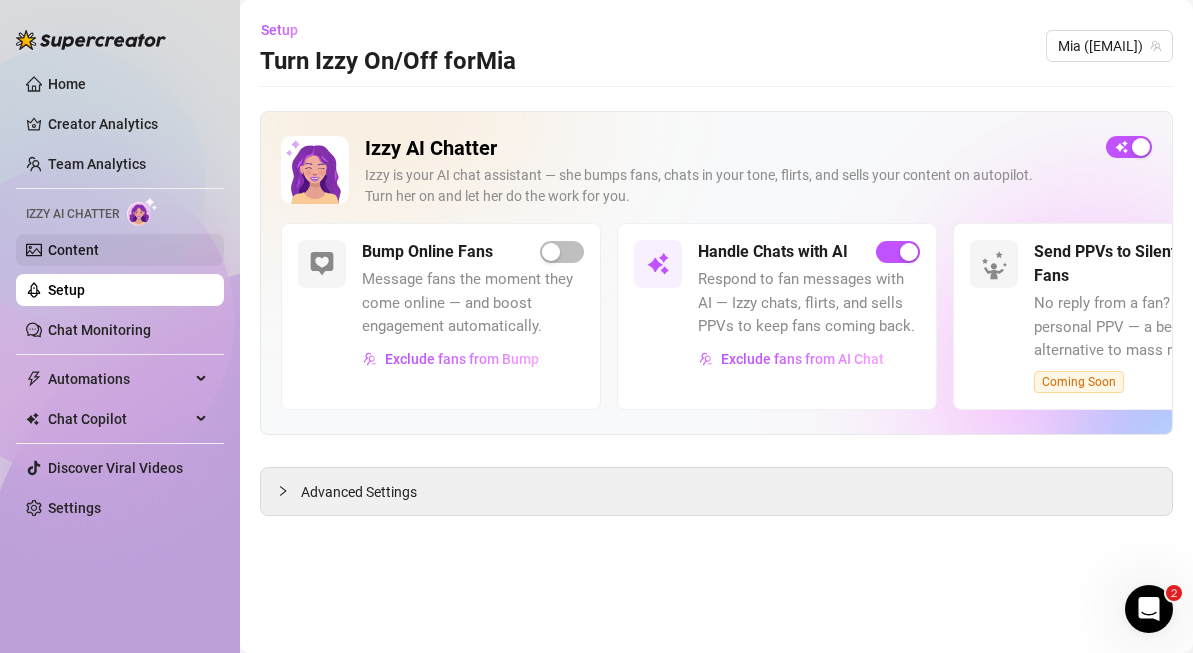 click on "Content" at bounding box center (73, 250) 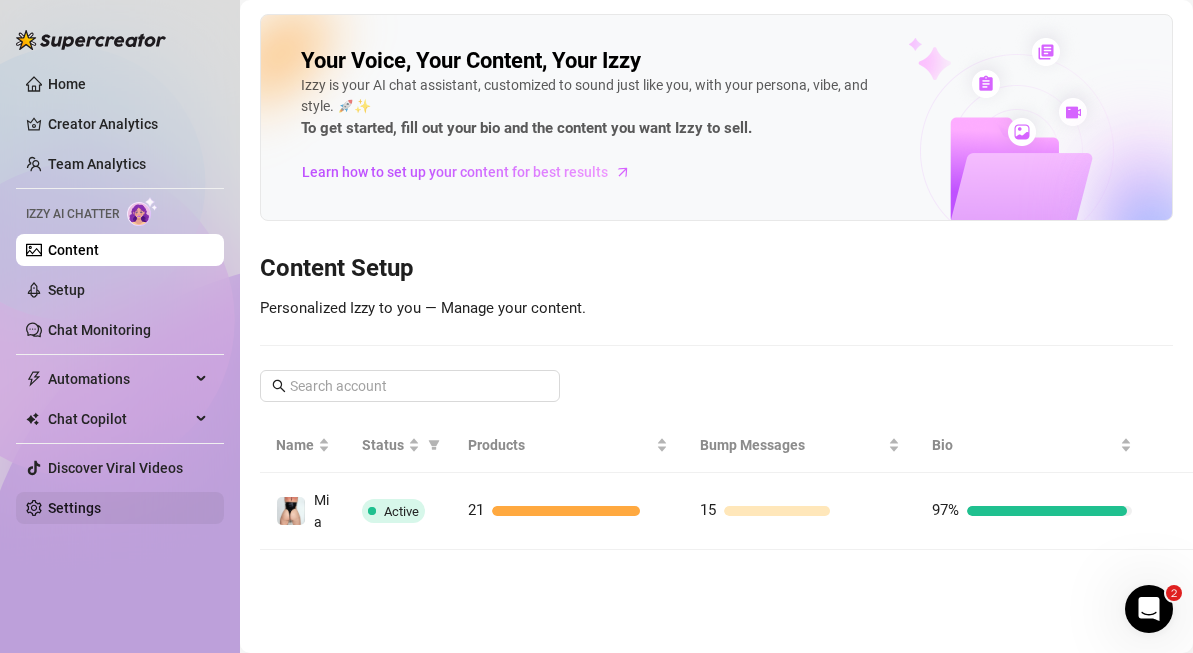 click on "Settings" at bounding box center (74, 508) 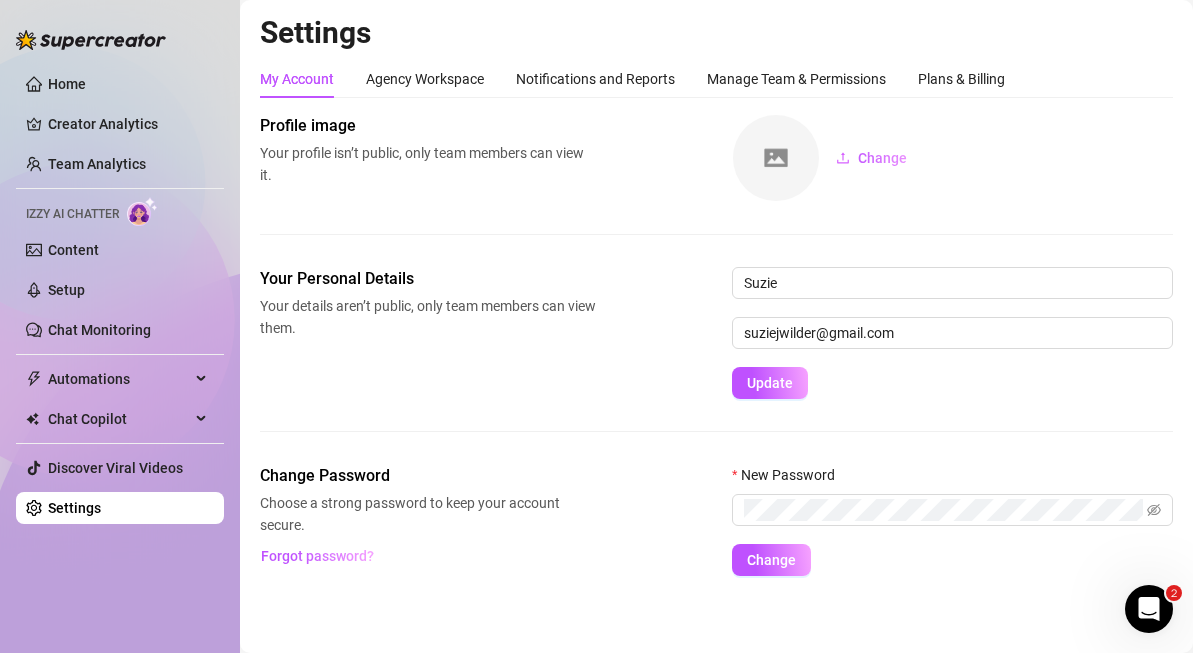 scroll, scrollTop: 7, scrollLeft: 0, axis: vertical 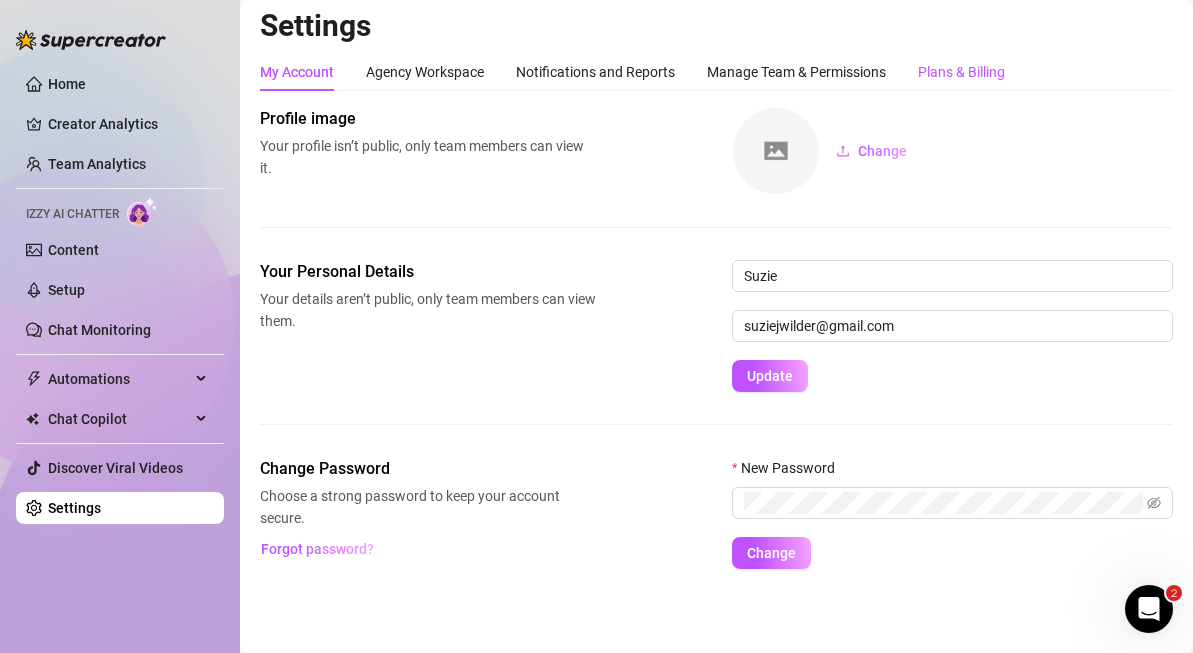 click on "Plans & Billing" at bounding box center (961, 72) 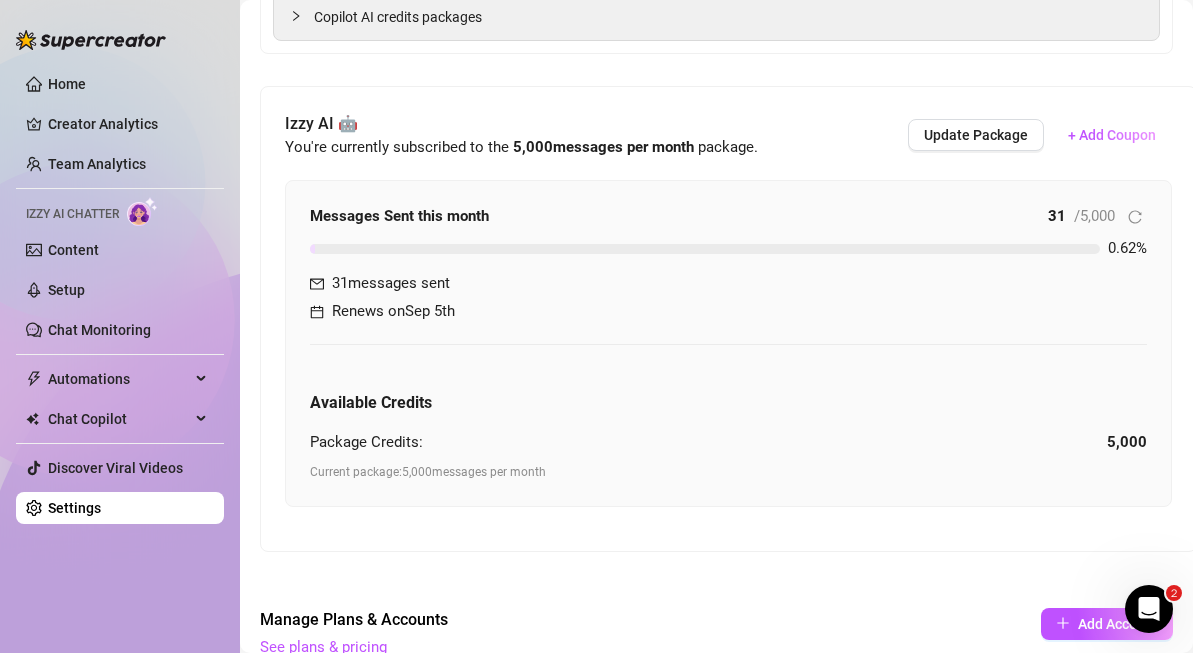 scroll, scrollTop: 449, scrollLeft: 0, axis: vertical 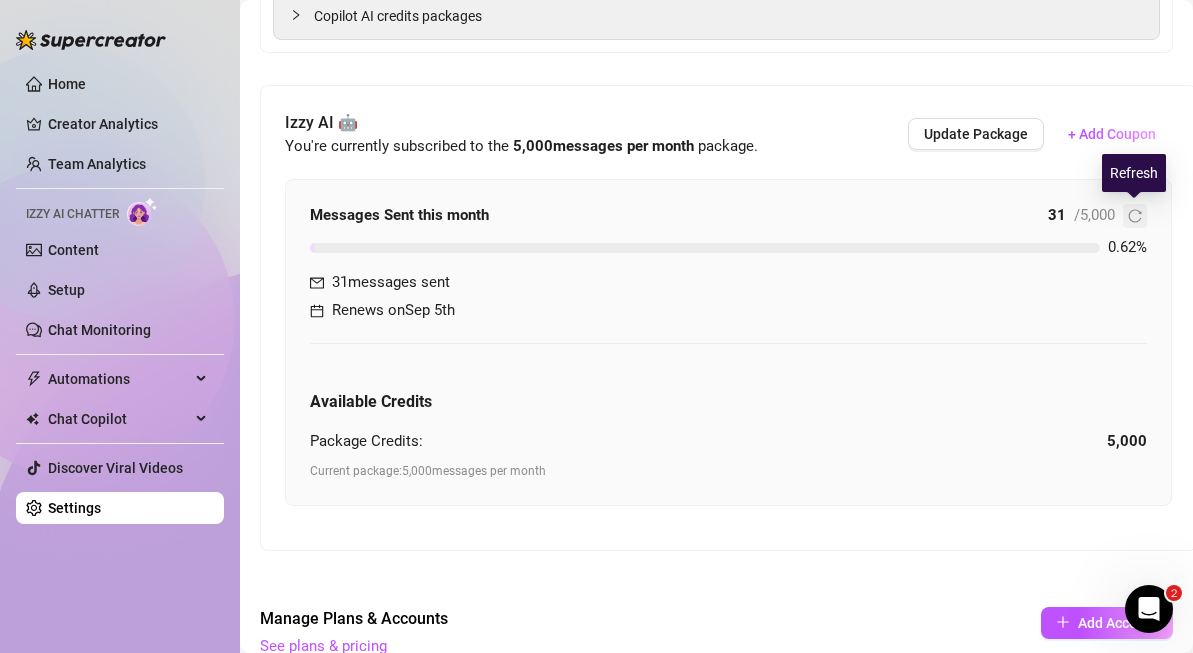 click 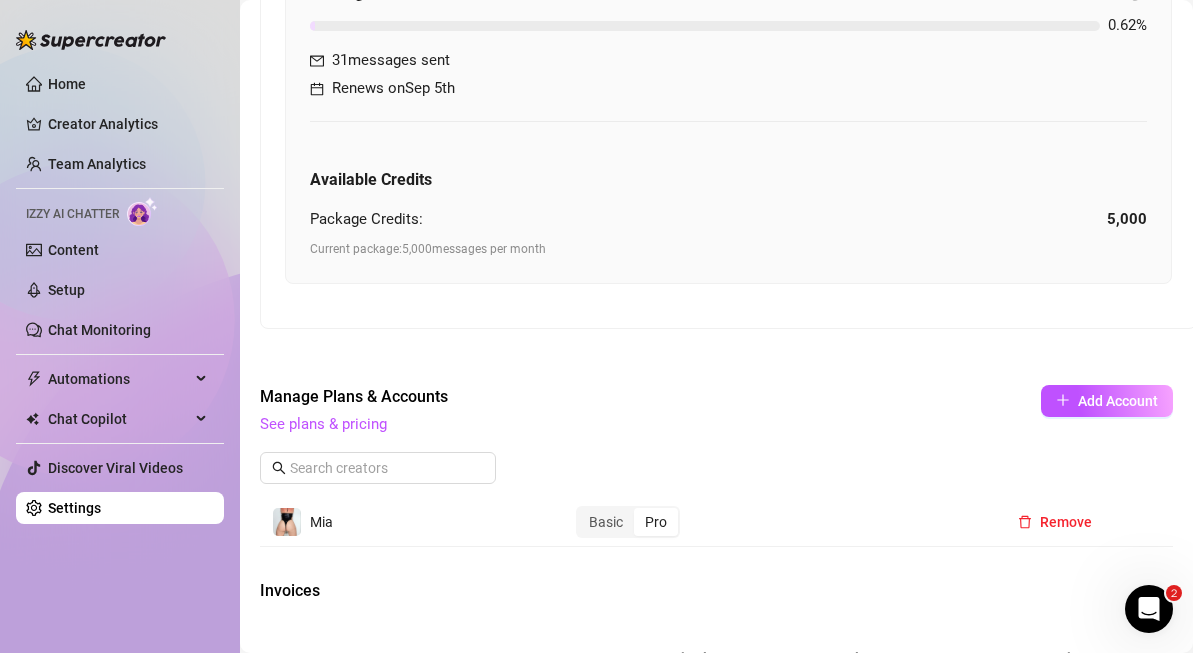 scroll, scrollTop: 677, scrollLeft: 0, axis: vertical 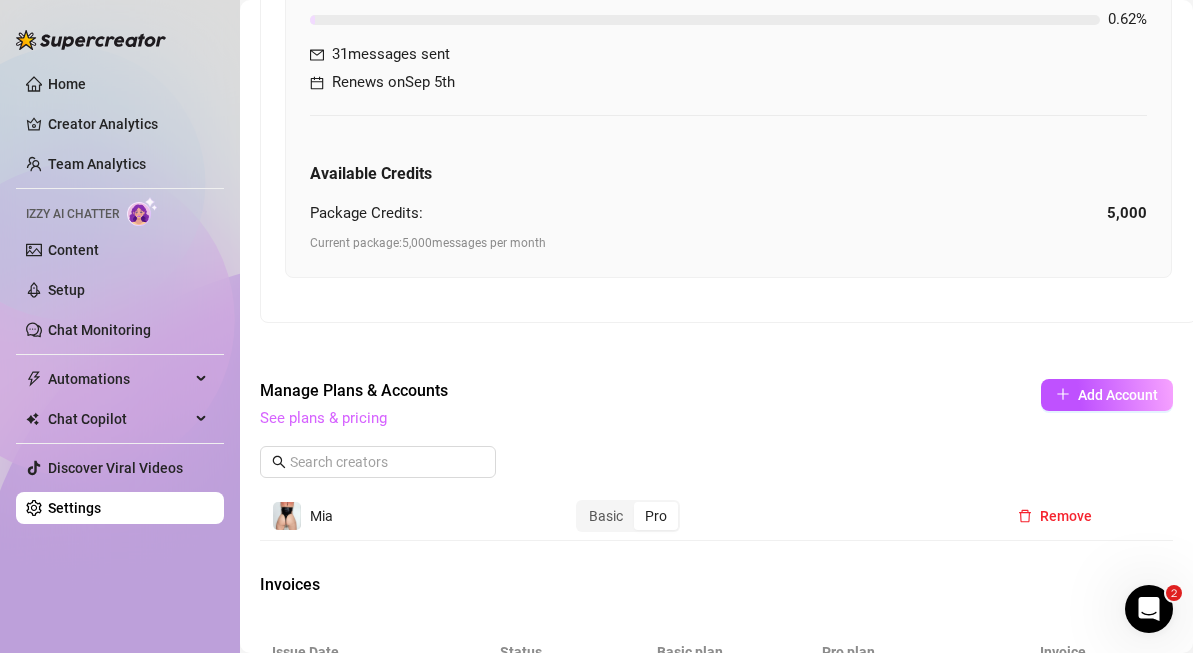click on "See plans & pricing" at bounding box center (323, 418) 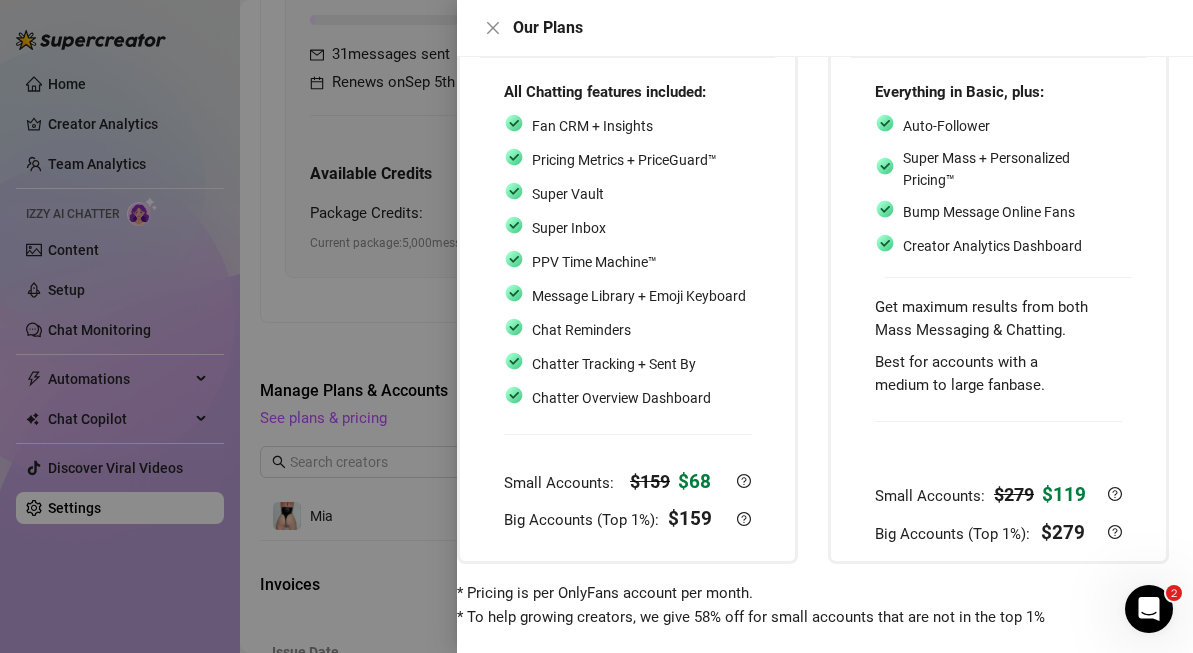 scroll, scrollTop: 0, scrollLeft: 24, axis: horizontal 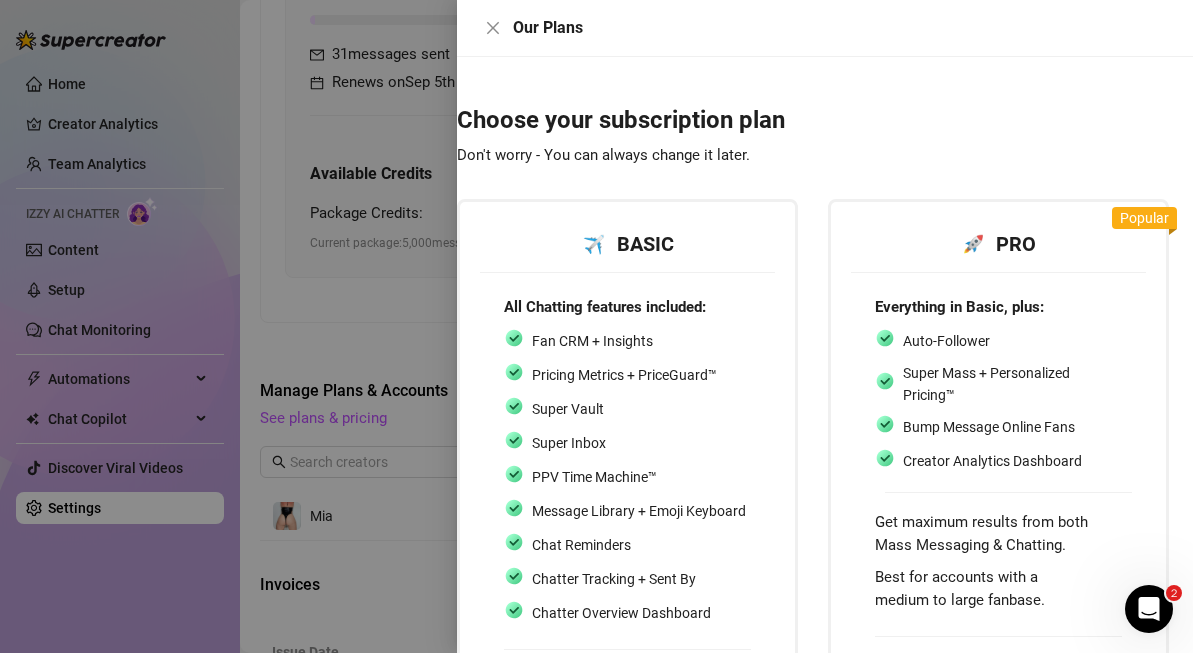 click at bounding box center [596, 326] 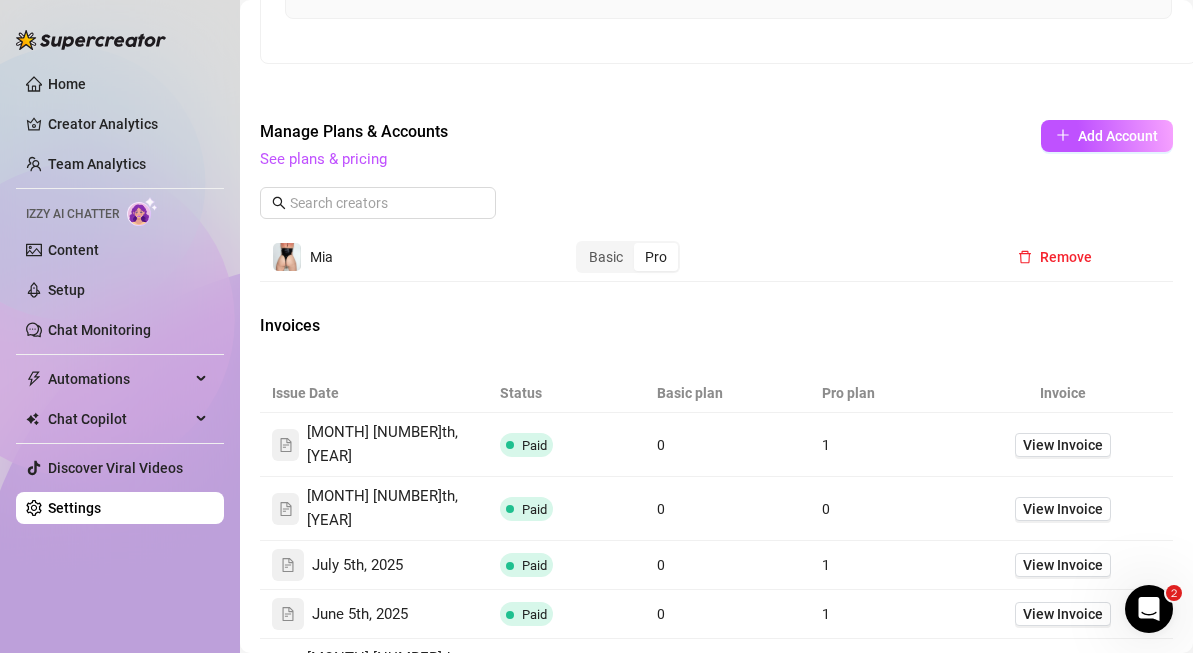 scroll, scrollTop: 940, scrollLeft: 0, axis: vertical 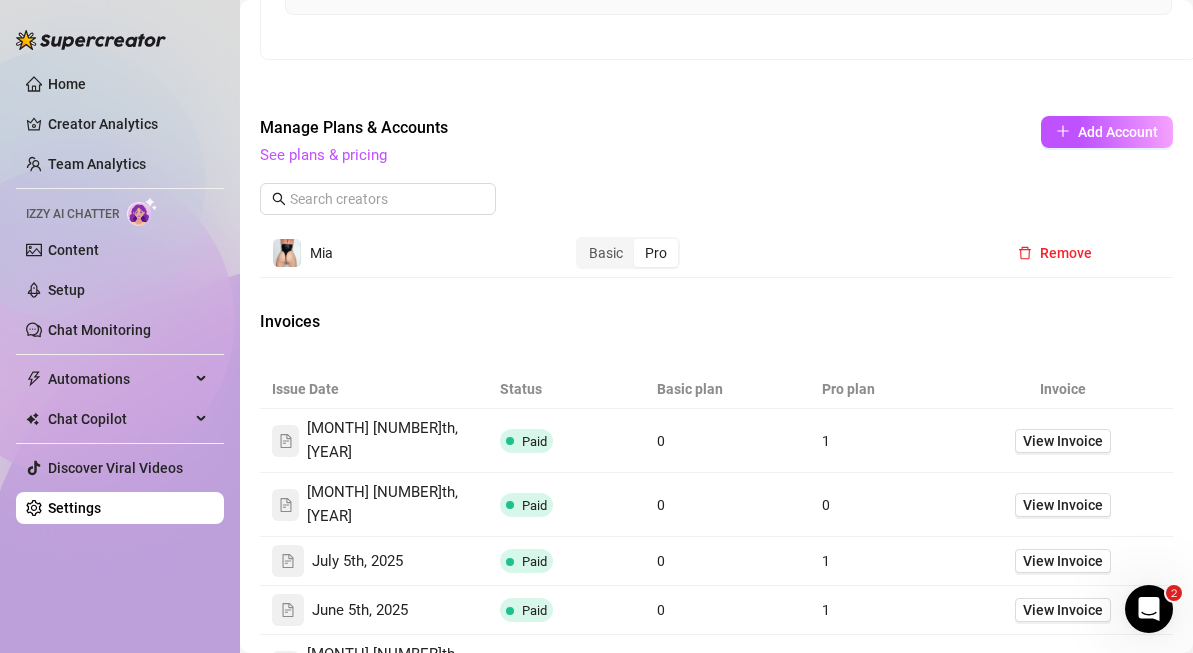 click on "Pro" at bounding box center [656, 253] 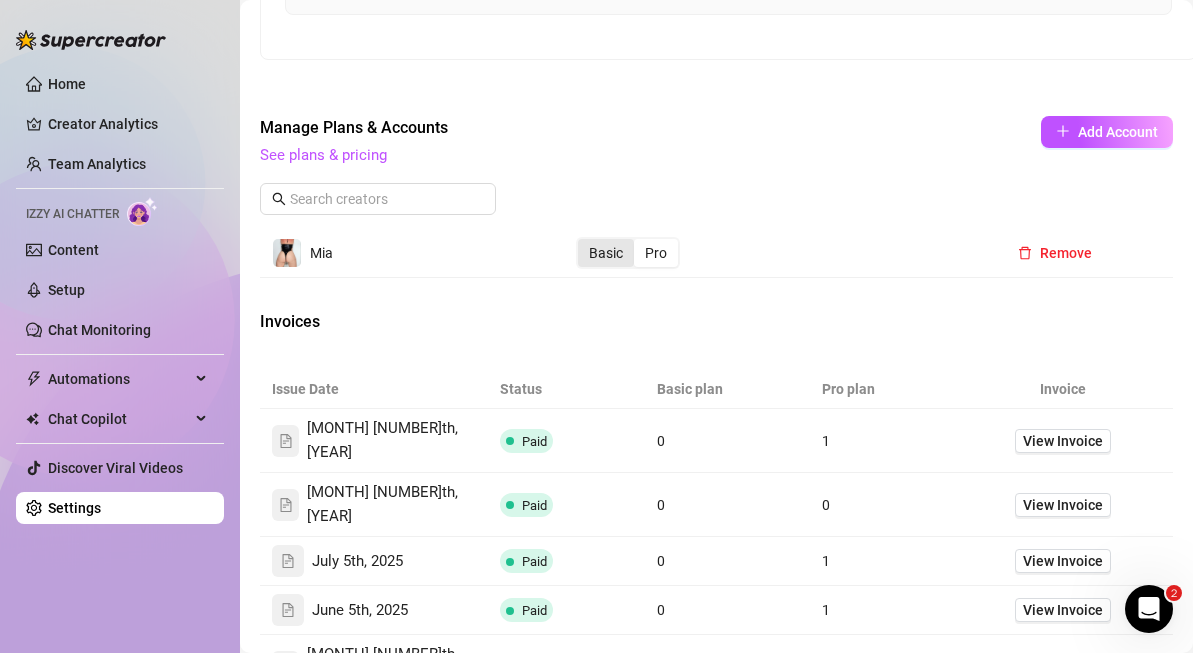 click on "Basic" at bounding box center (606, 253) 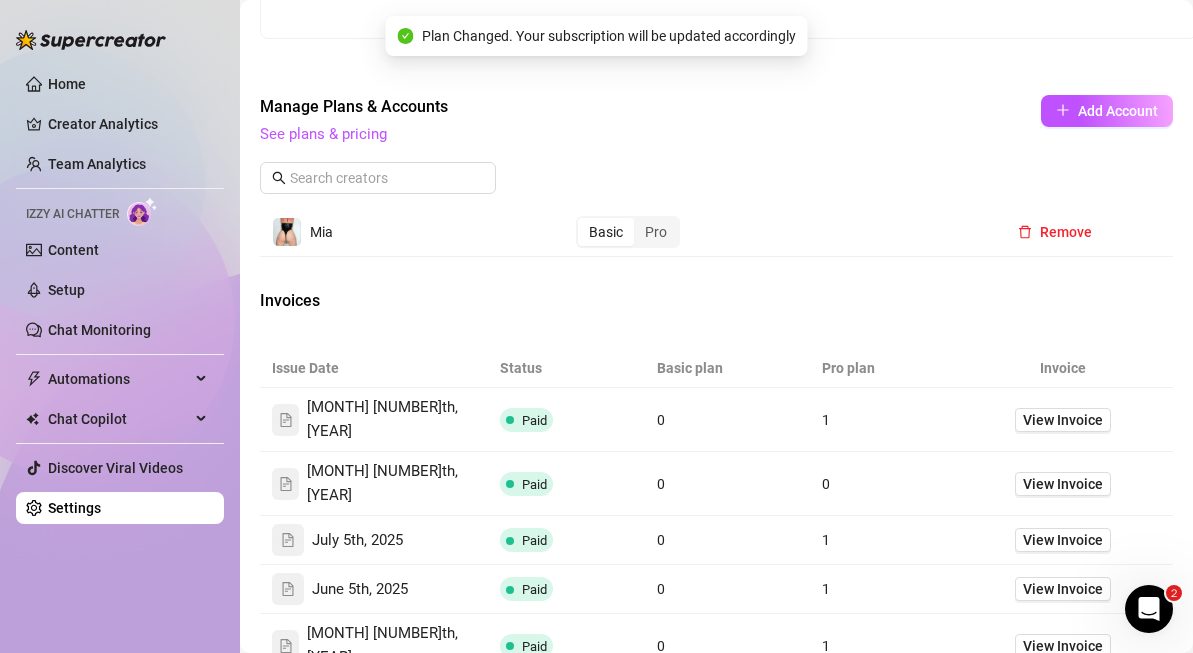 scroll, scrollTop: 953, scrollLeft: 0, axis: vertical 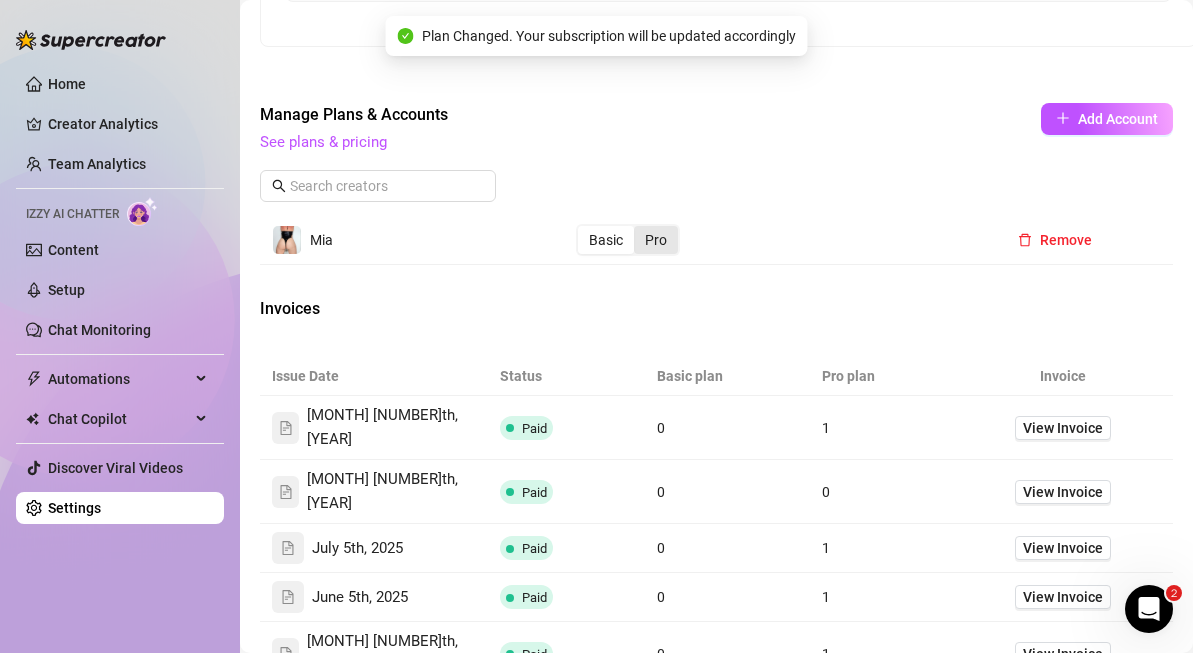 click on "Pro" at bounding box center (656, 240) 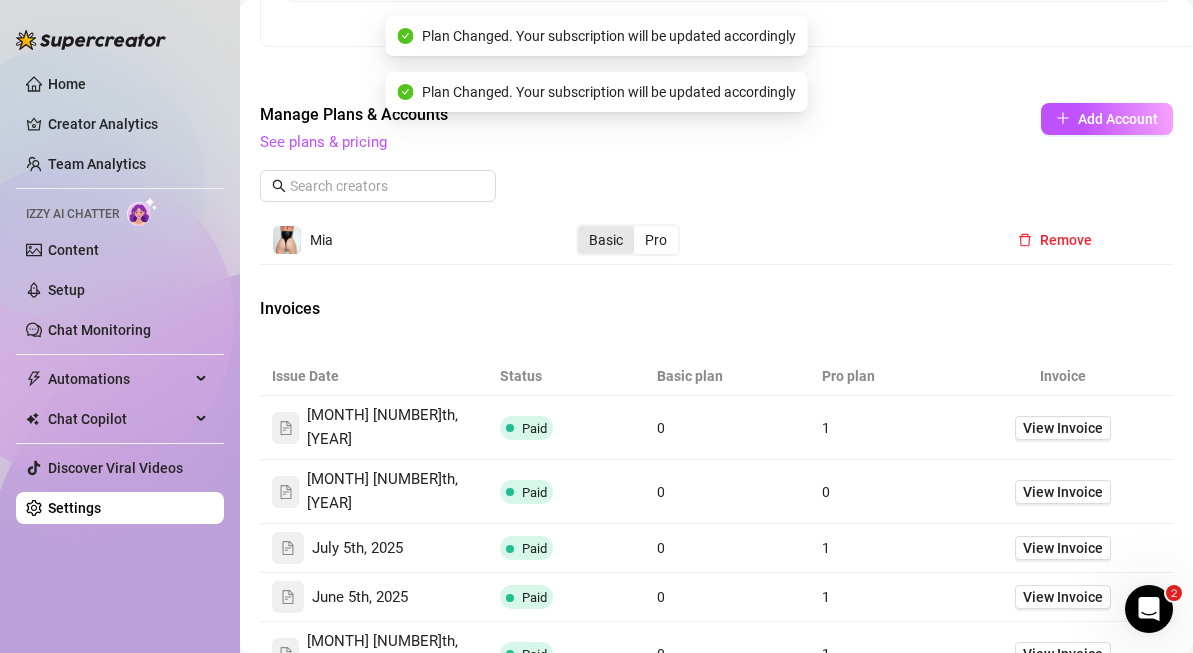 click on "Basic" at bounding box center (606, 240) 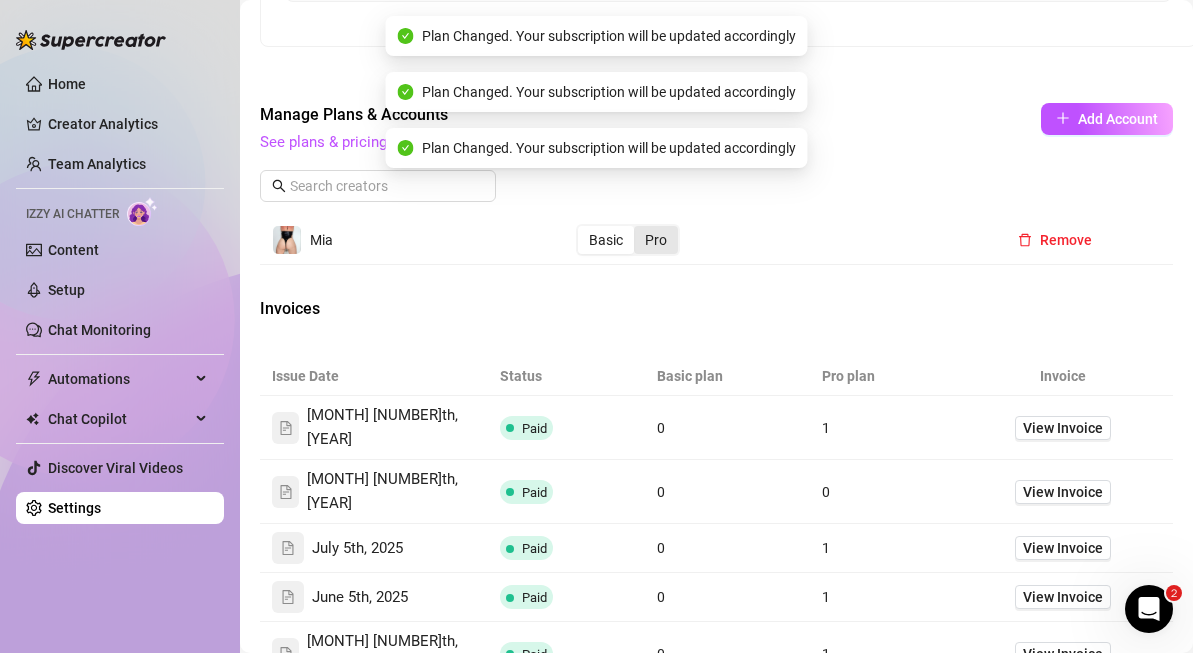 click on "Pro" at bounding box center (656, 240) 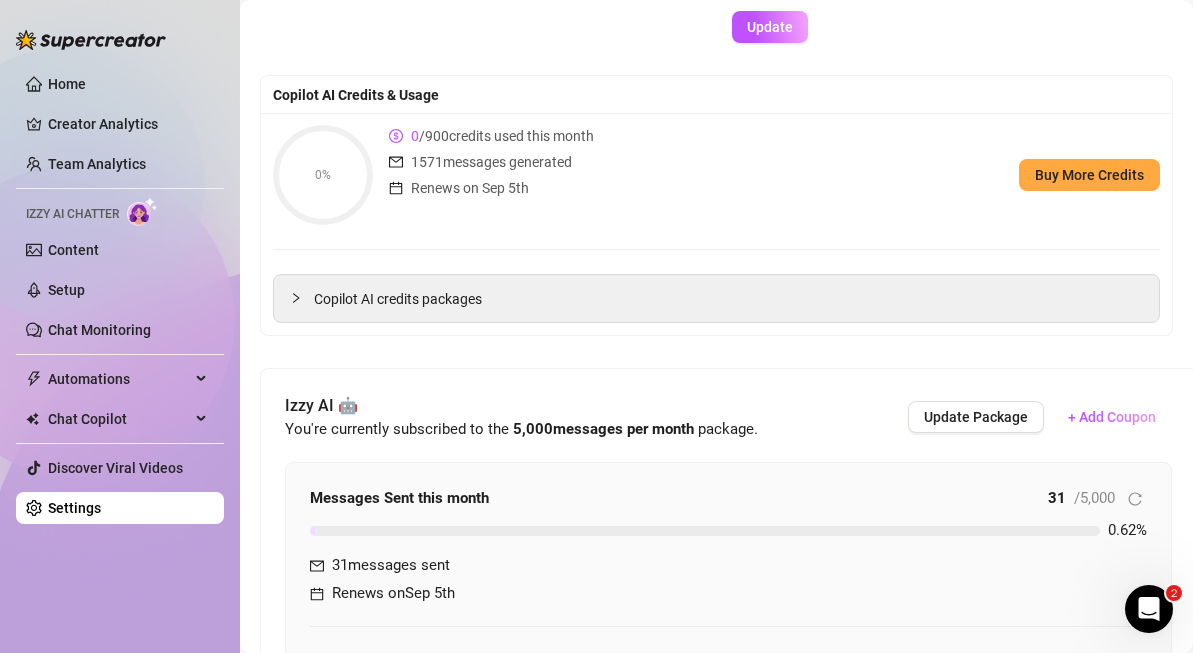 scroll, scrollTop: 167, scrollLeft: 0, axis: vertical 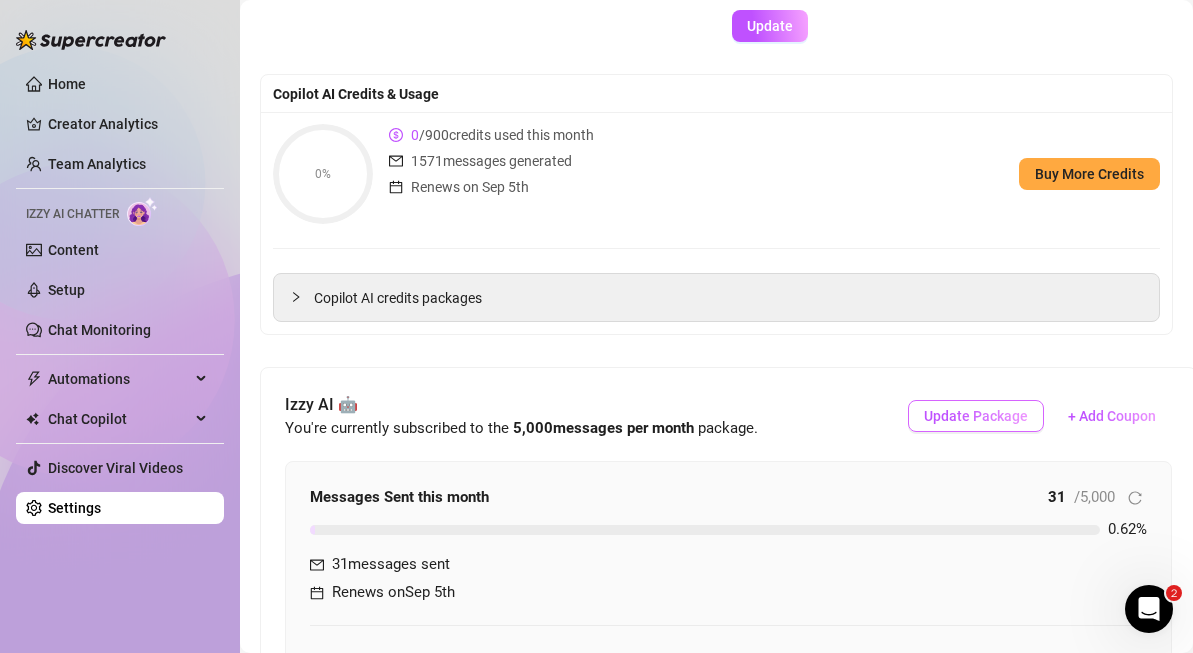 click on "Update Package" at bounding box center (976, 416) 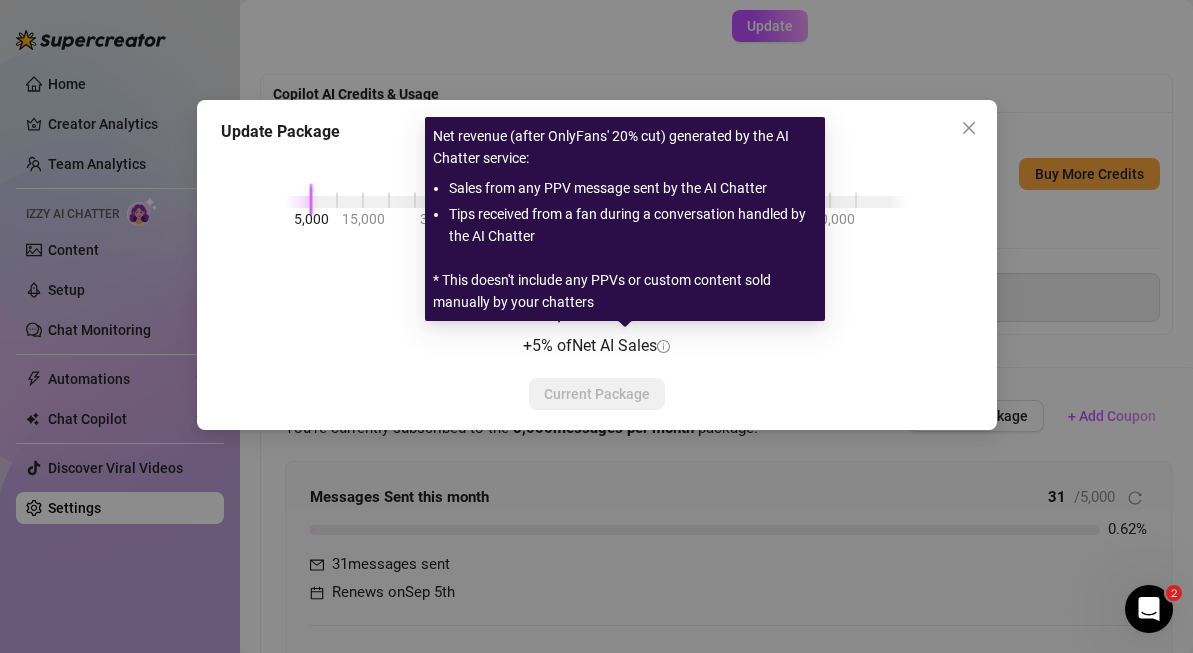 click 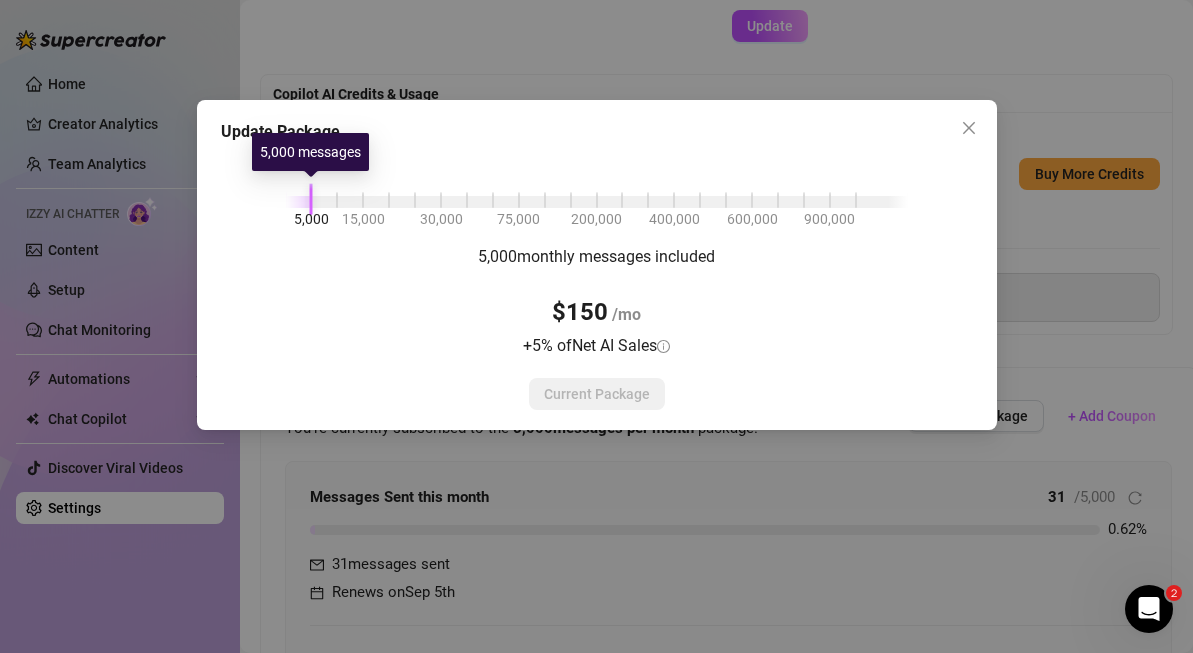 drag, startPoint x: 315, startPoint y: 194, endPoint x: 304, endPoint y: 203, distance: 14.21267 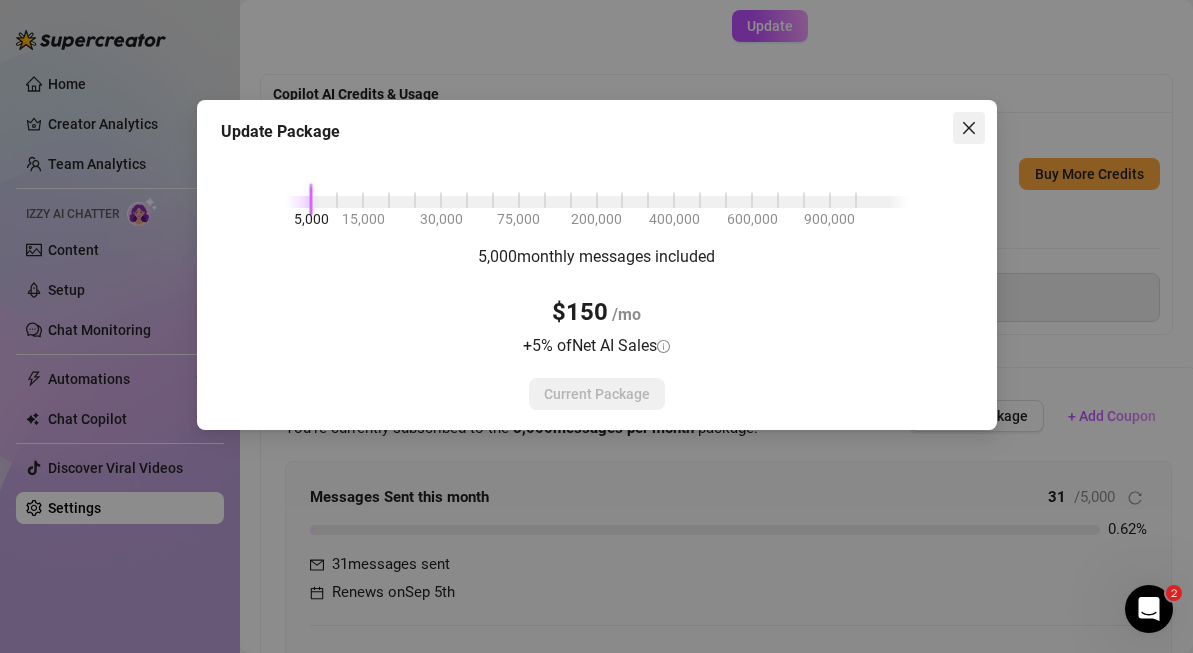 click 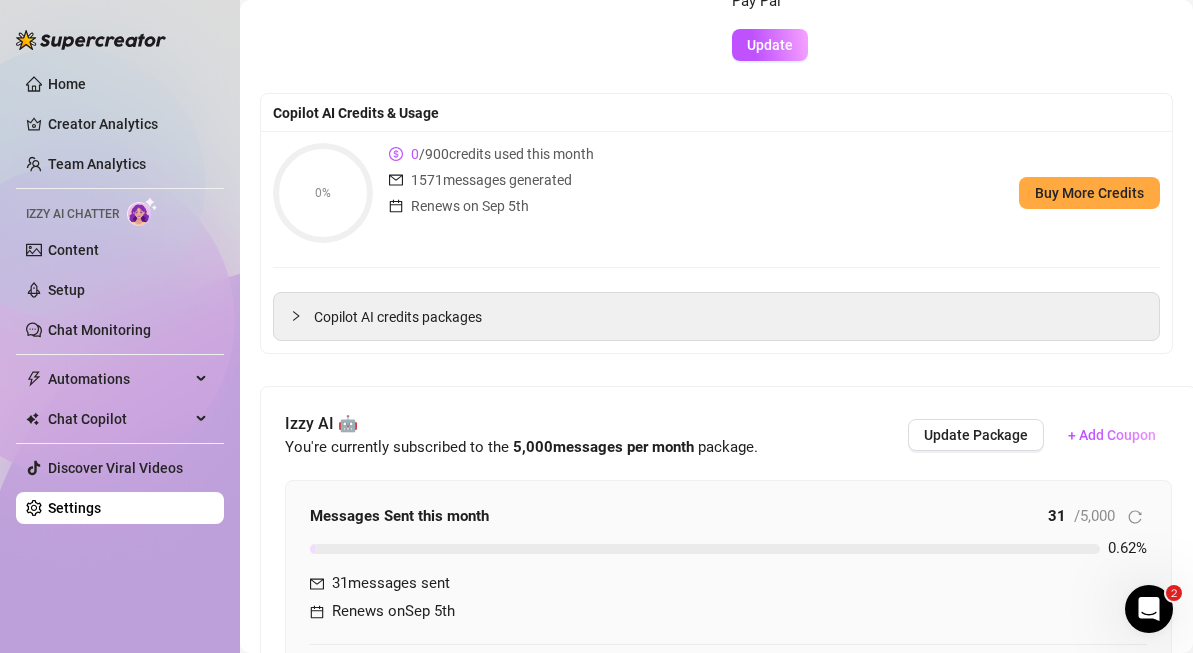 scroll, scrollTop: 0, scrollLeft: 0, axis: both 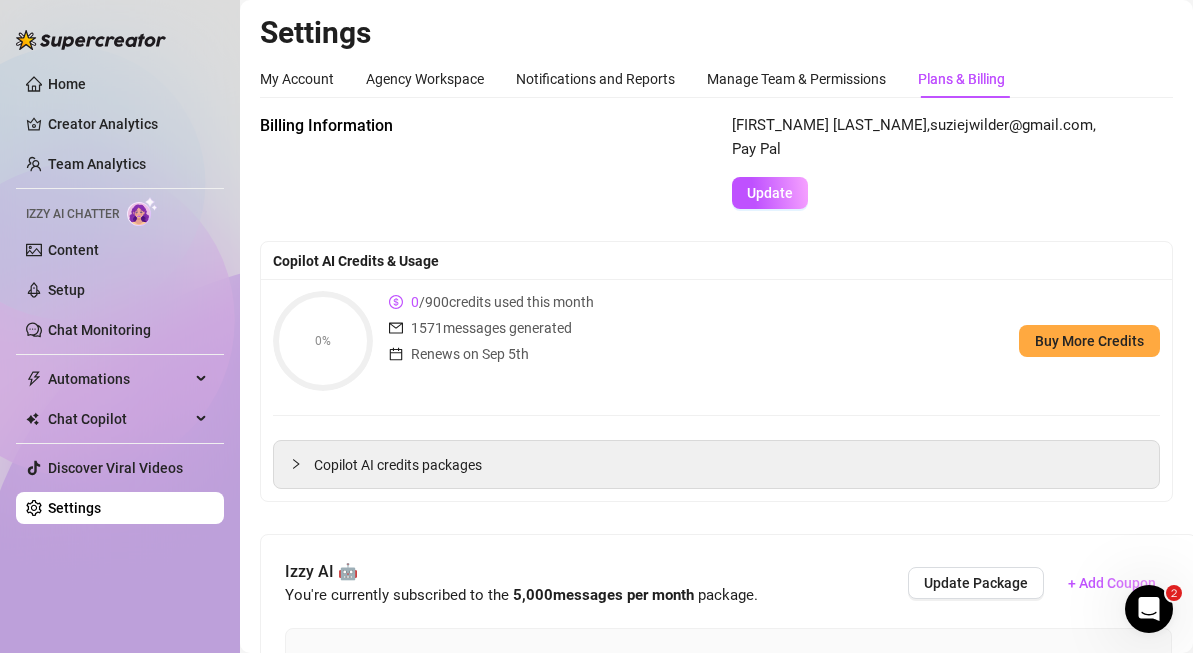 click on "Plans & Billing" at bounding box center (961, 79) 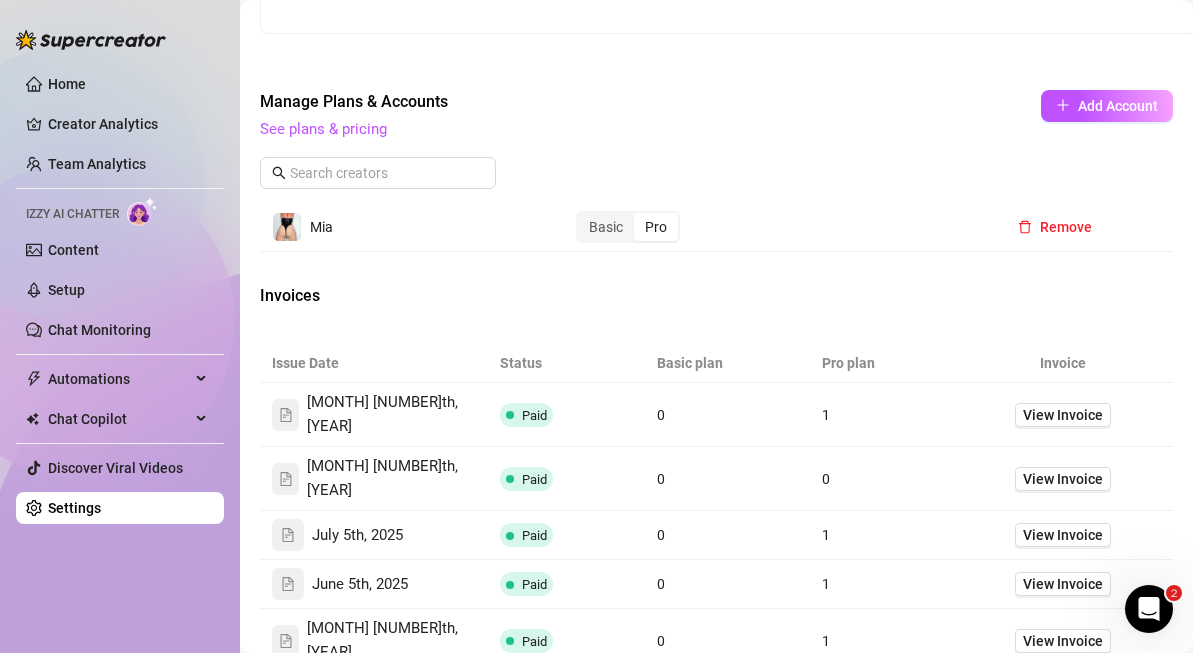 scroll, scrollTop: 987, scrollLeft: 0, axis: vertical 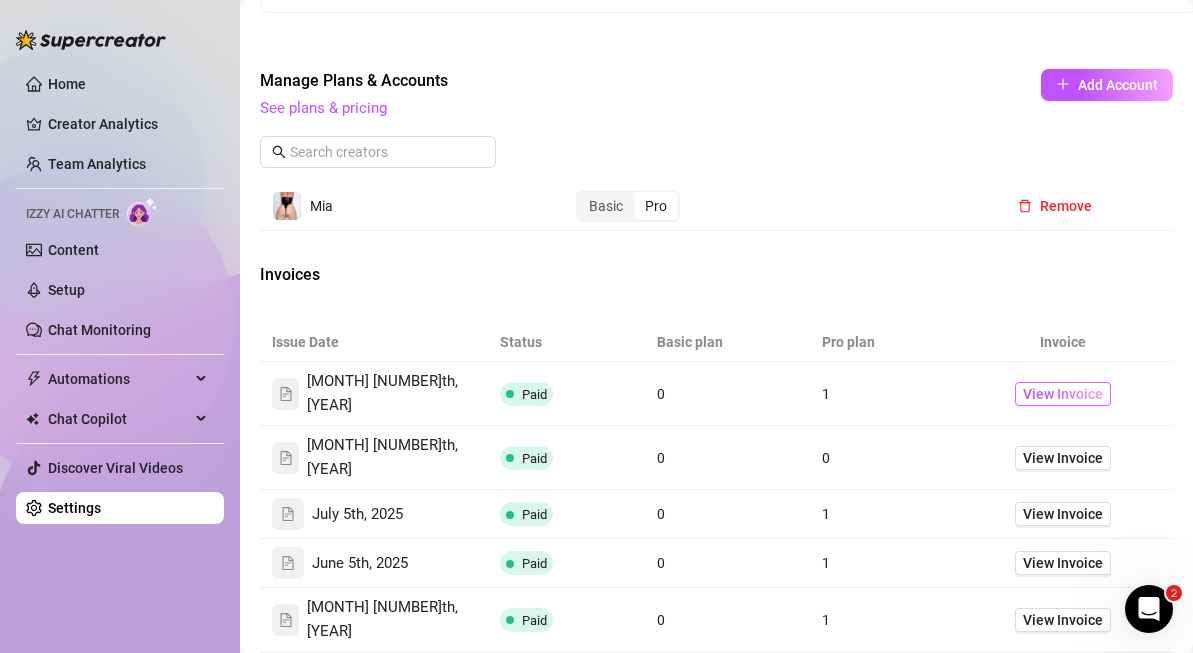 click on "View Invoice" at bounding box center (1063, 394) 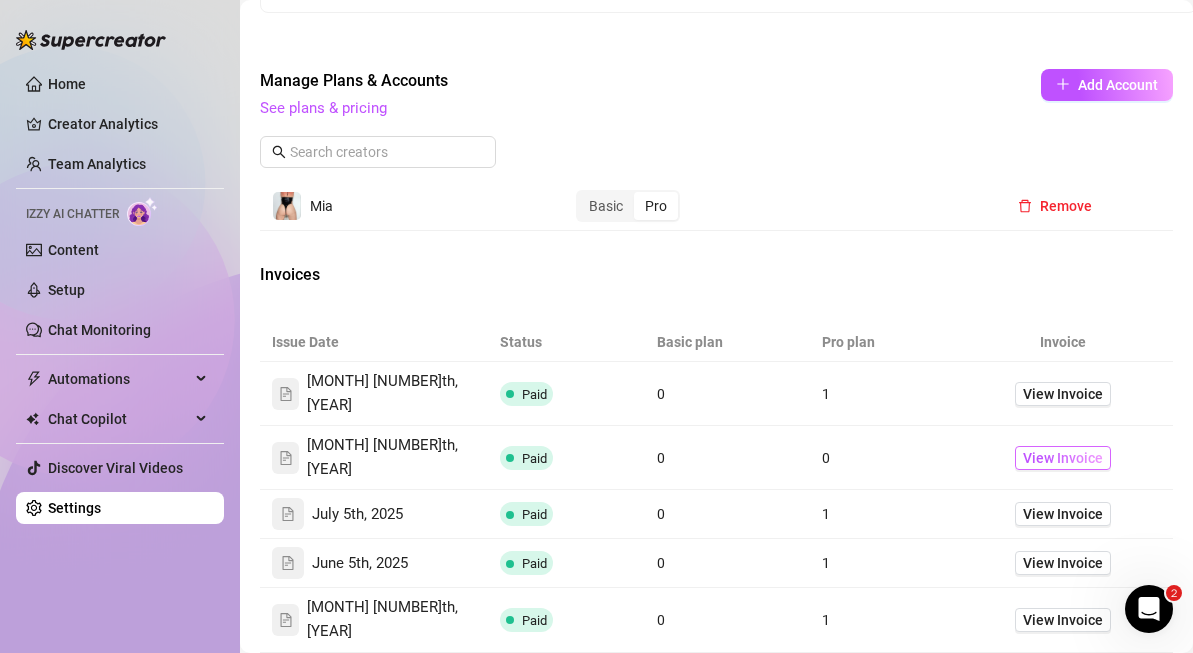 click on "View Invoice" at bounding box center [1063, 458] 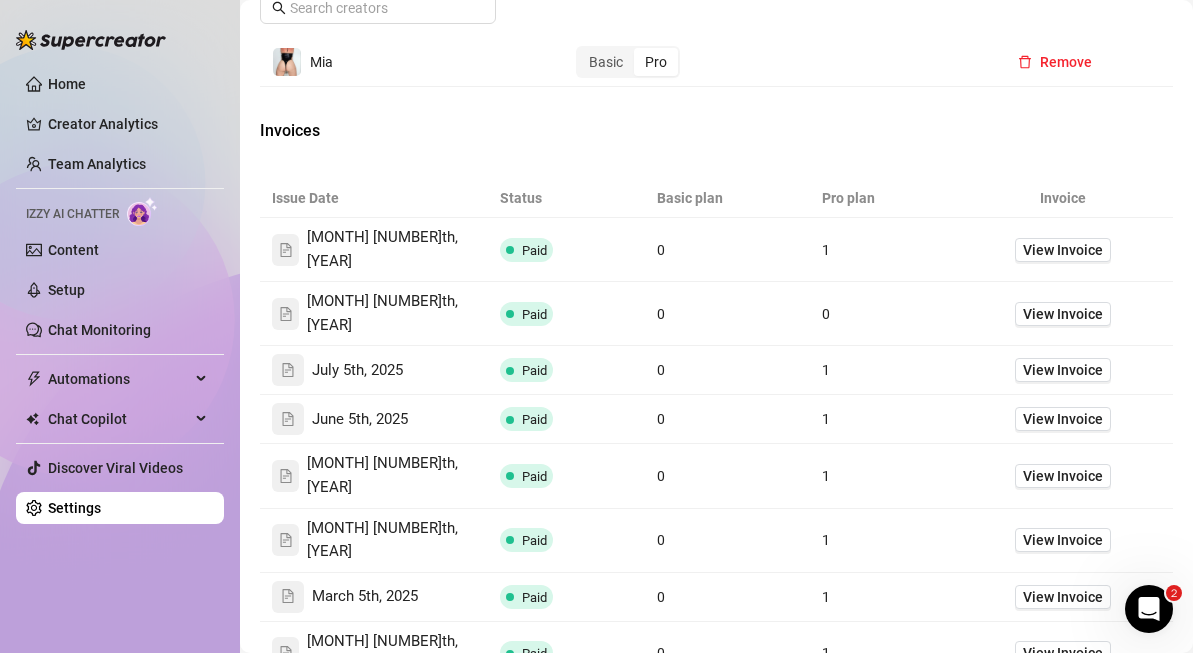 scroll, scrollTop: 1133, scrollLeft: 0, axis: vertical 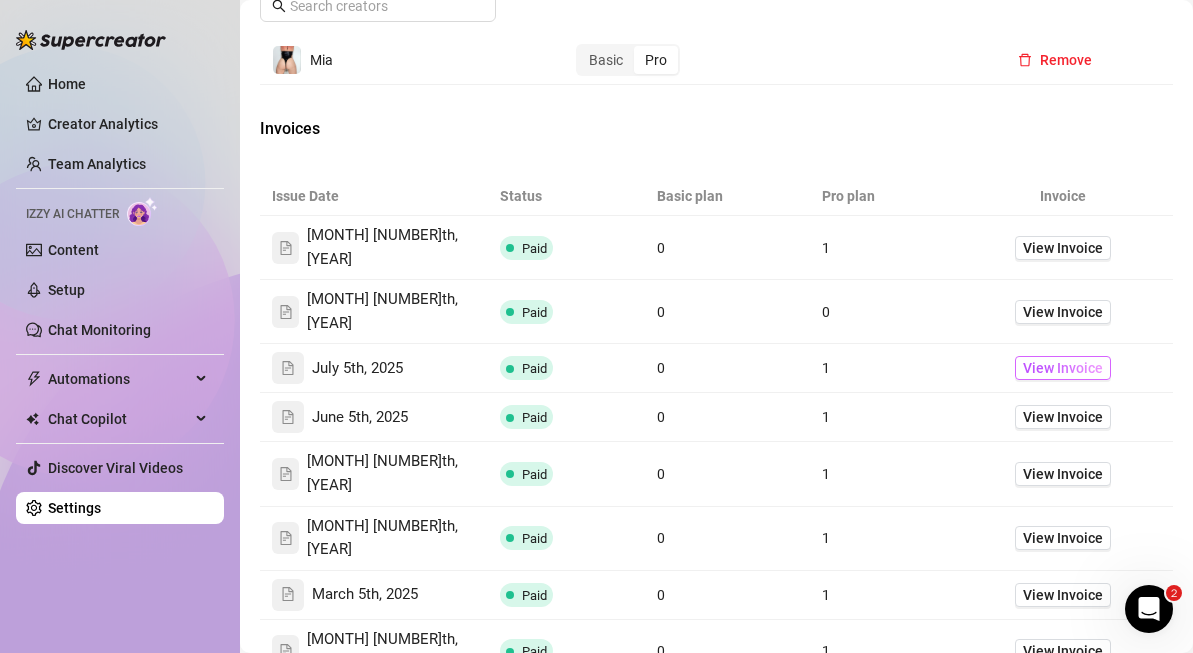 click on "View Invoice" at bounding box center (1063, 368) 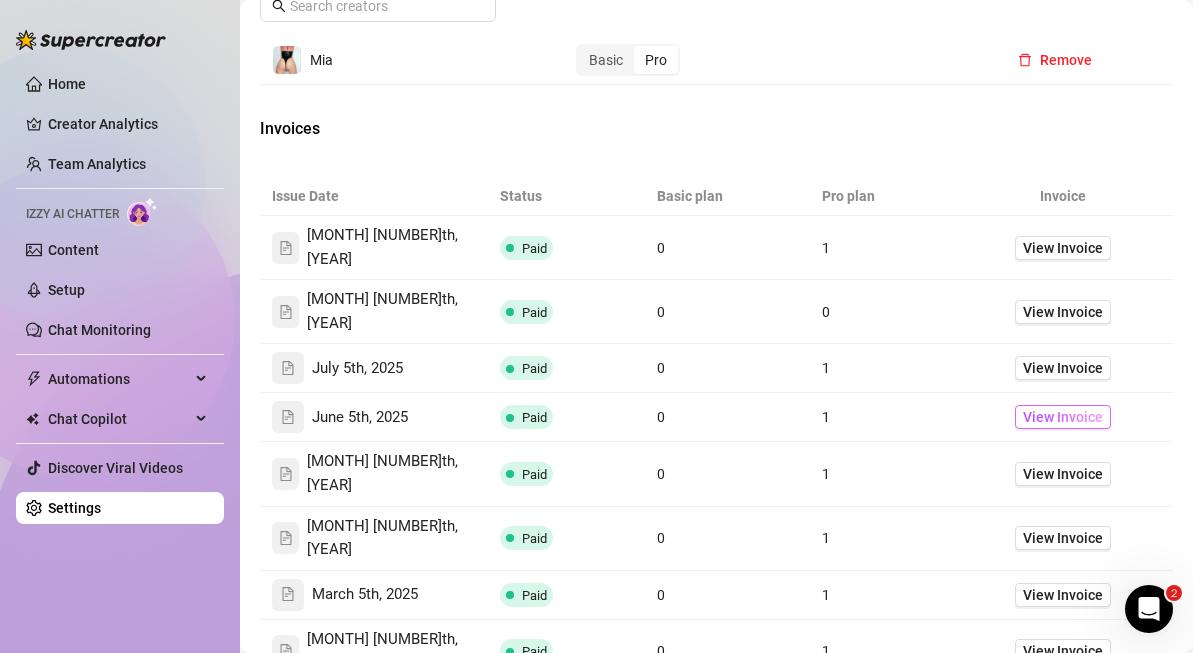 click on "View Invoice" at bounding box center (1063, 417) 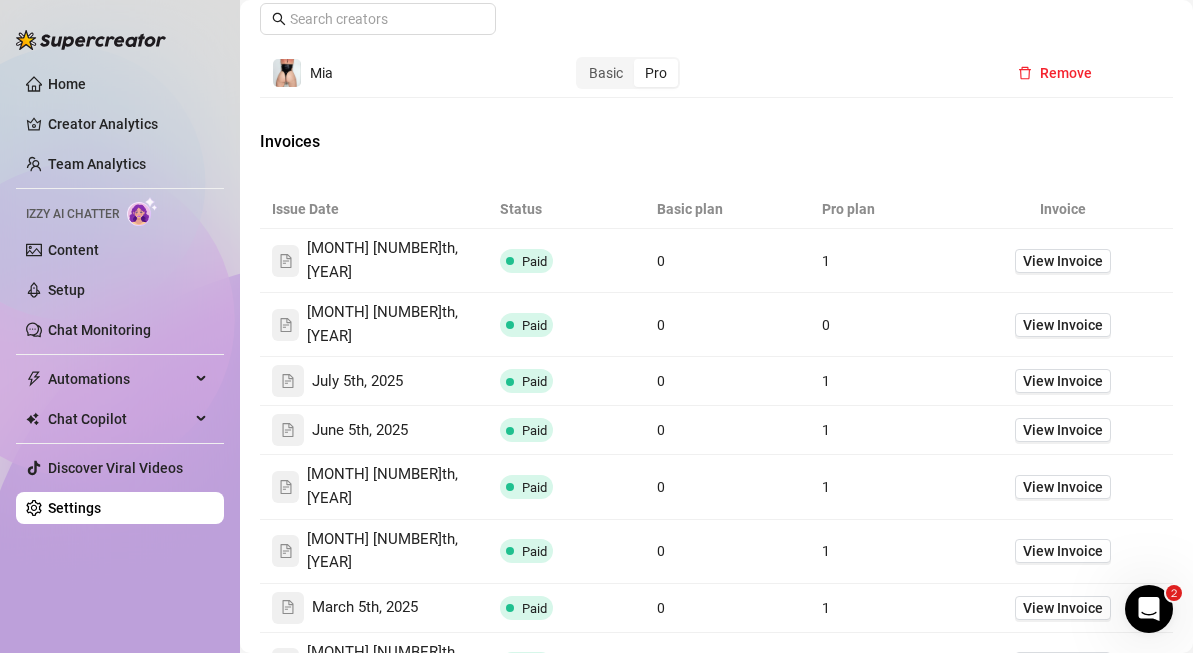 scroll, scrollTop: 1119, scrollLeft: 0, axis: vertical 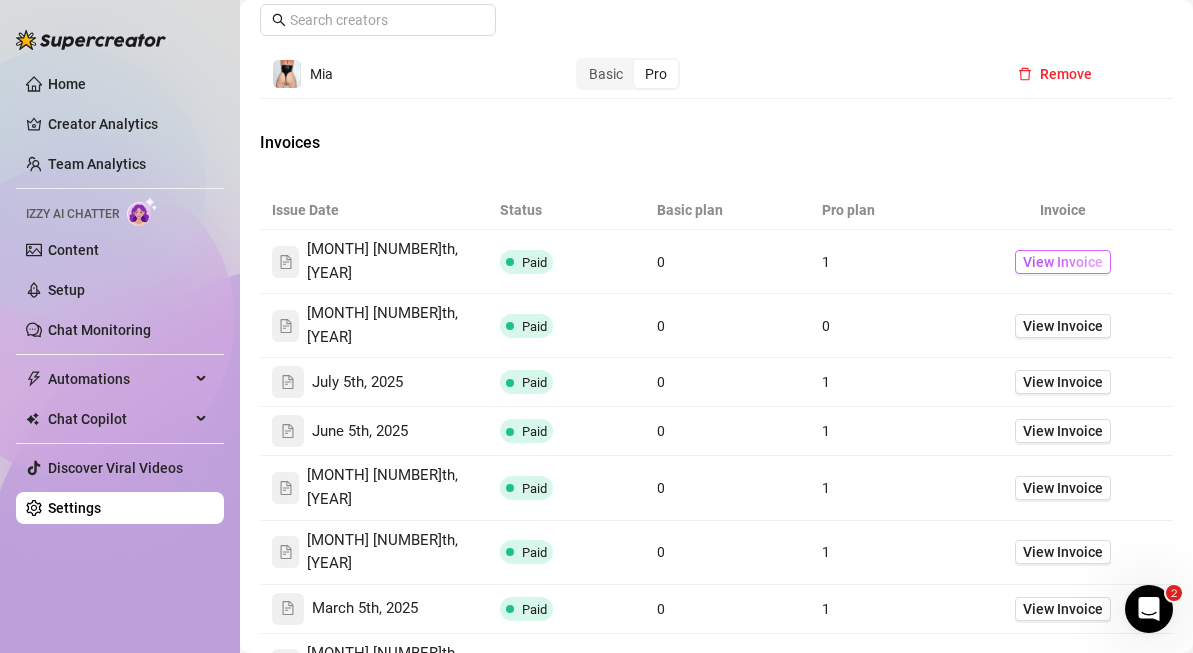 click on "View Invoice" at bounding box center [1063, 262] 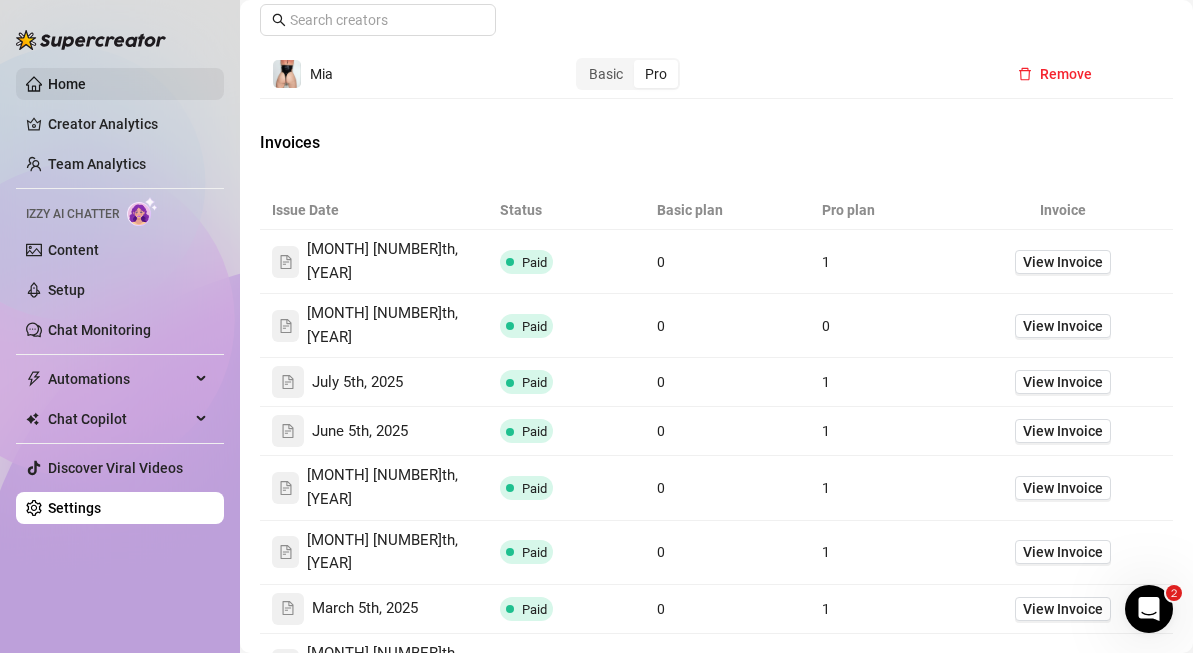 click on "Home" at bounding box center [67, 84] 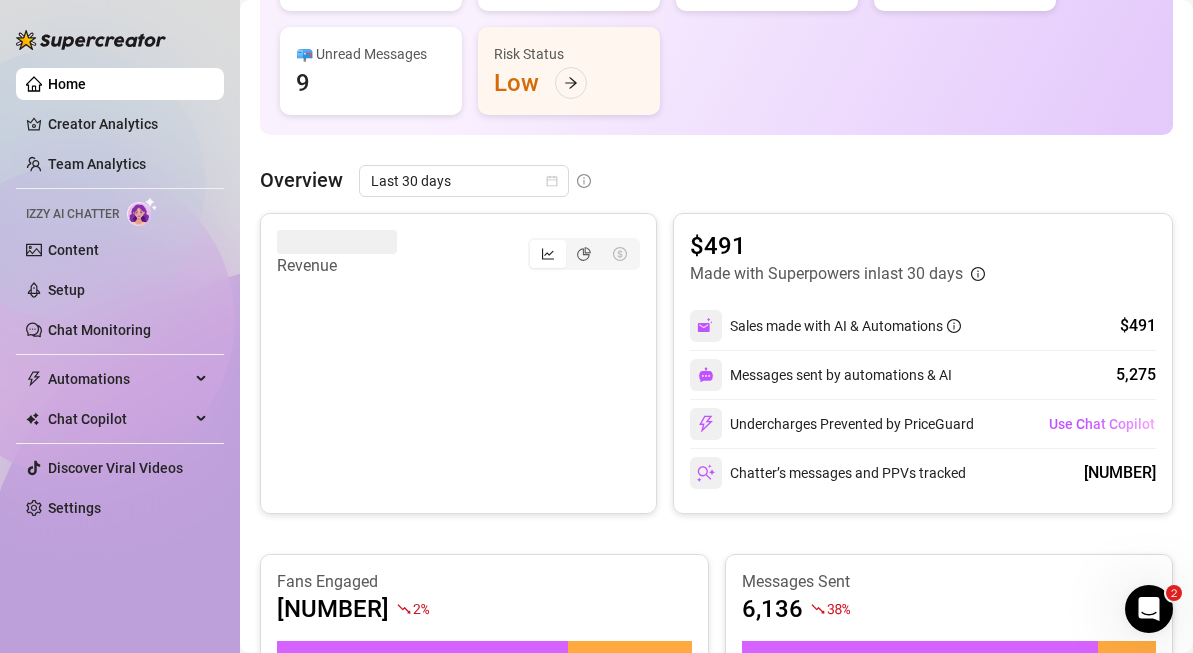 scroll, scrollTop: 346, scrollLeft: 0, axis: vertical 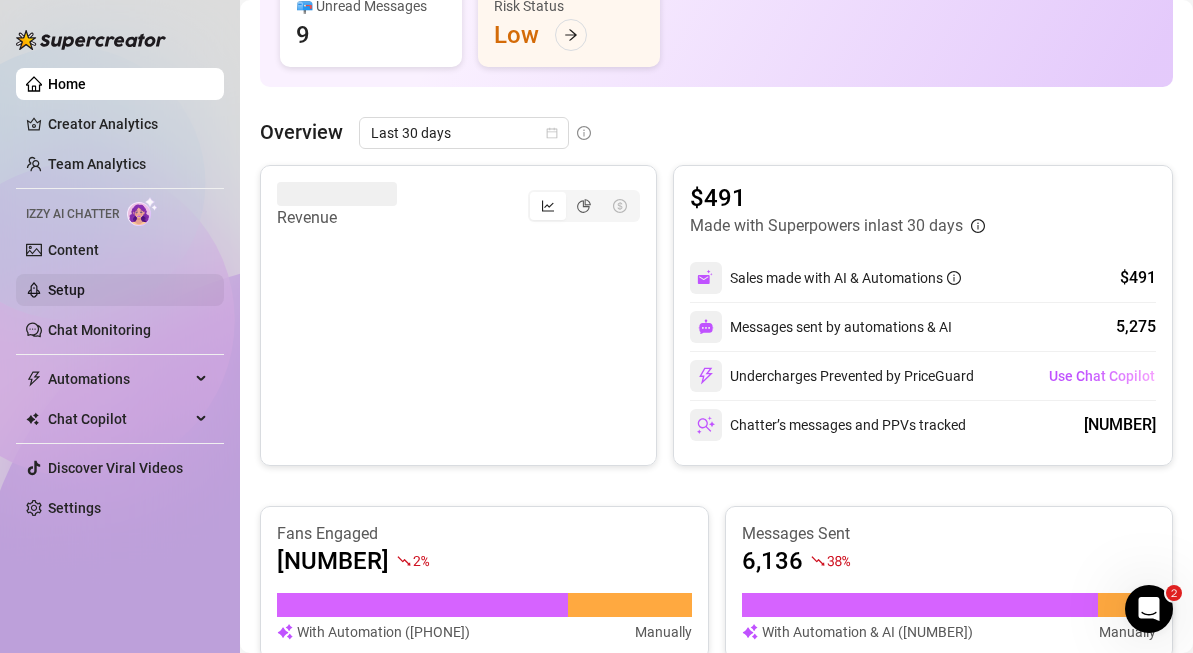 click on "Setup" at bounding box center (66, 290) 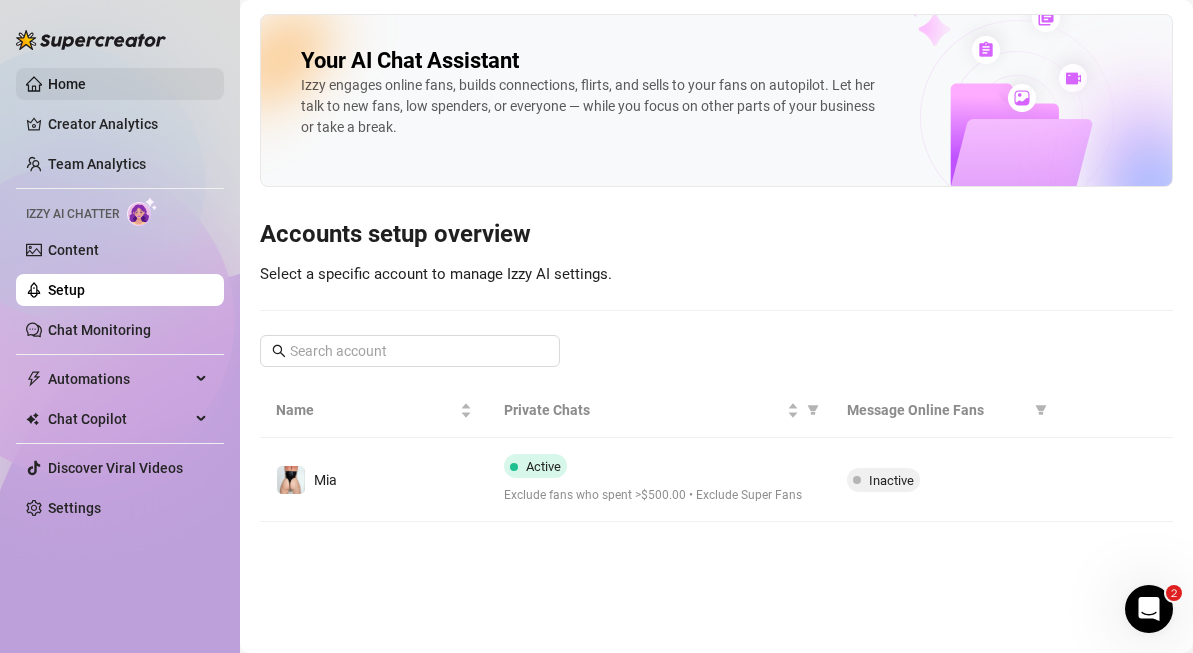 click on "Home" at bounding box center [67, 84] 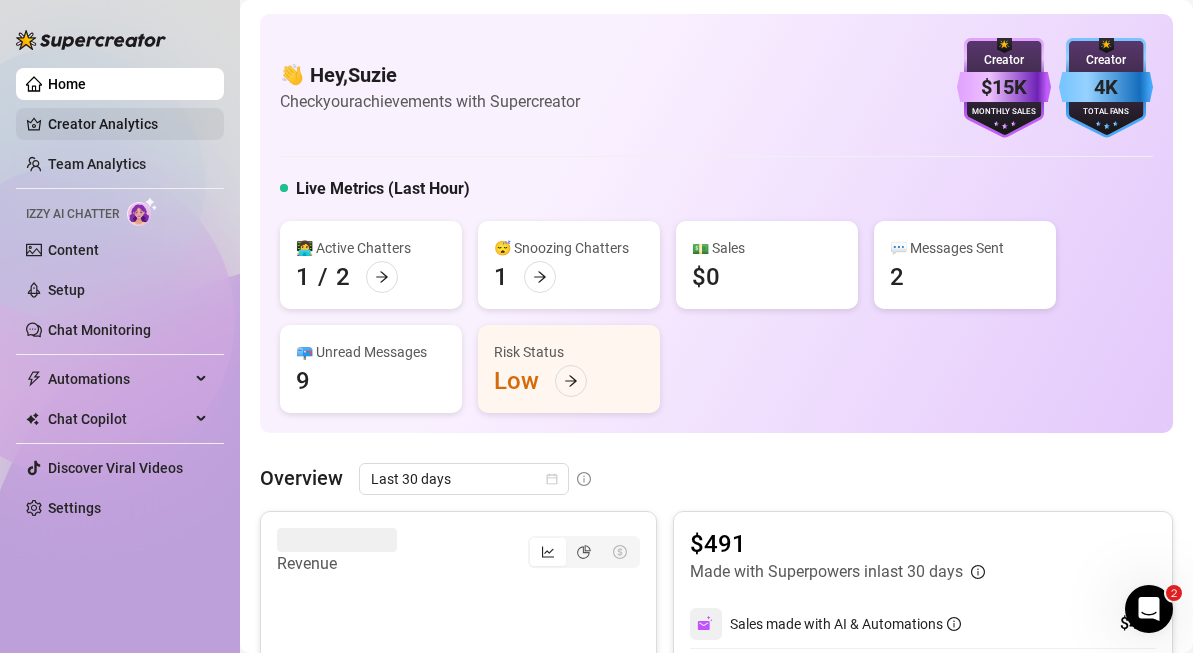 click on "Creator Analytics" at bounding box center [128, 124] 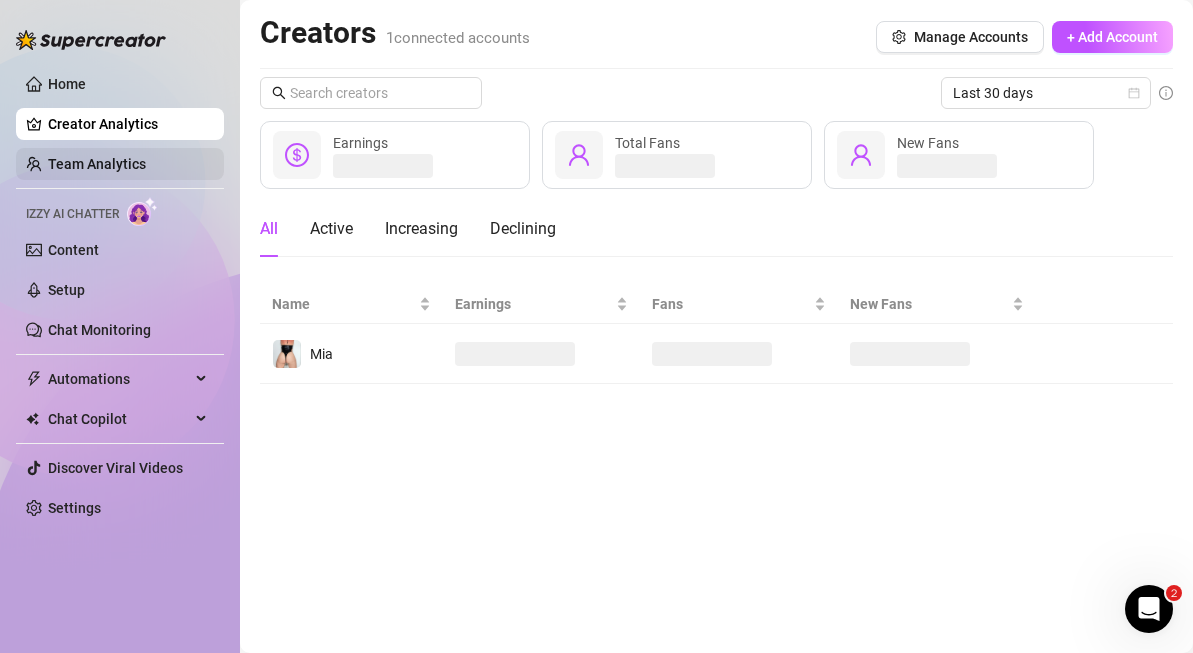 click on "Team Analytics" at bounding box center (97, 164) 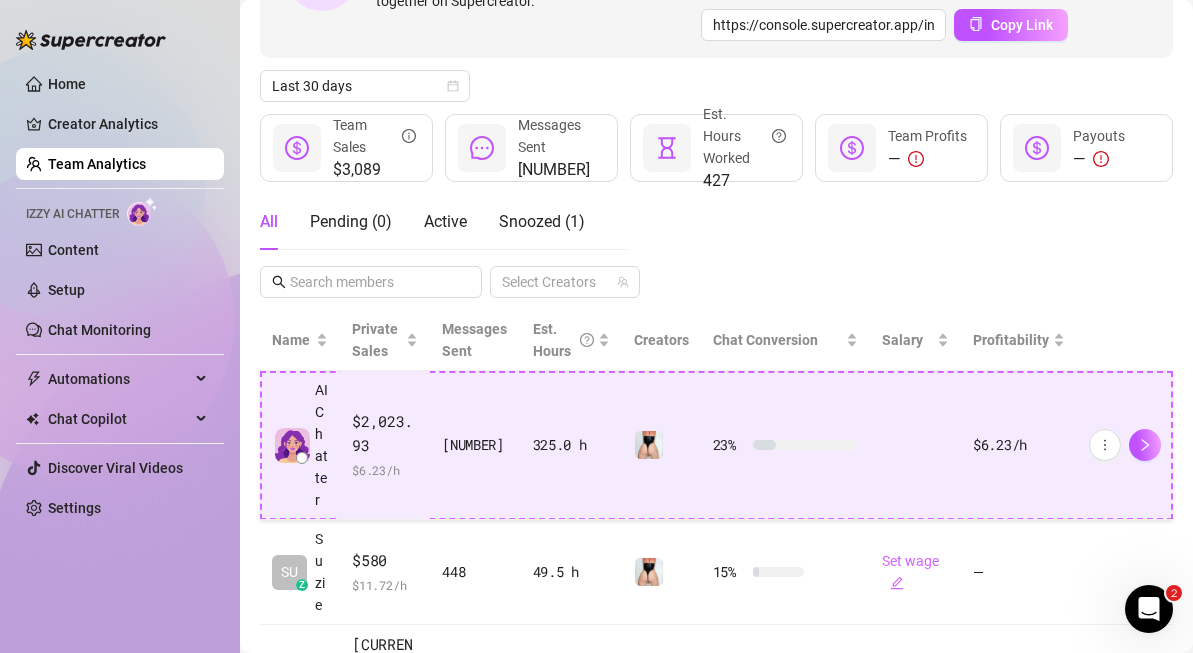 scroll, scrollTop: 220, scrollLeft: 0, axis: vertical 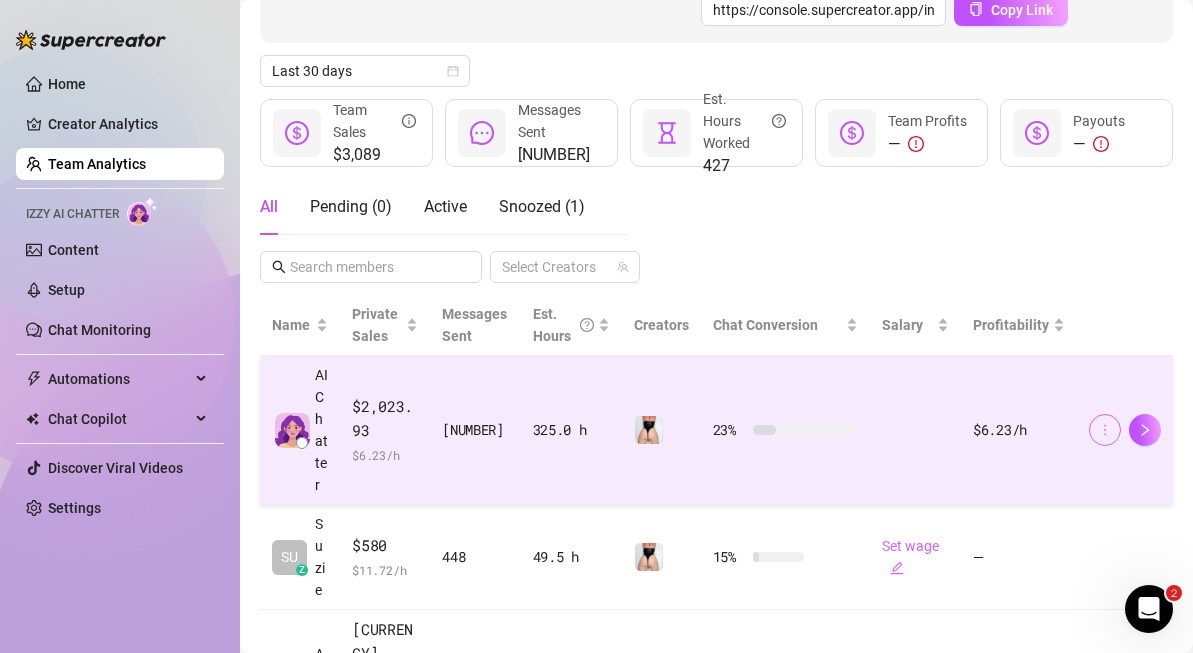 click 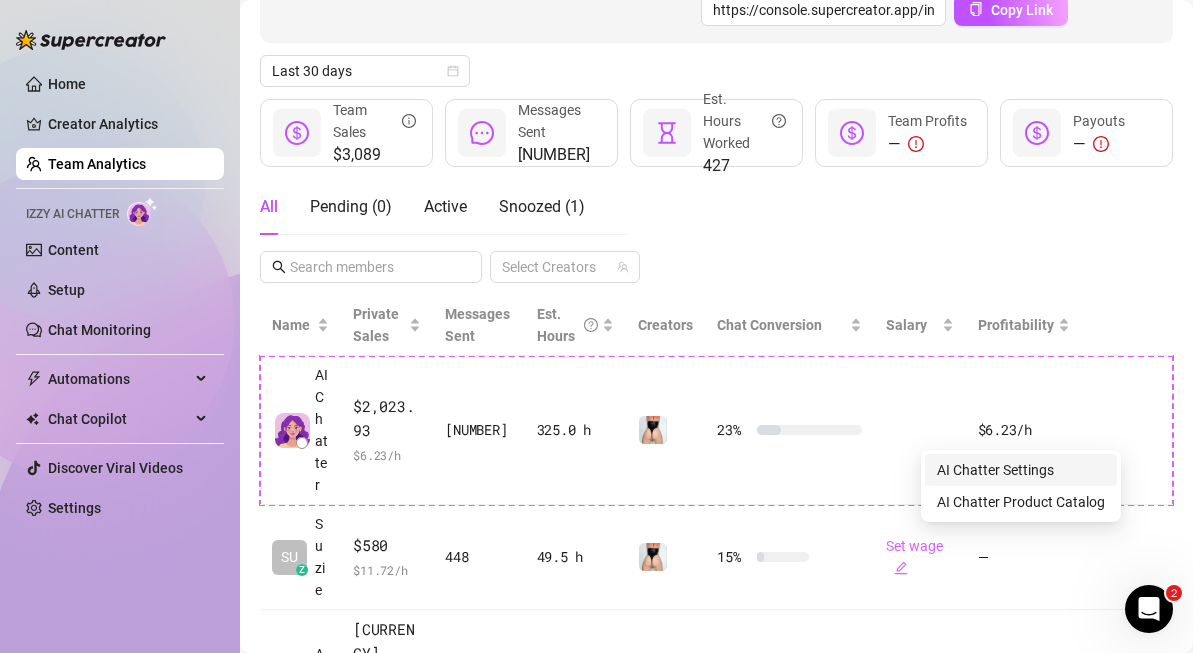 click on "AI Chatter Settings" at bounding box center (995, 470) 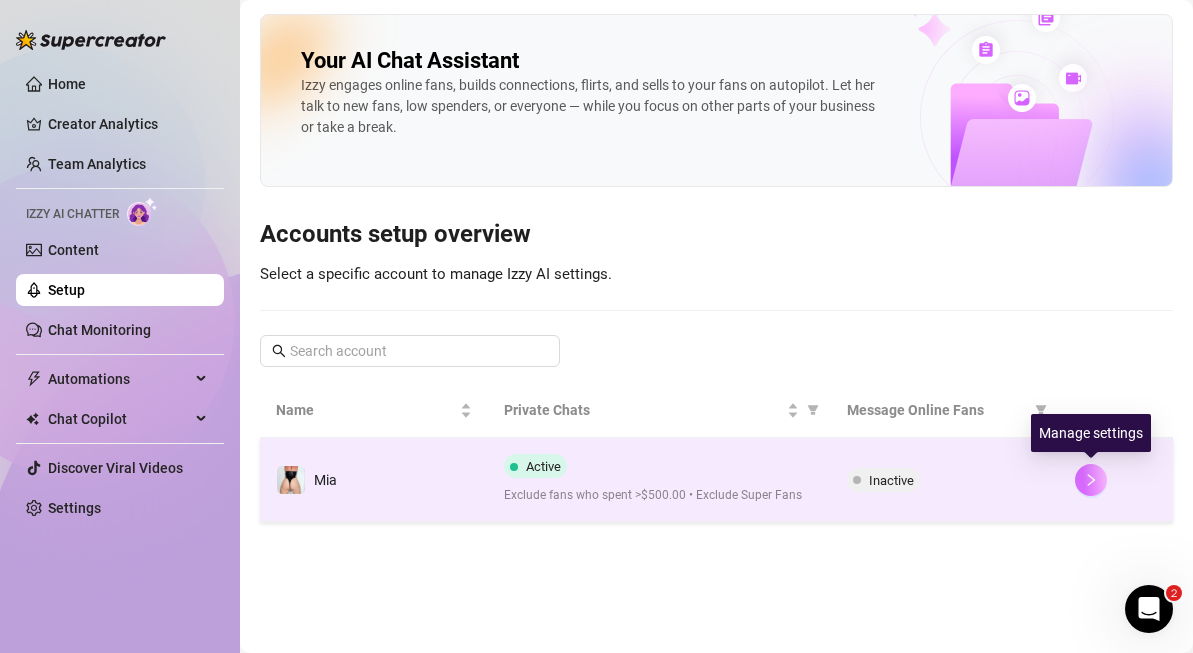 click 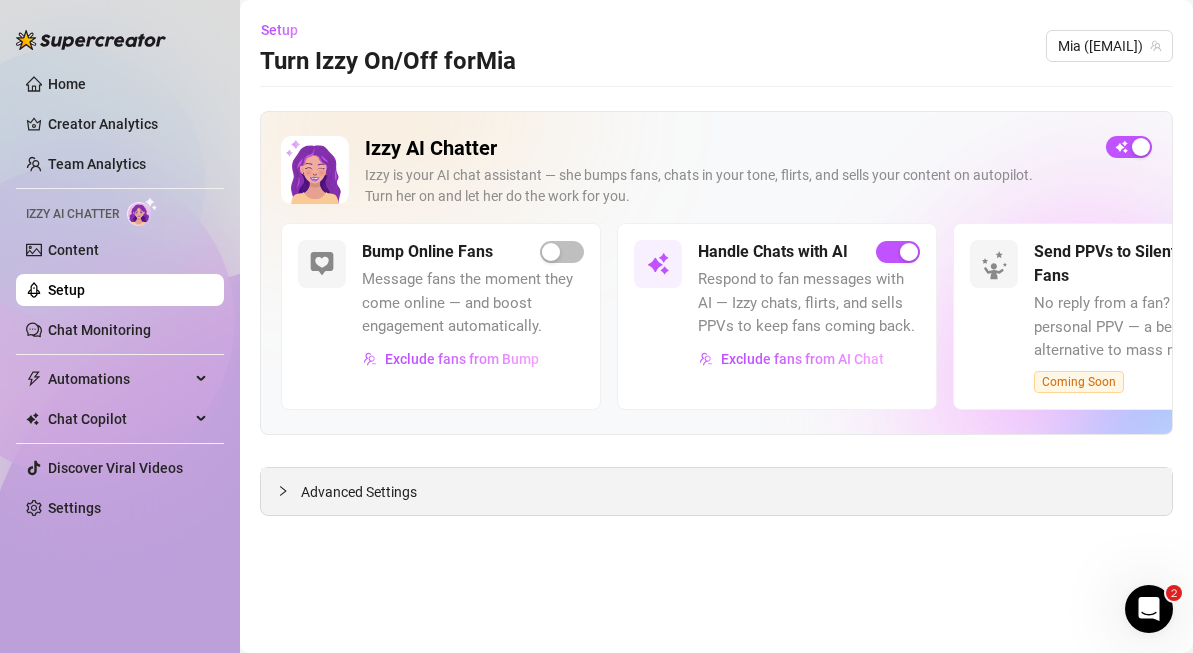 click on "Advanced Settings" at bounding box center (716, 491) 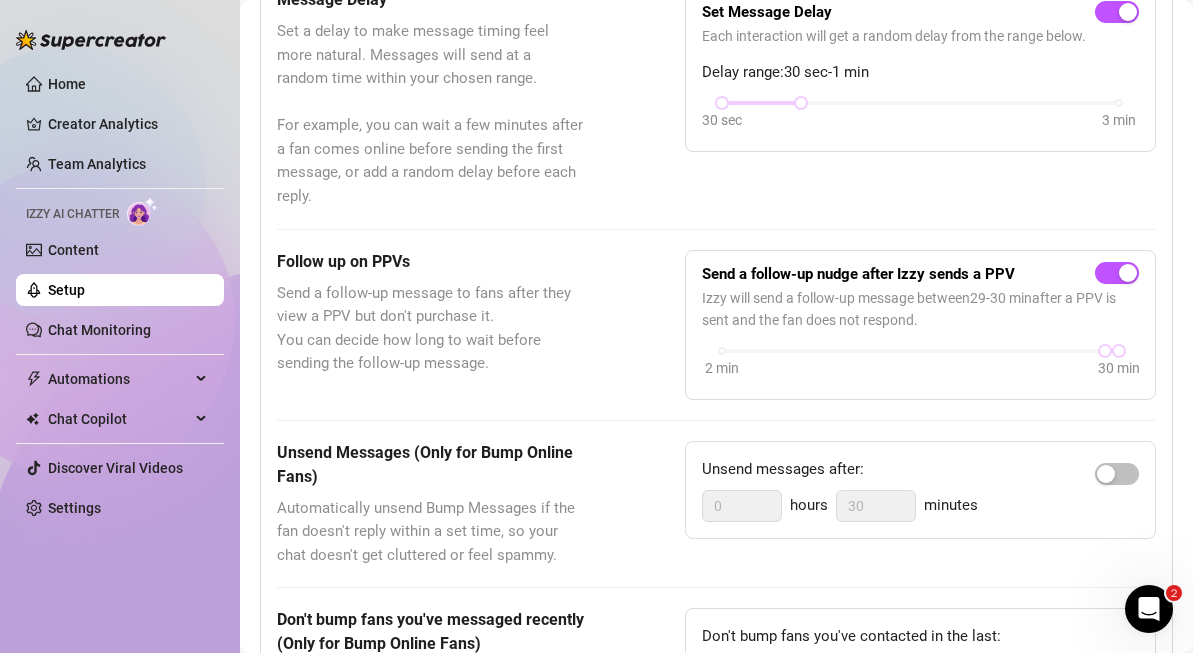 scroll, scrollTop: 635, scrollLeft: 0, axis: vertical 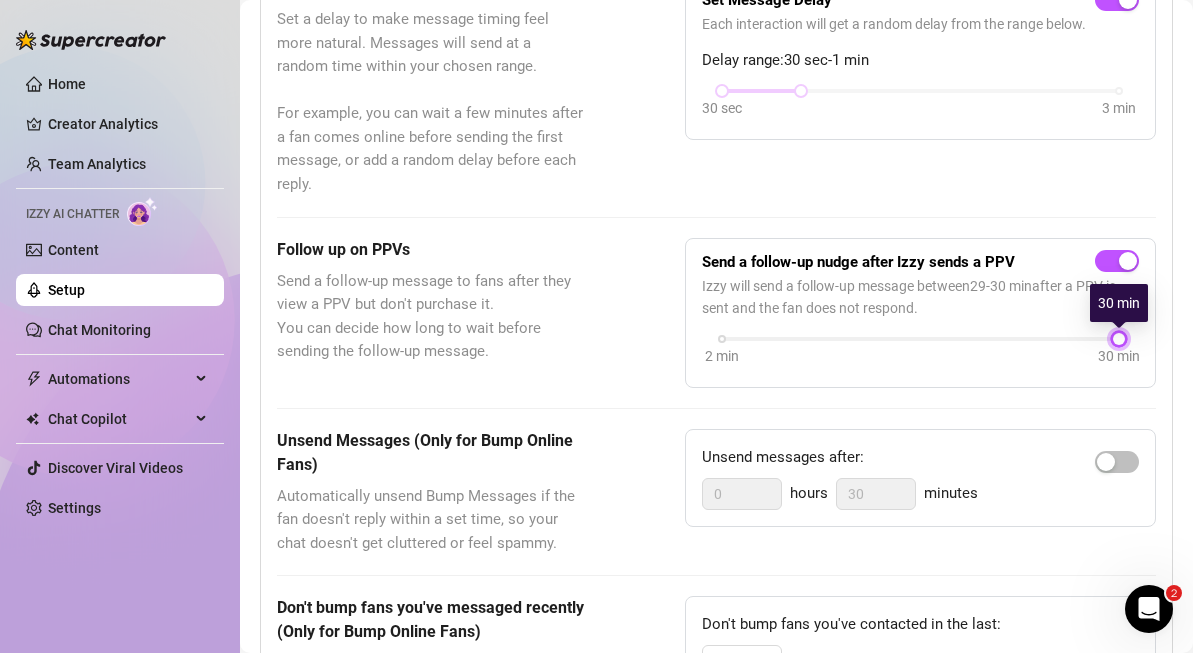 drag, startPoint x: 1107, startPoint y: 344, endPoint x: 1121, endPoint y: 341, distance: 14.3178215 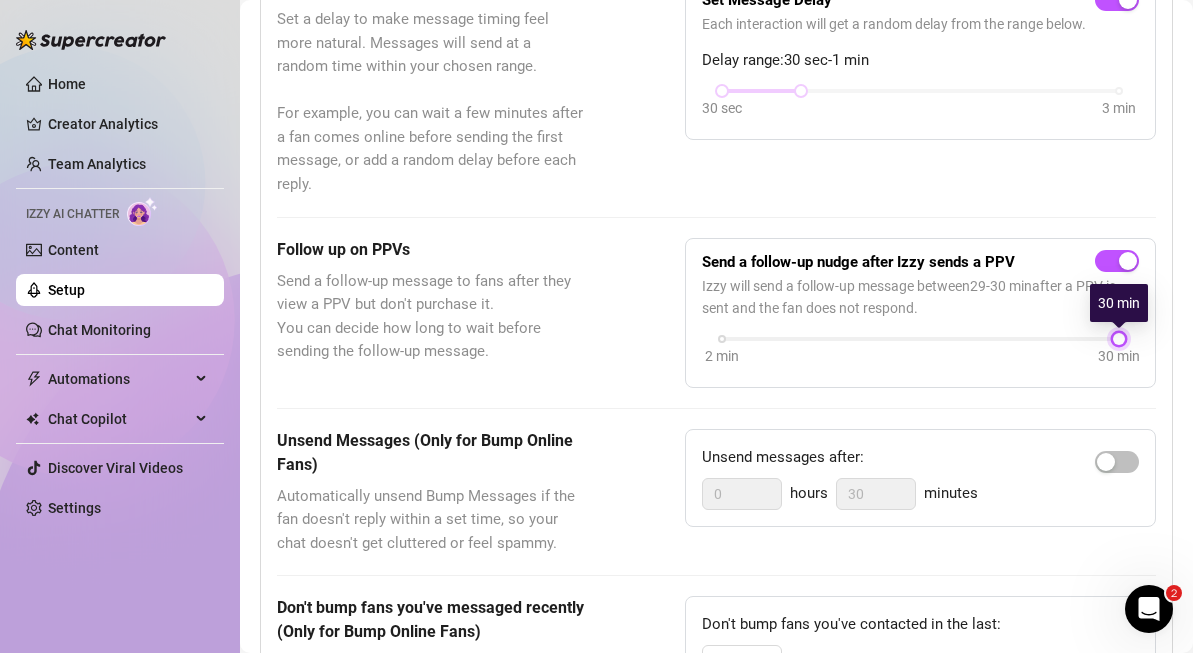 click on "2 min 30 min" at bounding box center [920, 337] 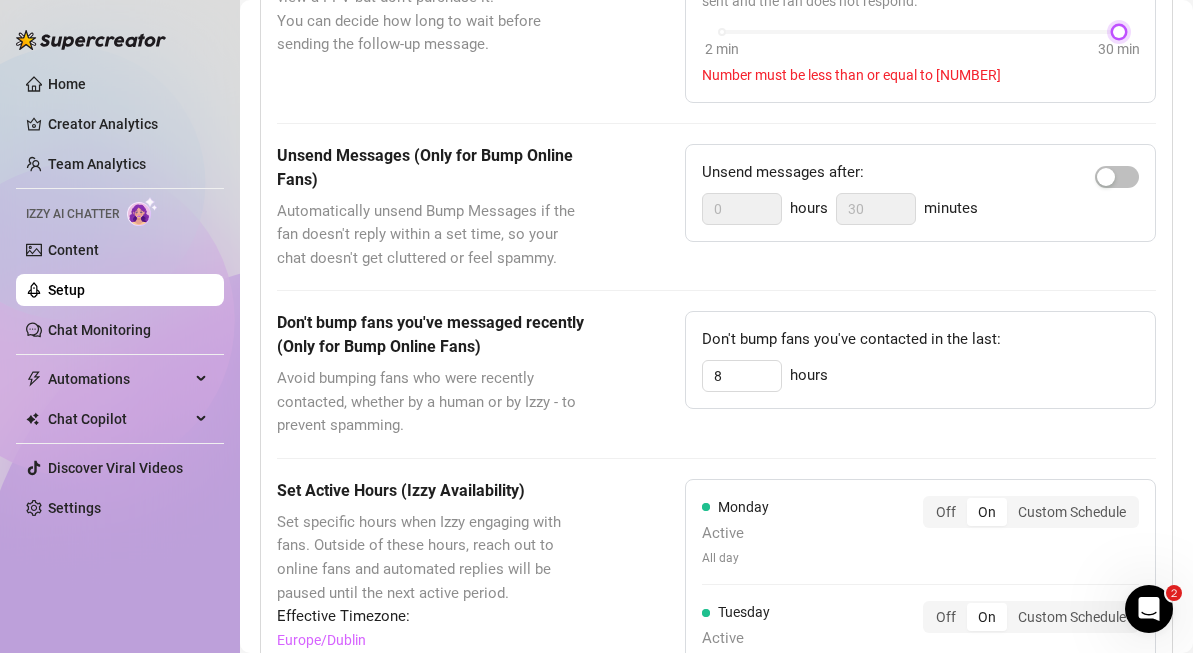 scroll, scrollTop: 941, scrollLeft: 0, axis: vertical 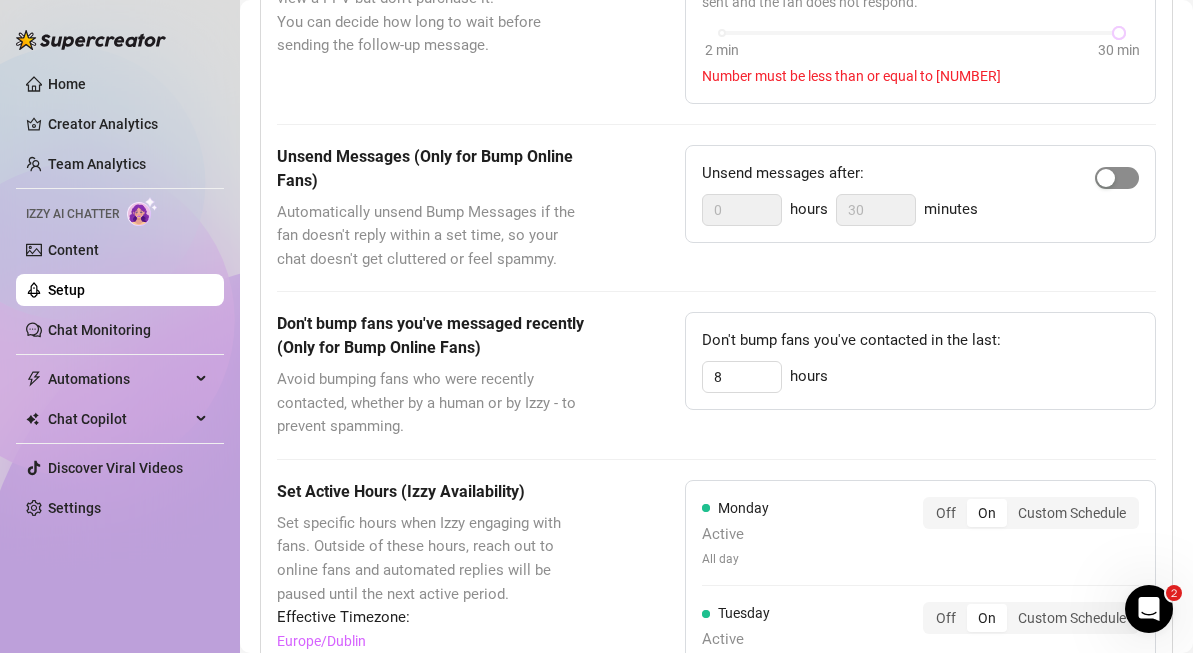 click at bounding box center (1106, 178) 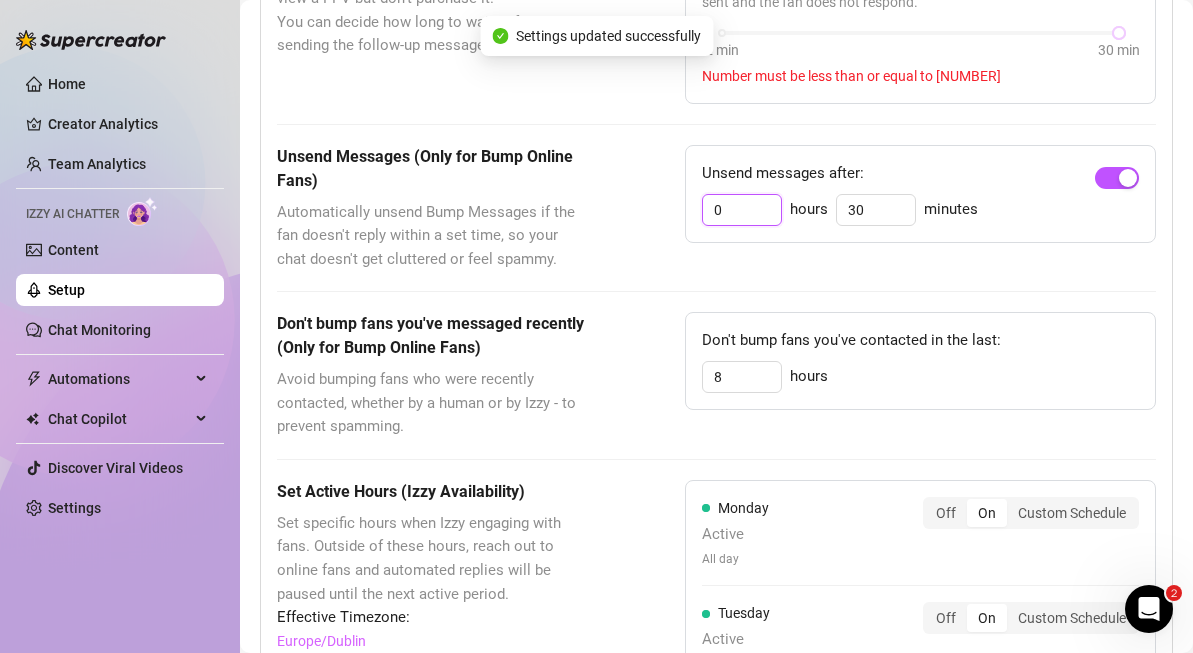 click on "0" at bounding box center (742, 210) 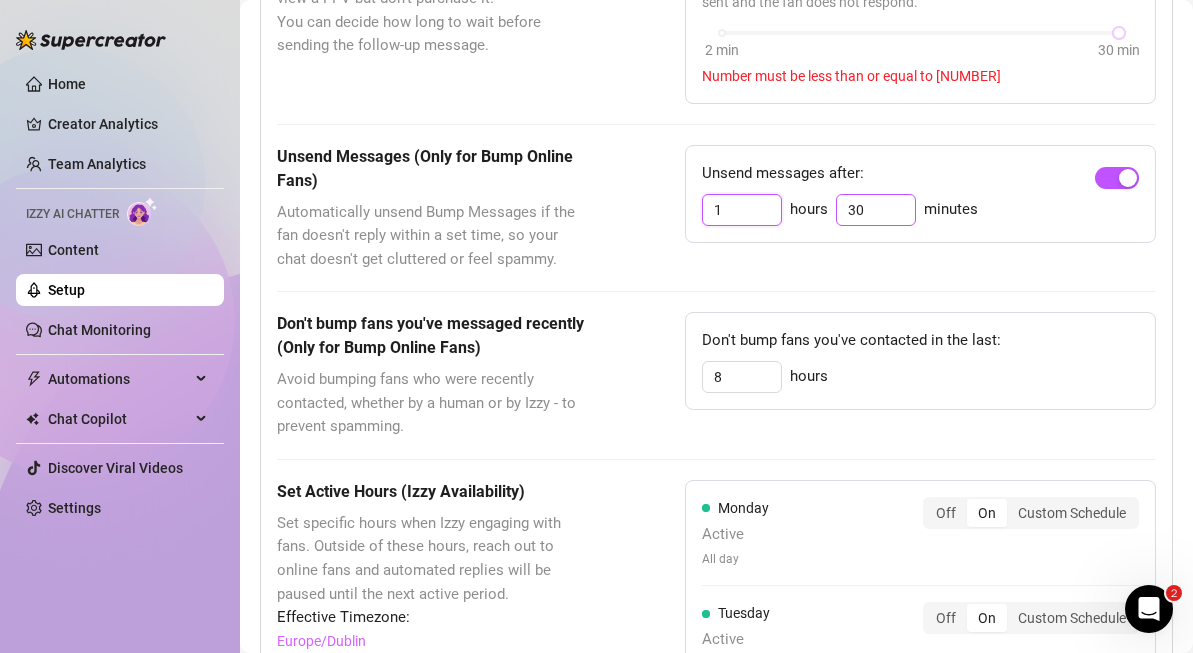 type on "1" 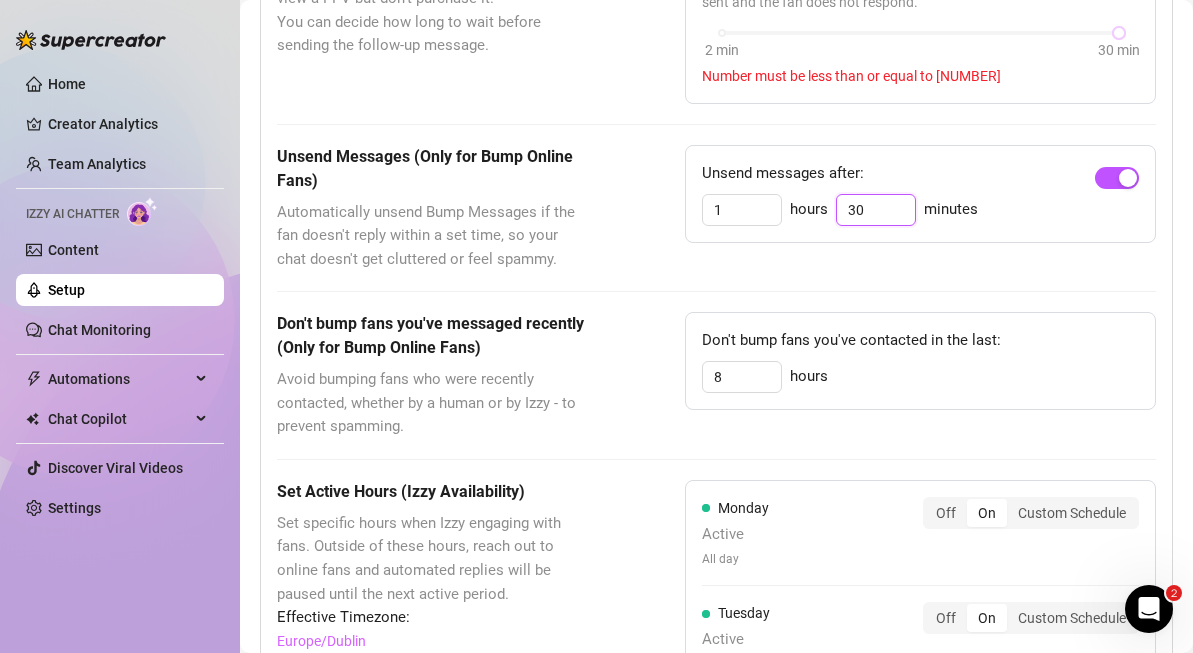 click on "30" at bounding box center (876, 210) 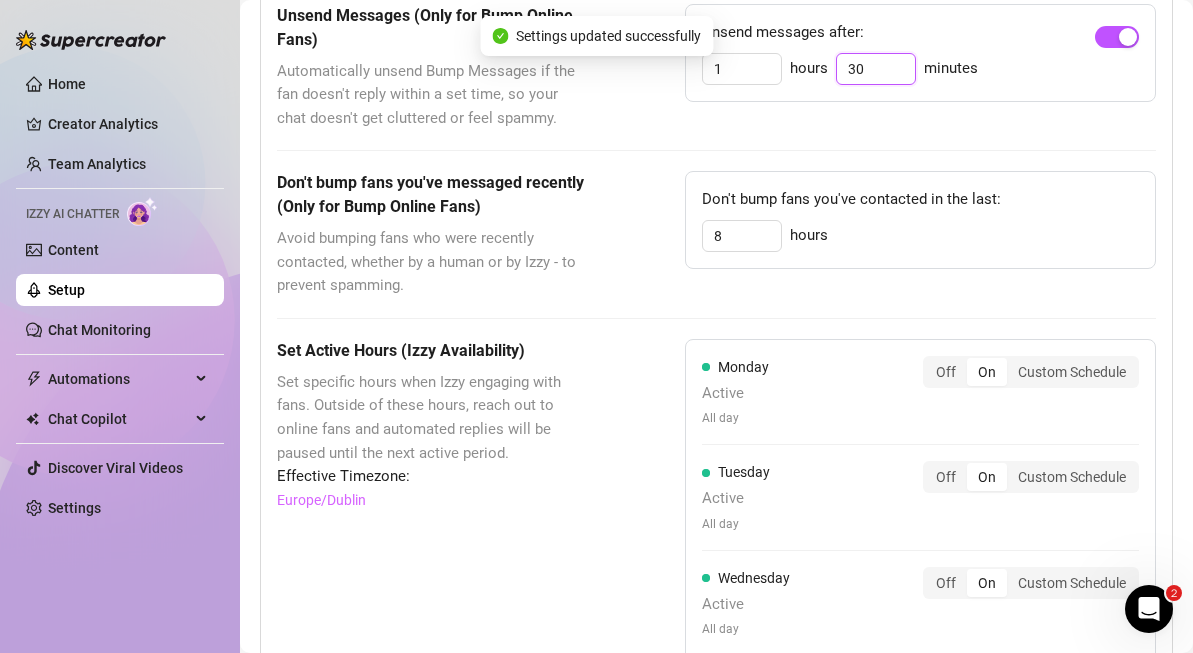 scroll, scrollTop: 1084, scrollLeft: 0, axis: vertical 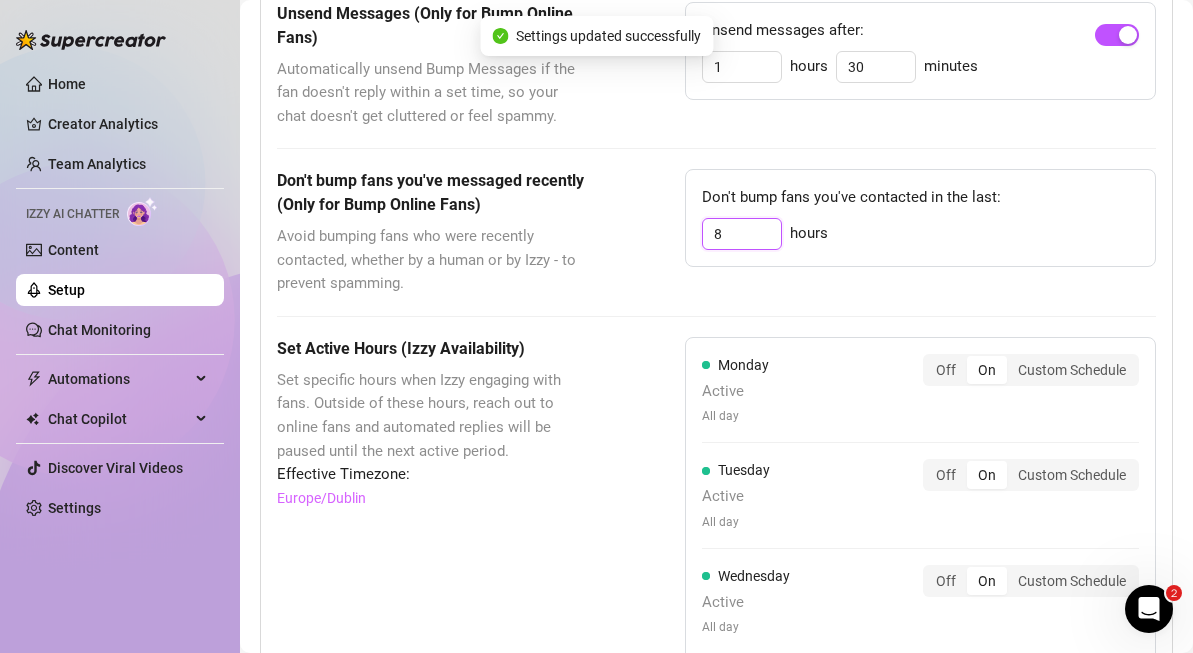 click on "8" at bounding box center [742, 67] 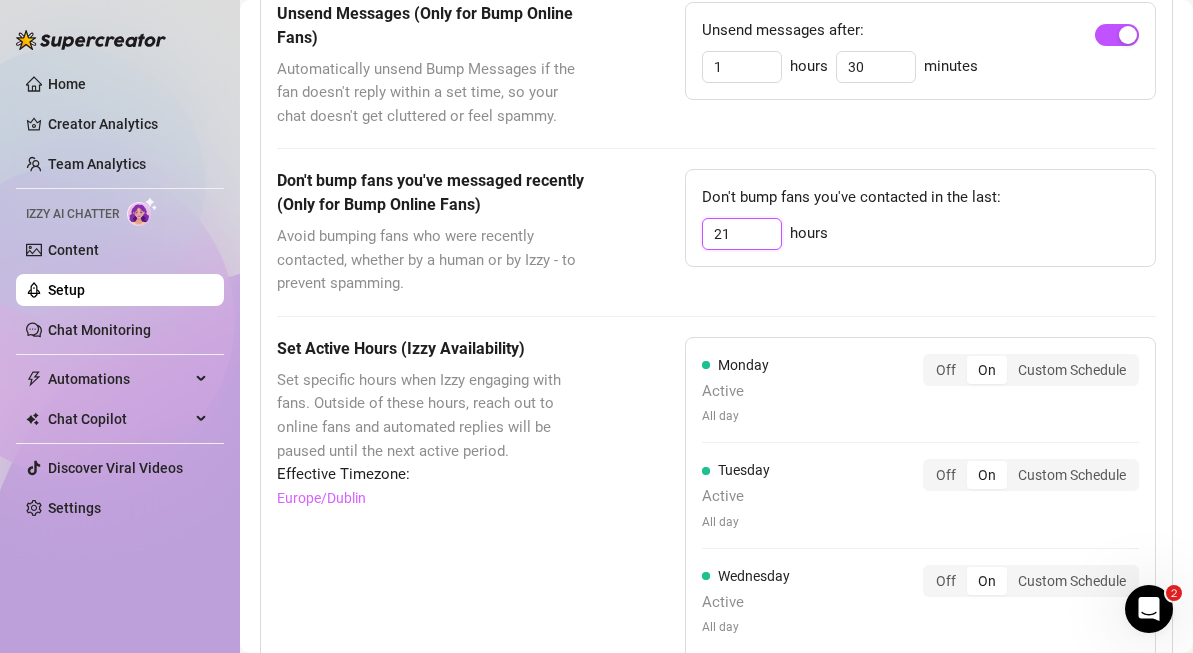 type on "2" 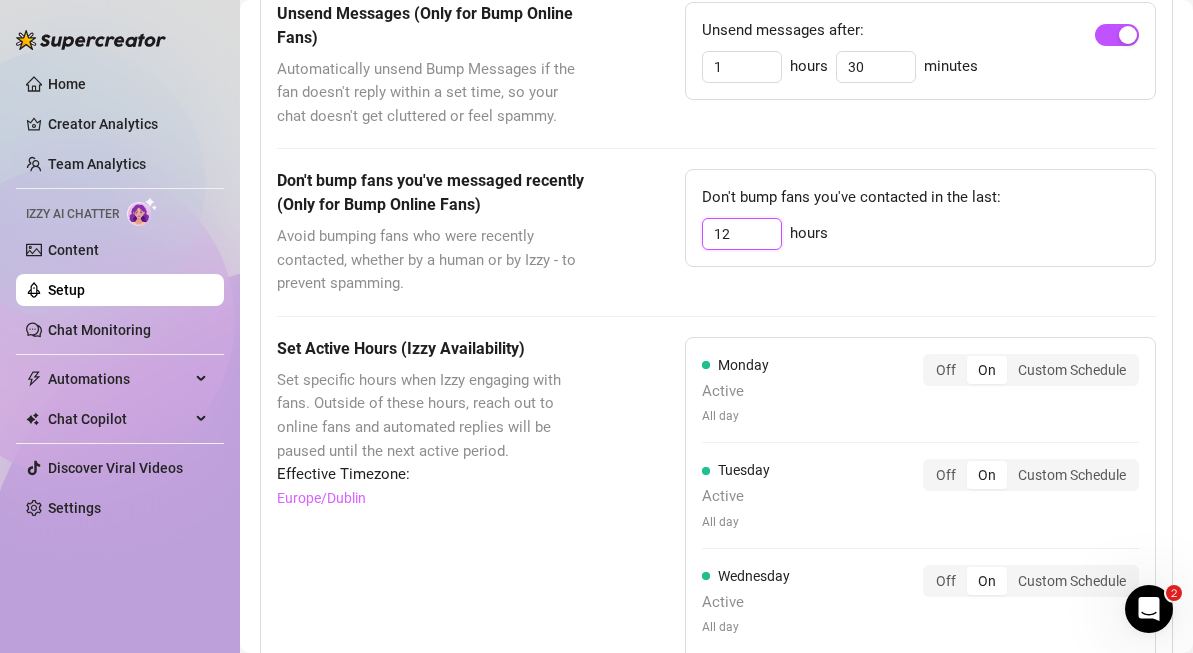 type on "12" 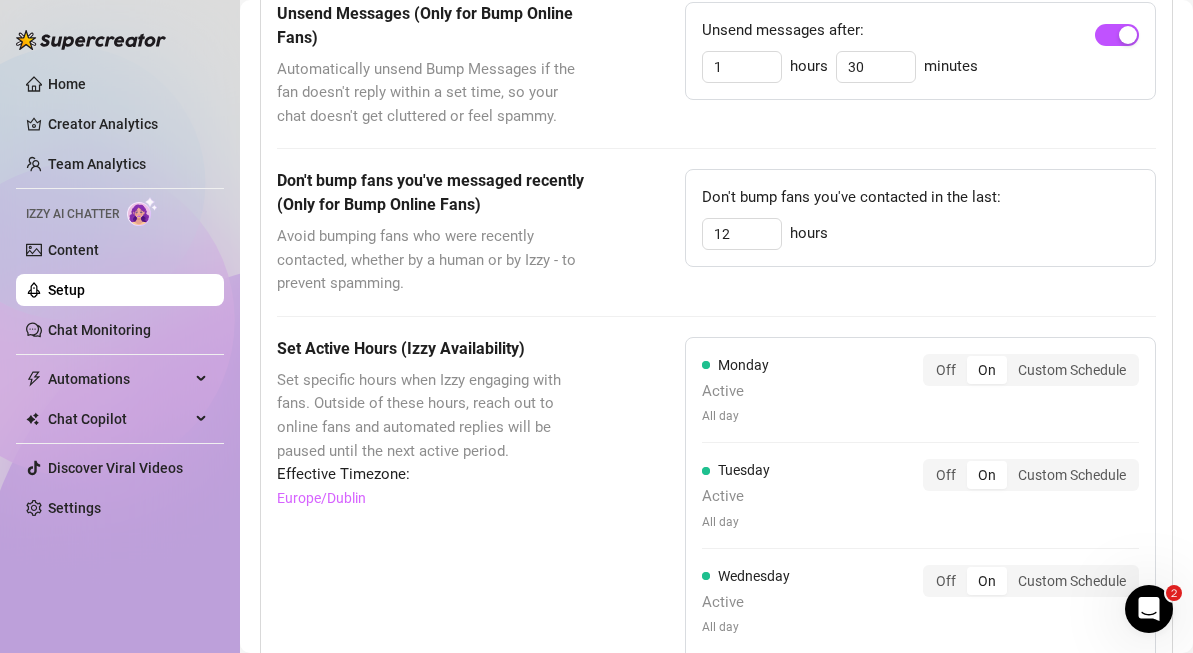 click on "Don't bump fans you've messaged recently (Only for Bump Online Fans) Avoid bumping fans who were recently contacted, whether by a human or by Izzy - to prevent spamming. Don't bump fans you've contacted in the last: [TIME]" at bounding box center (716, 232) 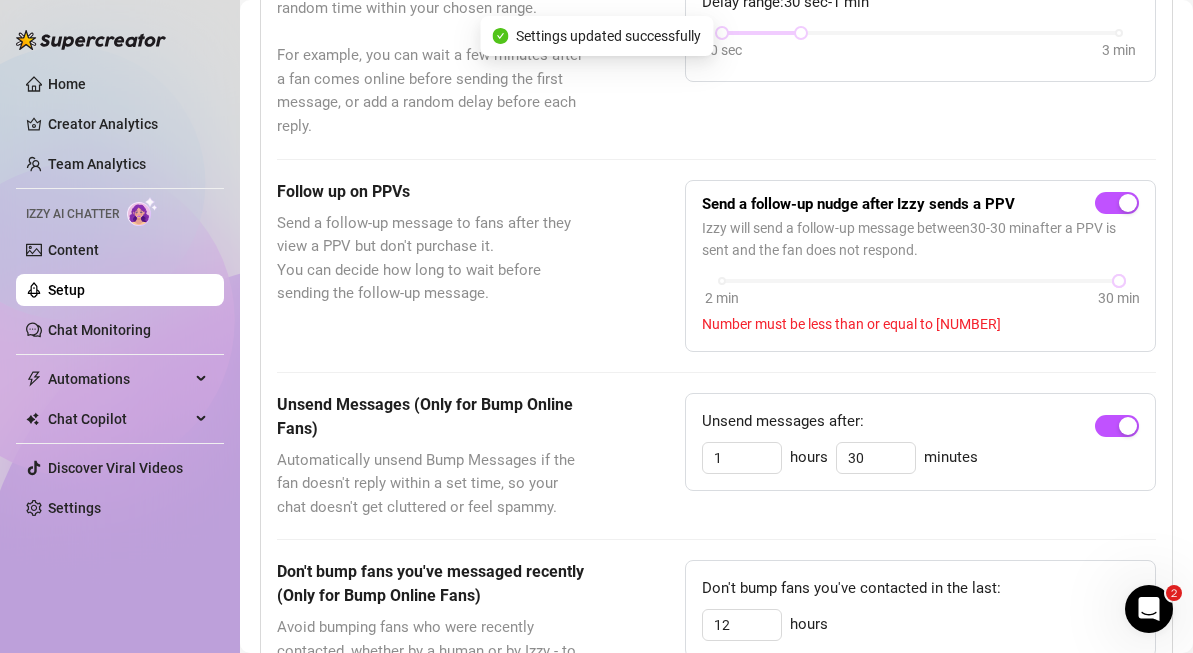 scroll, scrollTop: 0, scrollLeft: 0, axis: both 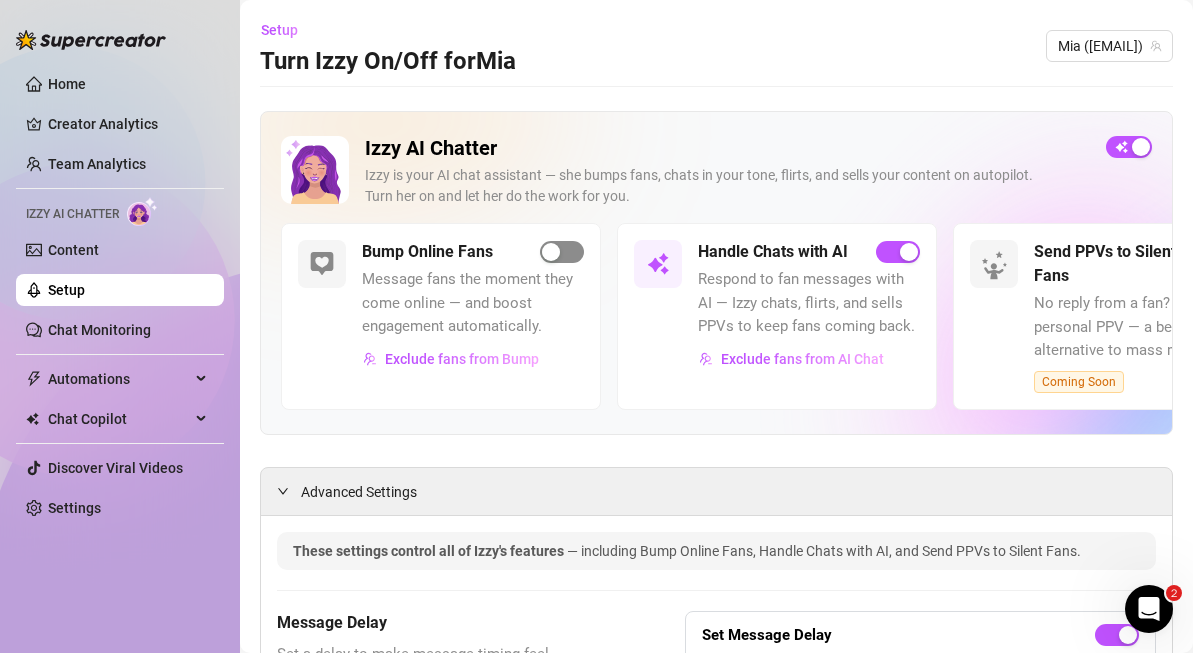 click at bounding box center [551, 252] 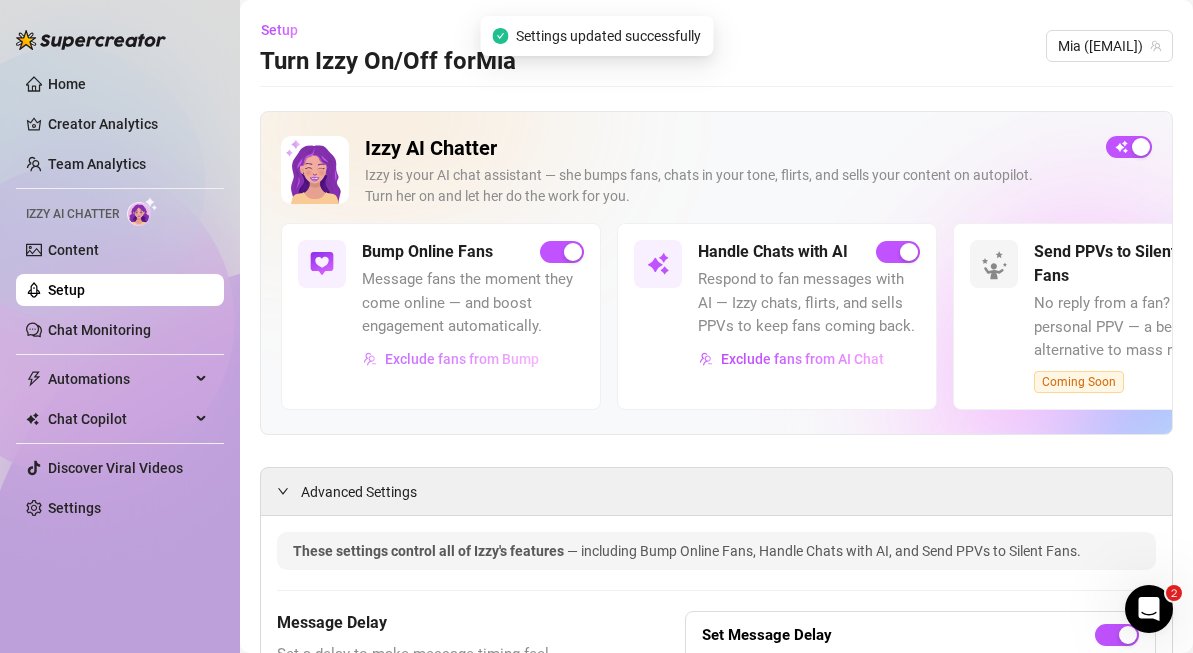 click on "Exclude fans from Bump" at bounding box center [462, 359] 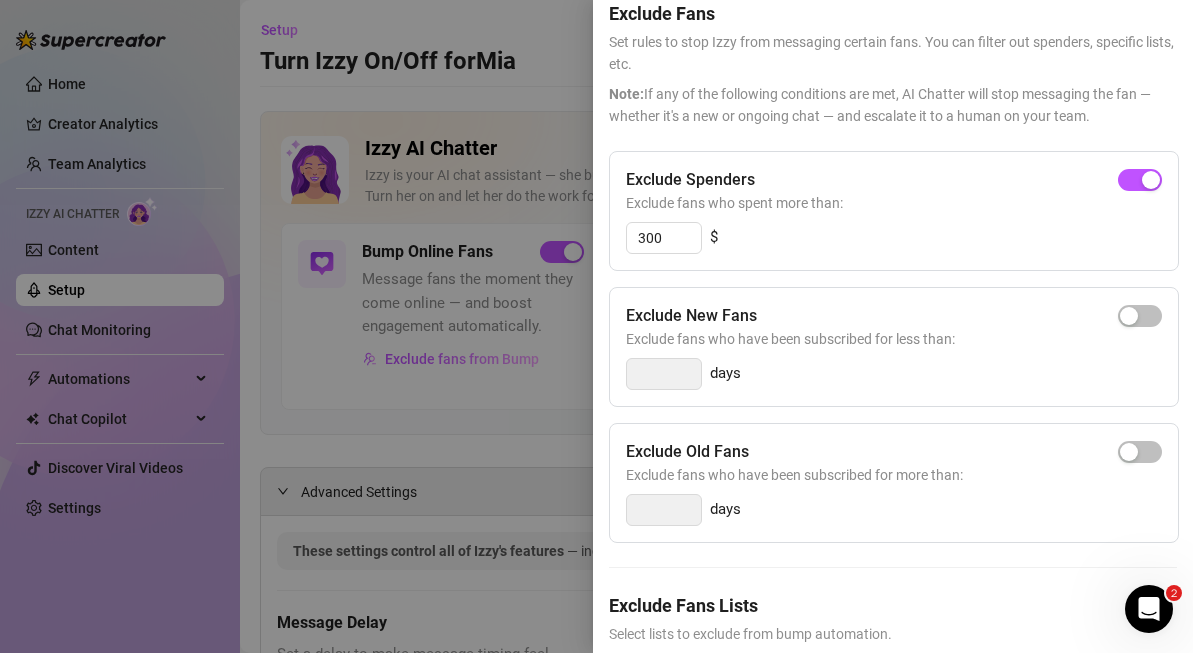 scroll, scrollTop: 113, scrollLeft: 0, axis: vertical 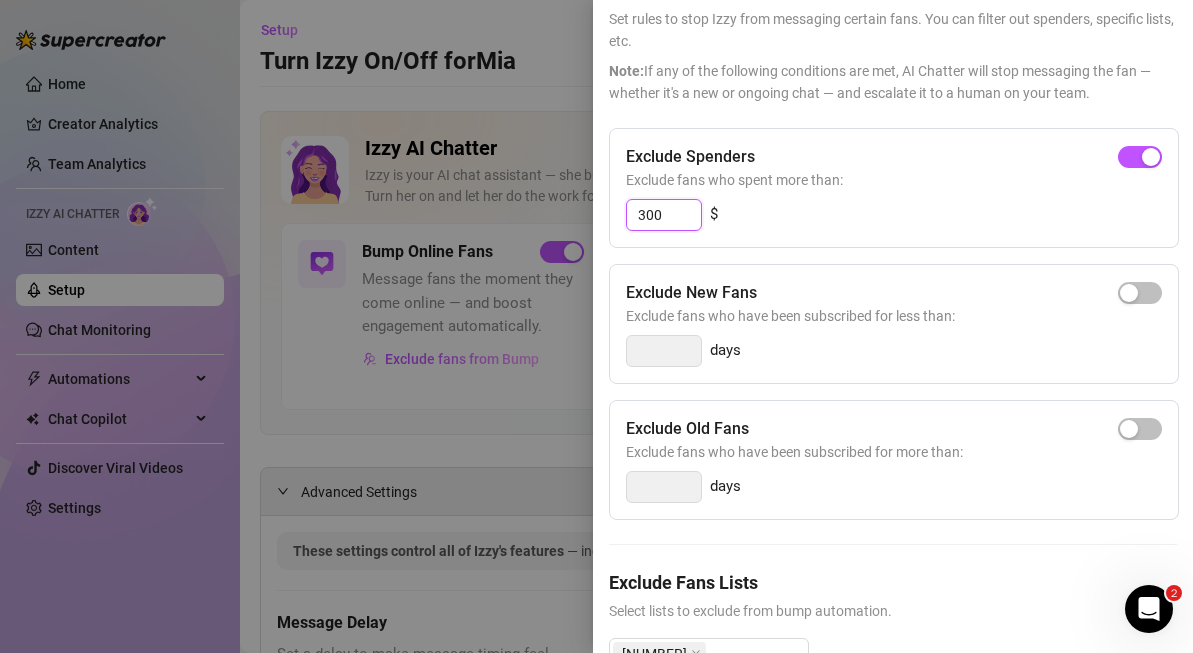 click on "300" at bounding box center (664, 215) 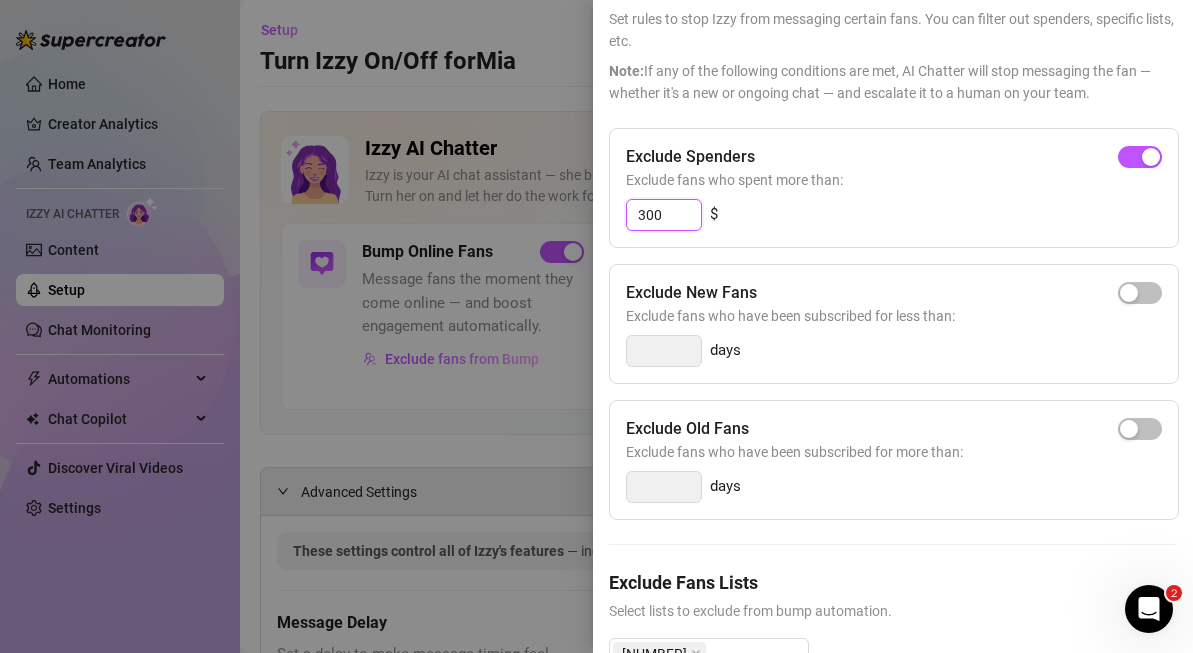 scroll, scrollTop: 310, scrollLeft: 0, axis: vertical 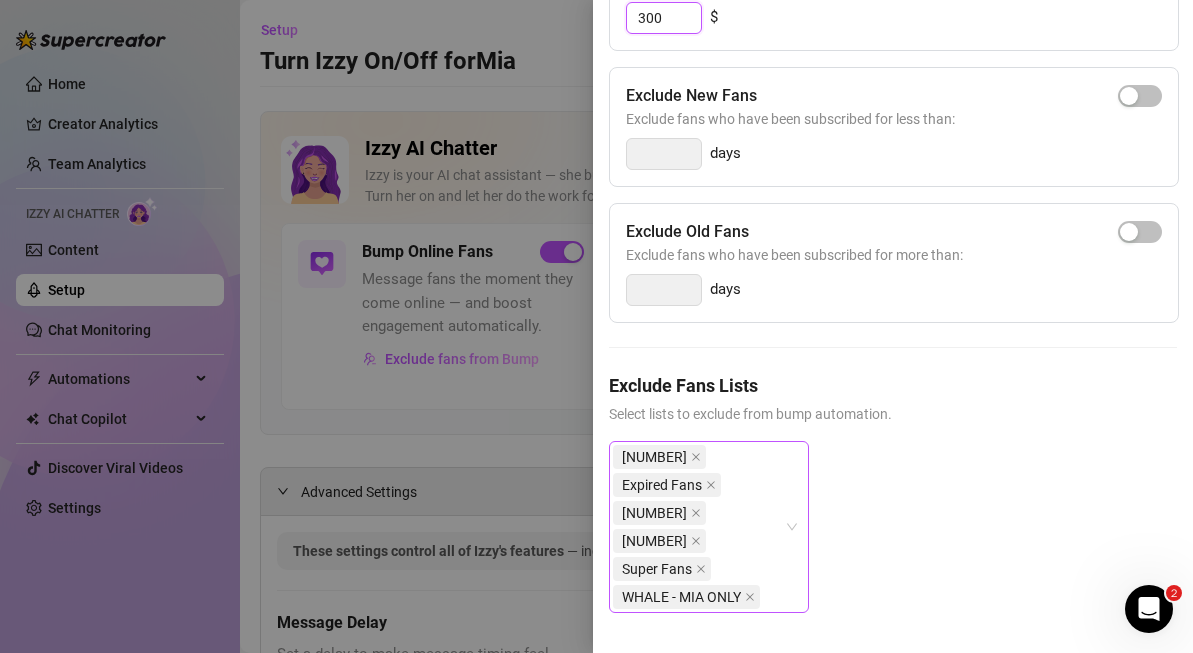 click on "[NUMBER] Expired Fans [NUMBER] [NUMBER] Super Fans WHALE - MIA ONLY" at bounding box center (698, 527) 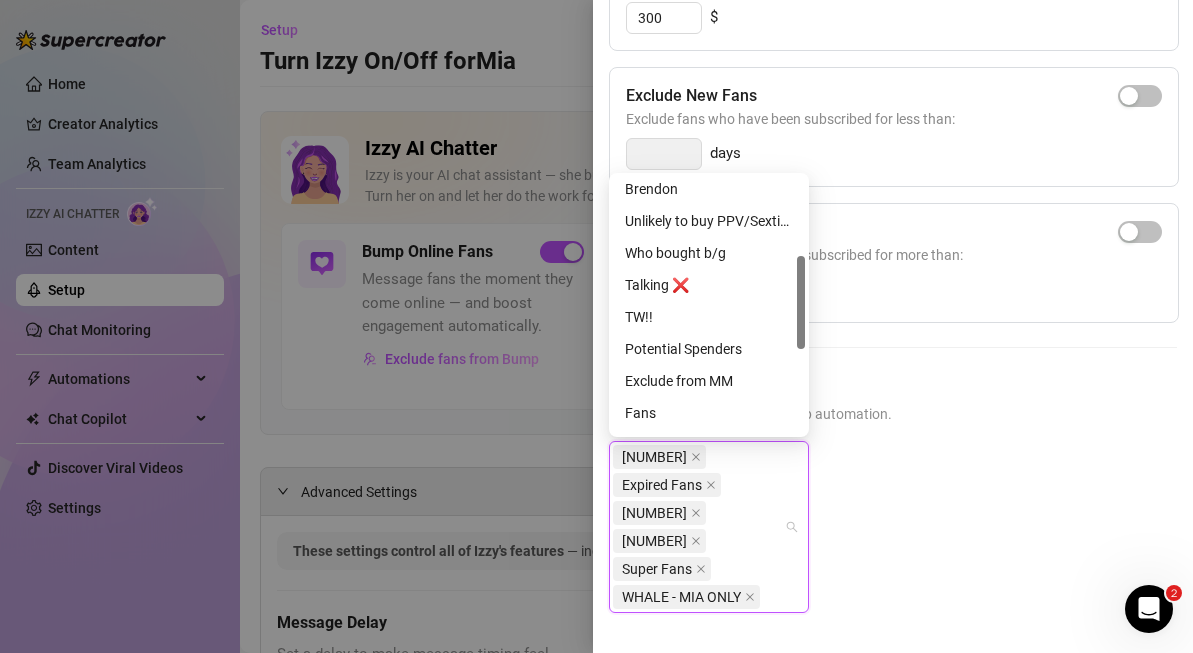 scroll, scrollTop: 202, scrollLeft: 0, axis: vertical 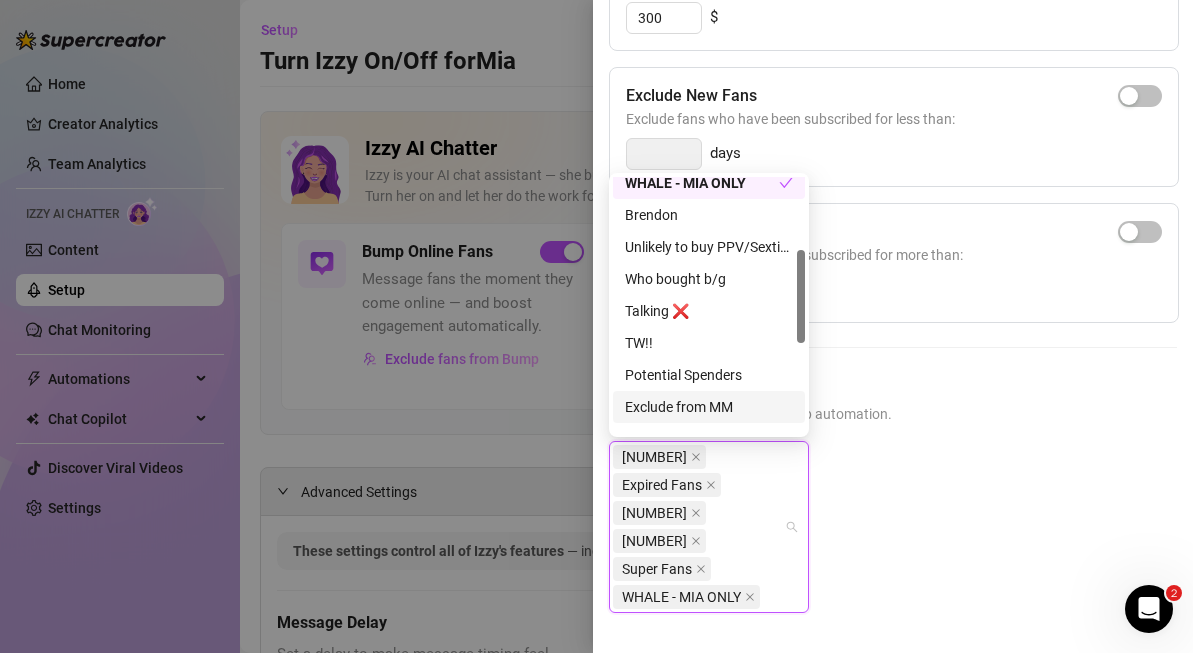click on "Exclude from MM" at bounding box center [709, 407] 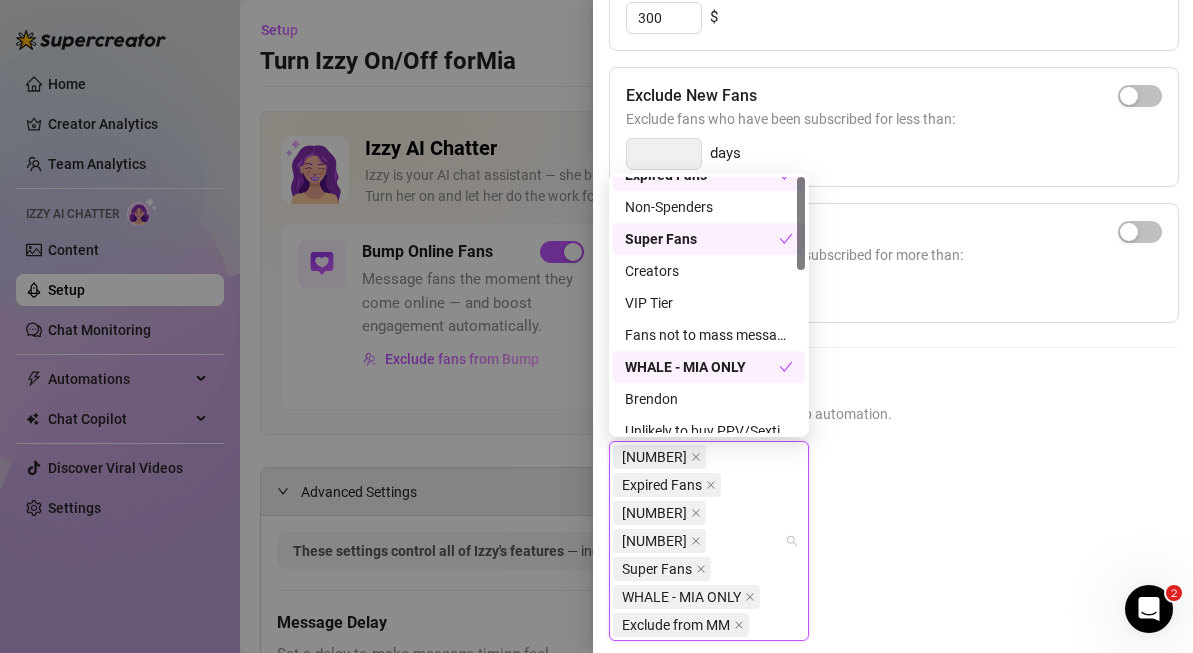 scroll, scrollTop: 0, scrollLeft: 0, axis: both 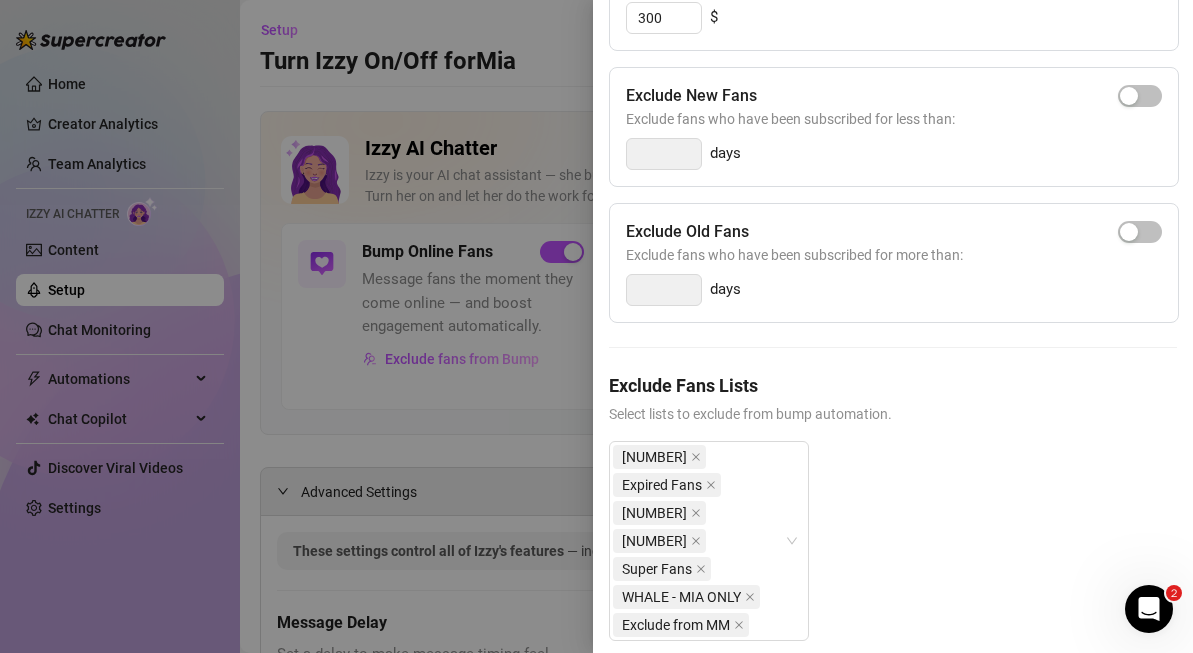 click on "Select lists to exclude from bump automation." at bounding box center (893, 414) 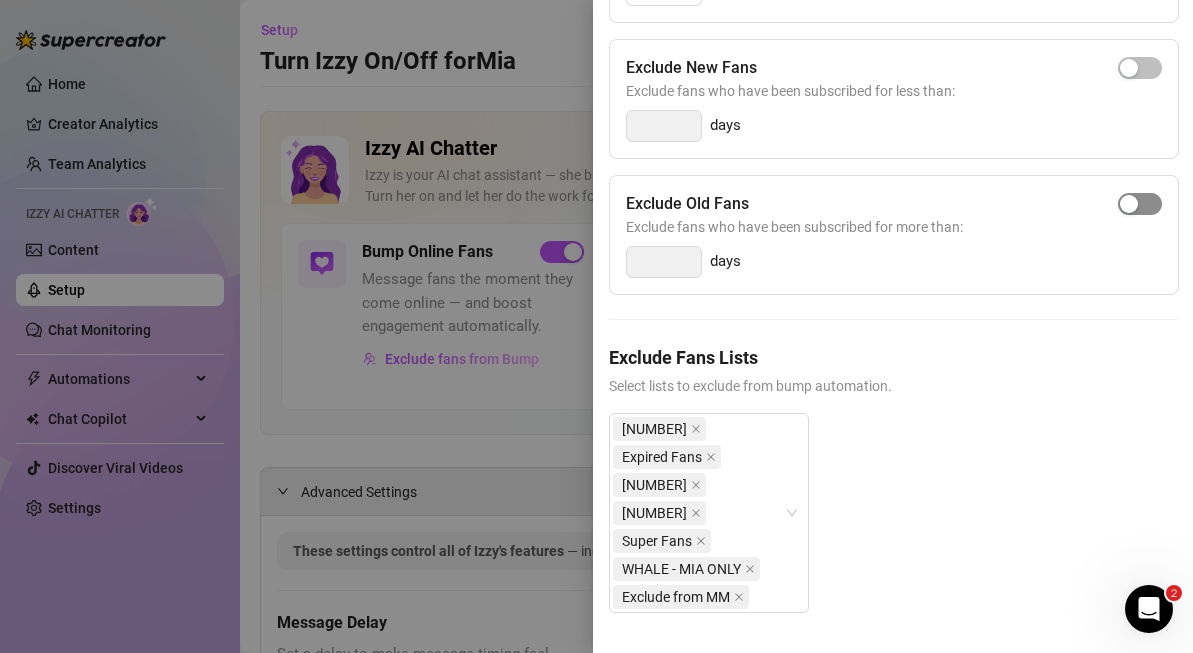 click at bounding box center [1129, 204] 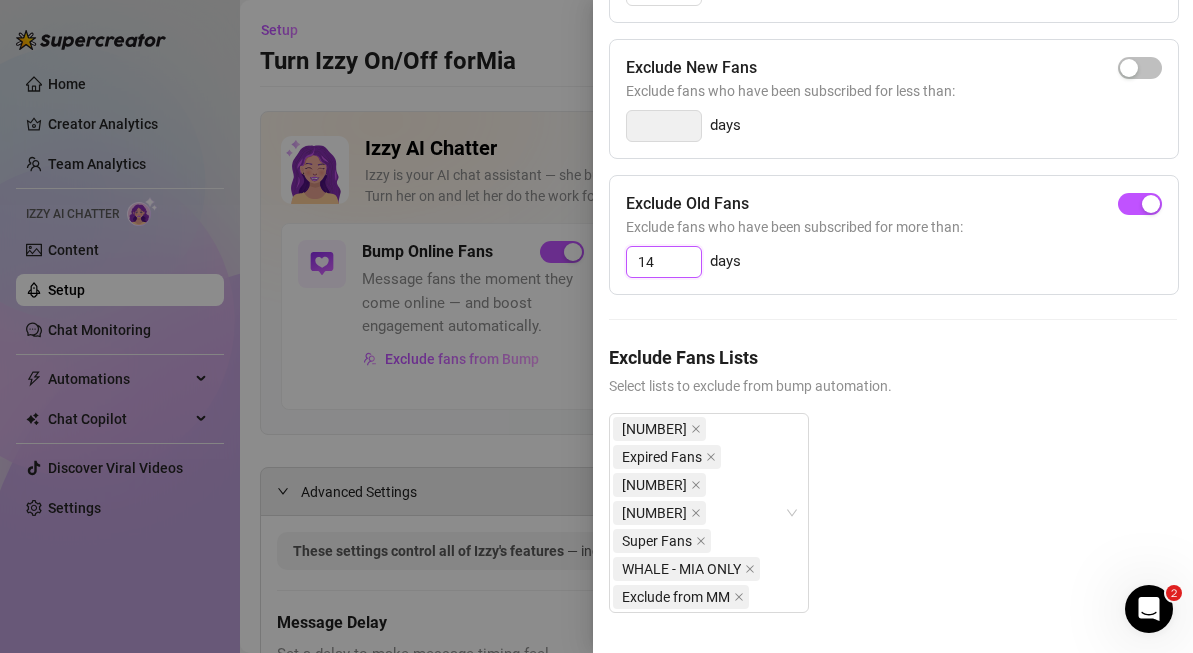 click on "14" at bounding box center (664, 262) 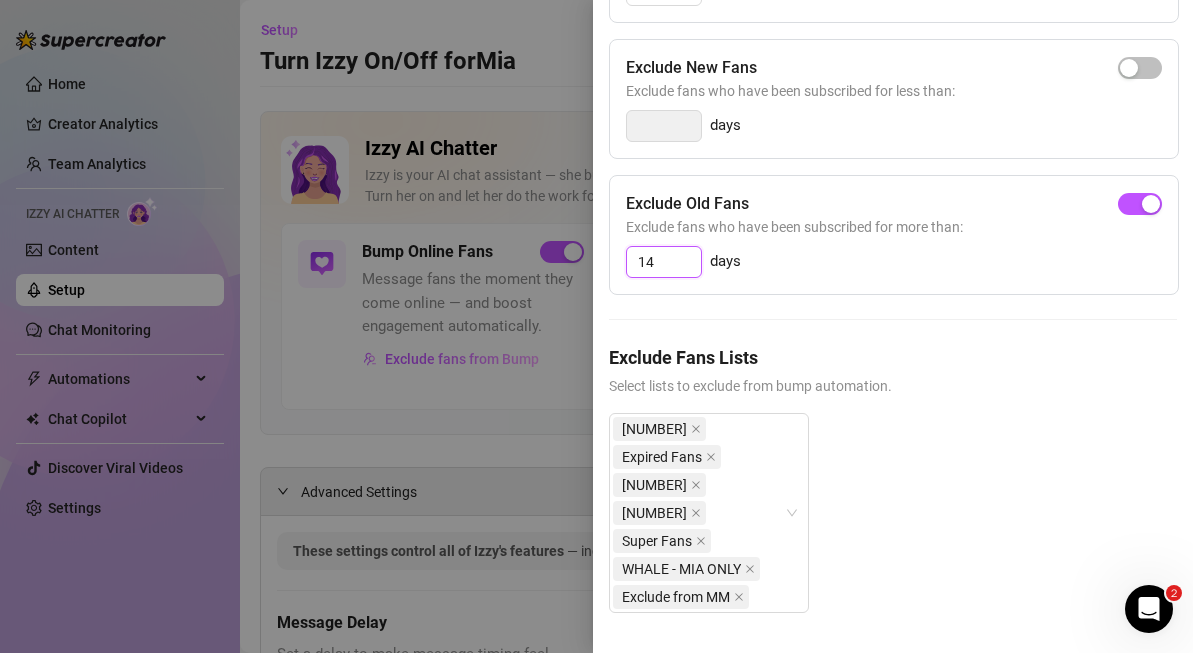 type on "1" 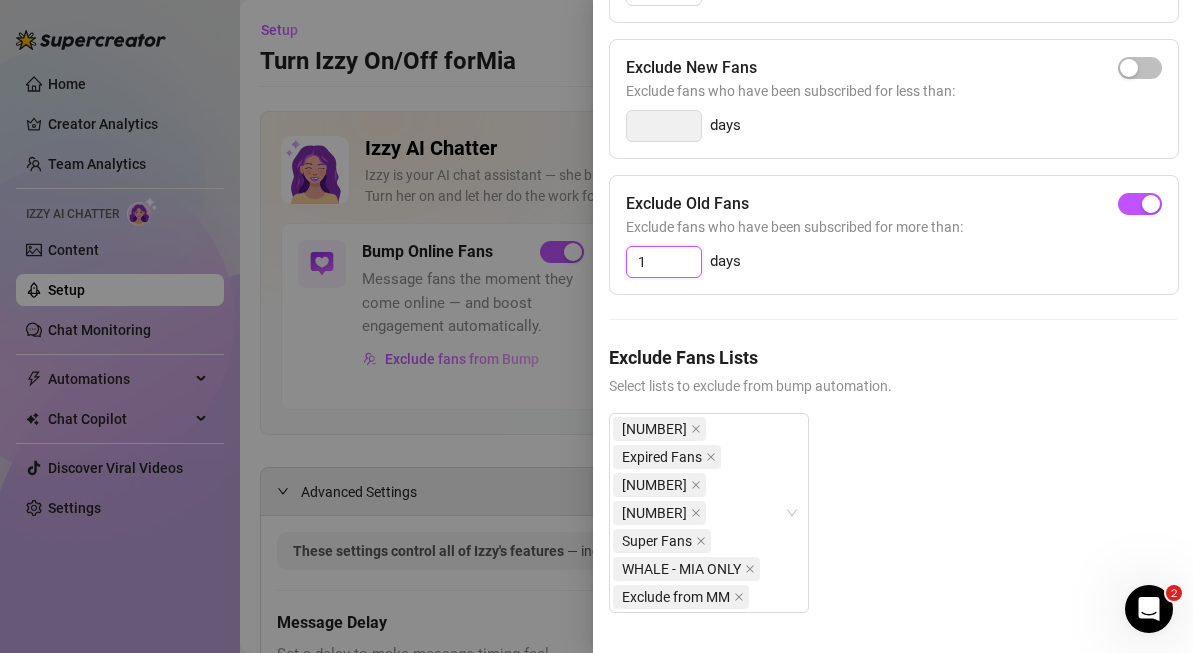type 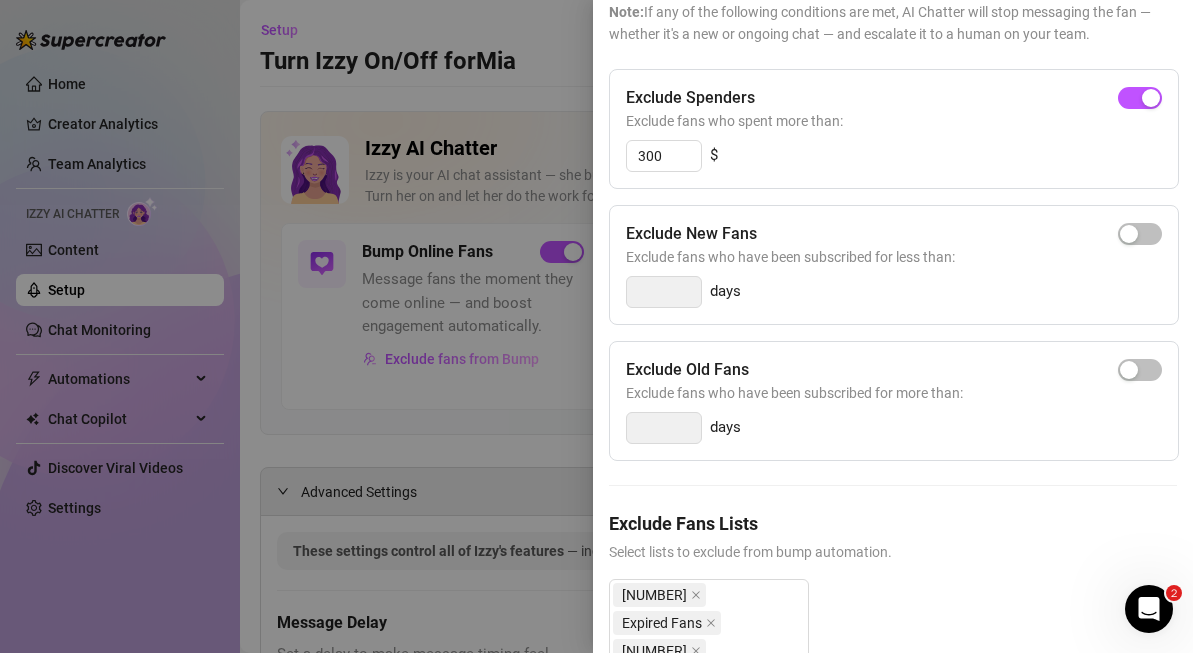 scroll, scrollTop: 161, scrollLeft: 0, axis: vertical 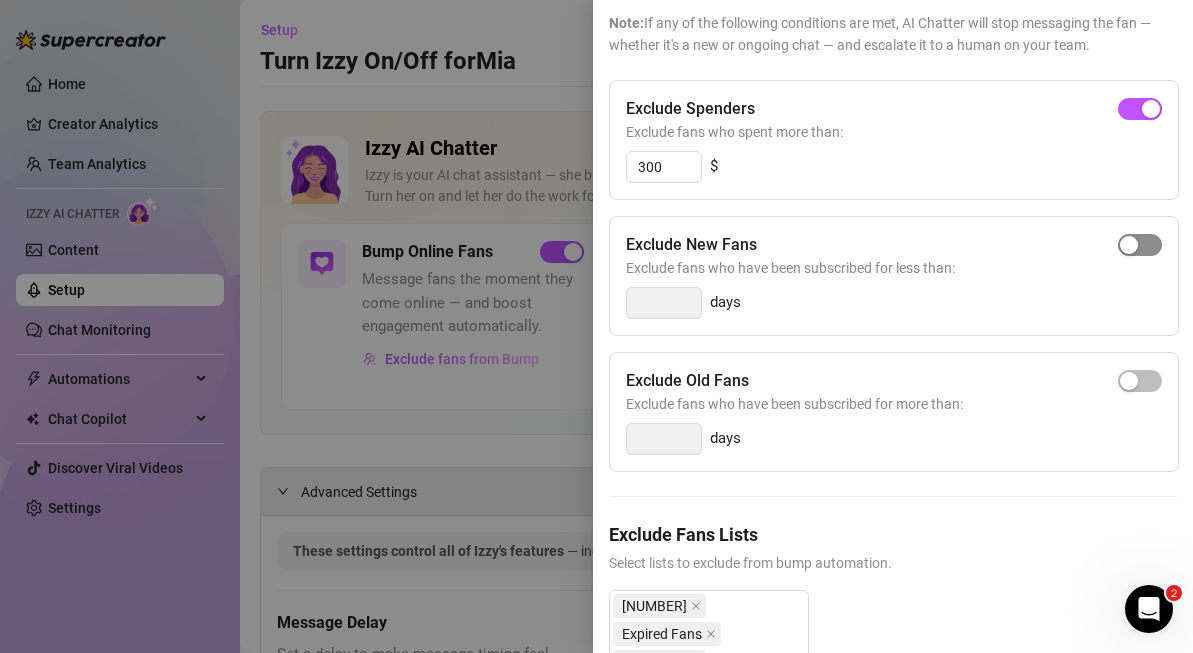 click at bounding box center (1129, 245) 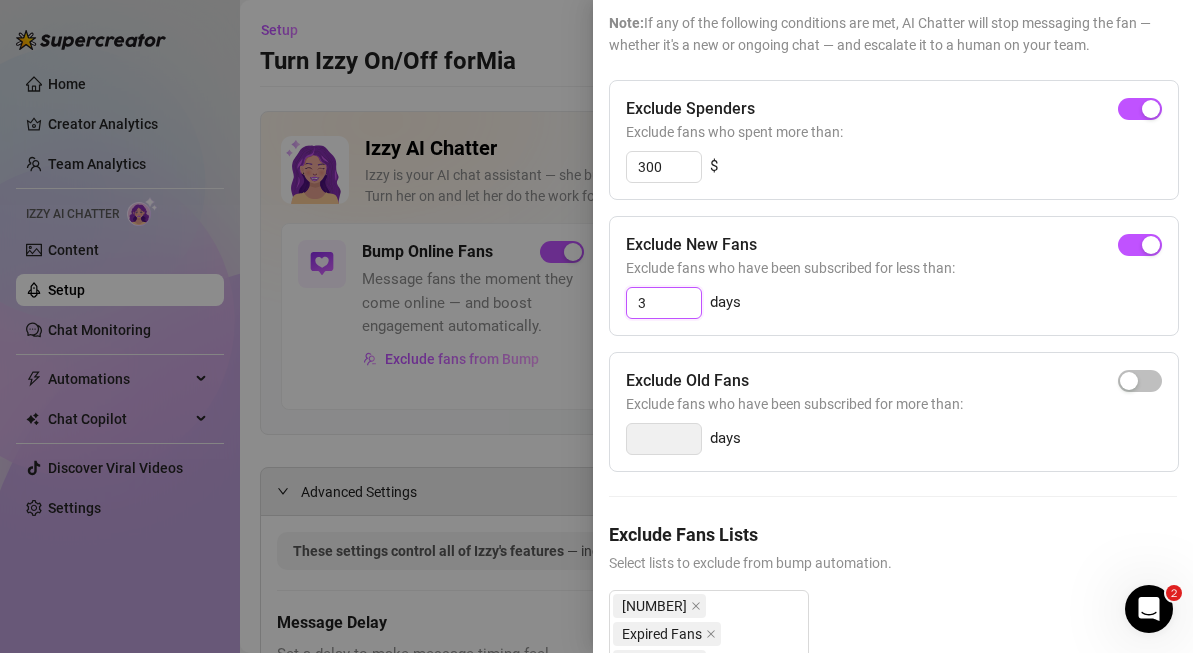 click on "3" at bounding box center [664, 303] 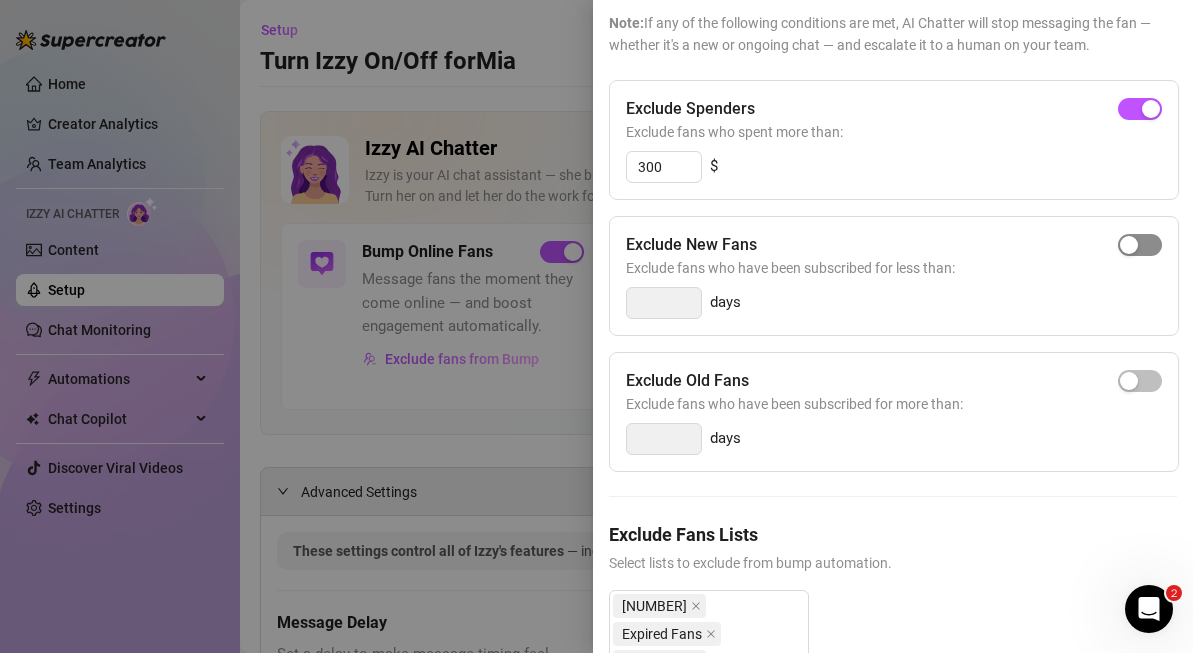 click at bounding box center (1129, 245) 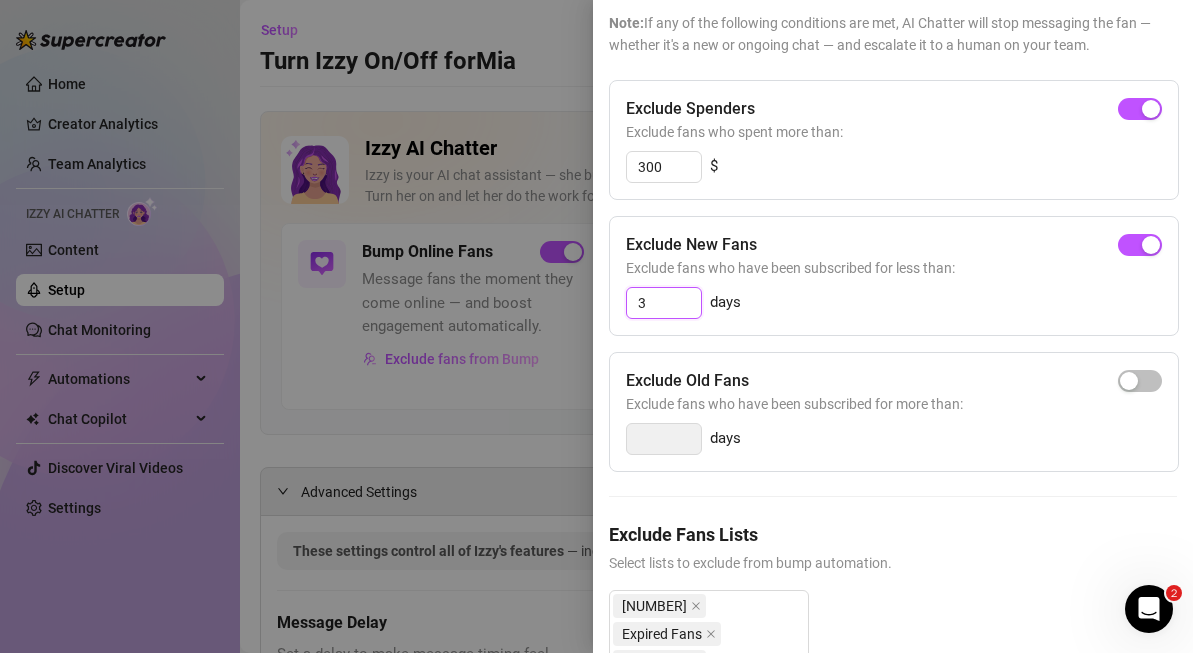 click on "3" at bounding box center [664, 303] 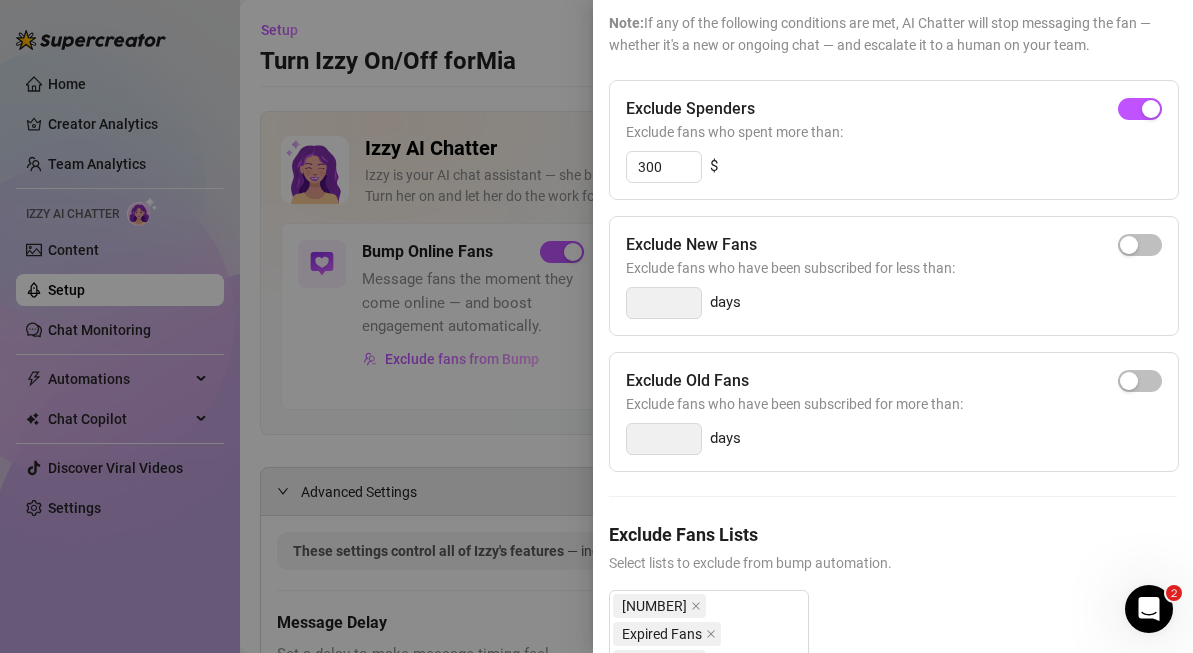 scroll, scrollTop: 0, scrollLeft: 0, axis: both 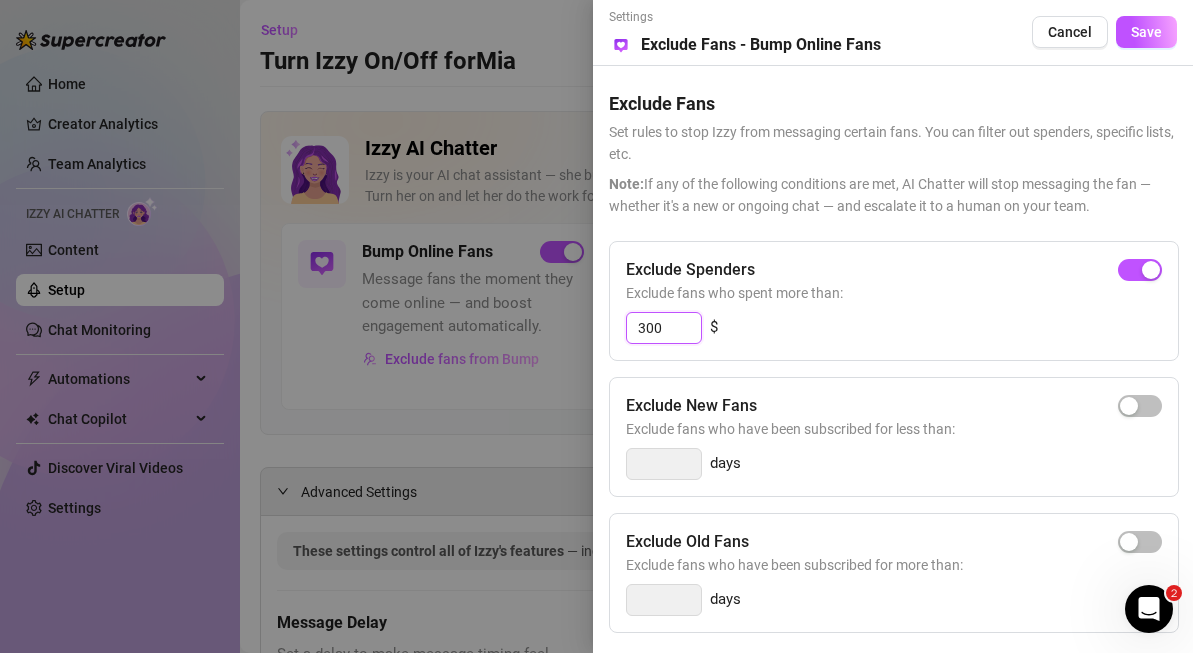 click on "300" at bounding box center [664, 328] 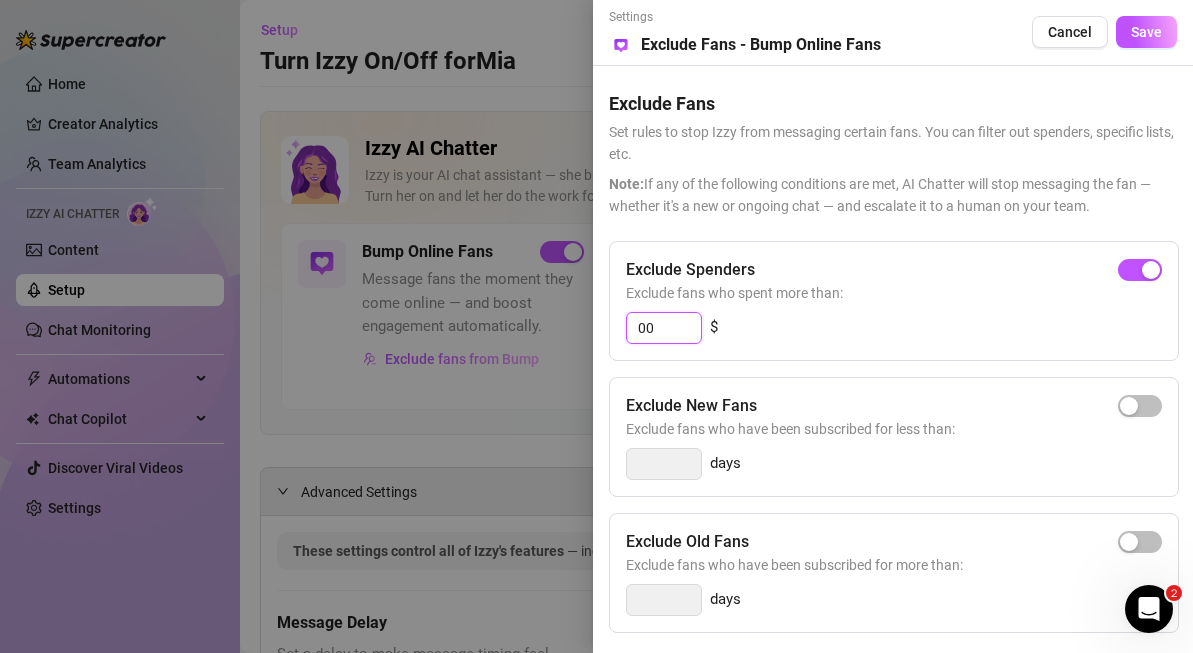 click on "00" at bounding box center [664, 328] 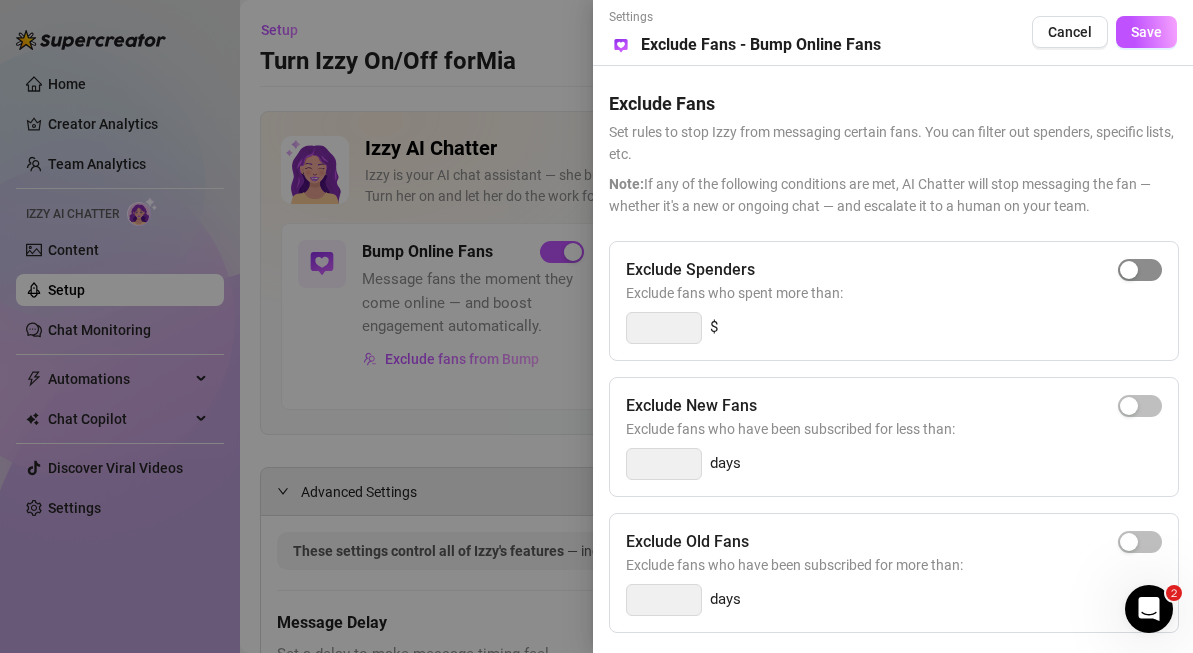 click at bounding box center (1129, 270) 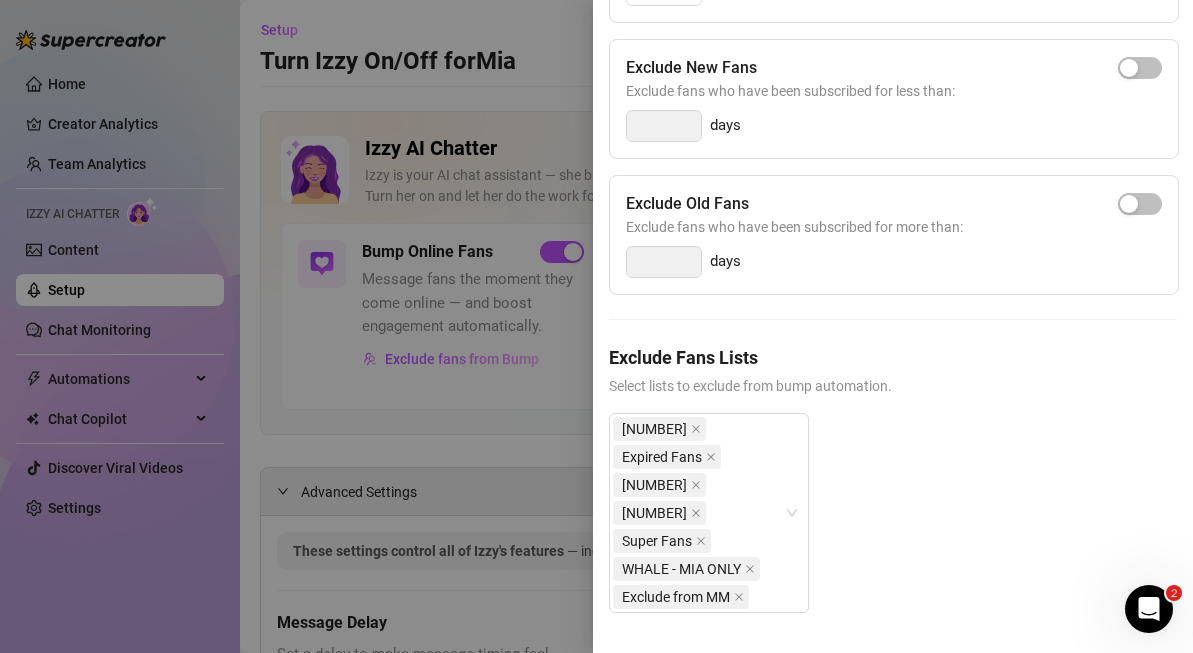 scroll, scrollTop: 0, scrollLeft: 0, axis: both 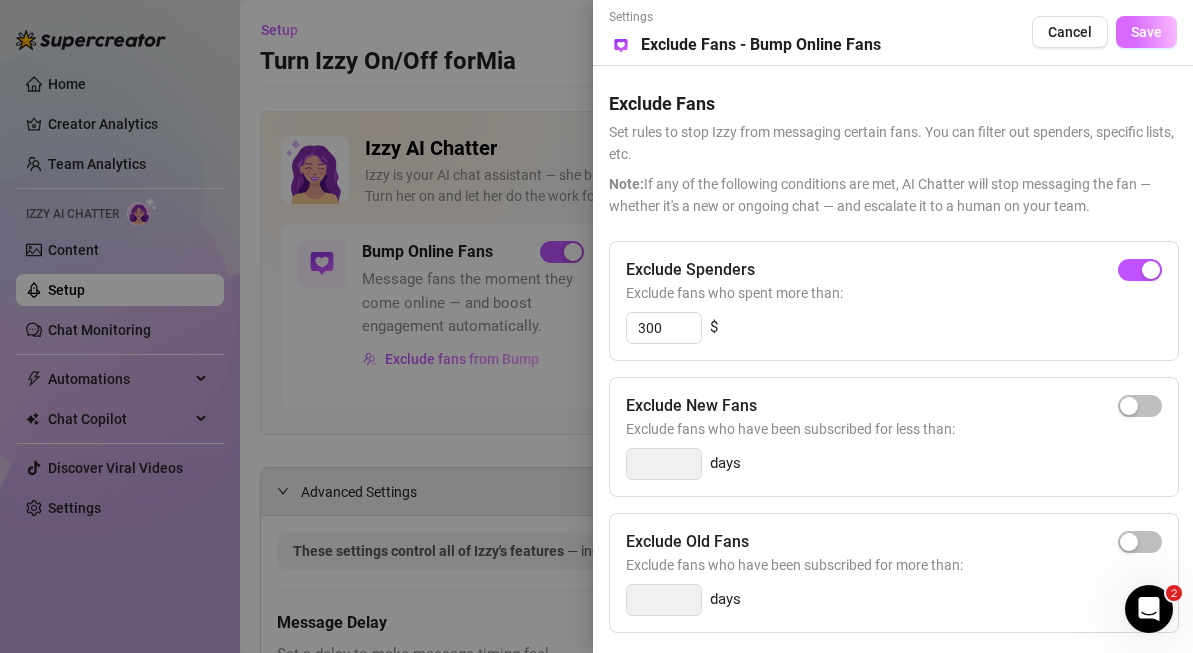 click on "Save" at bounding box center [1146, 32] 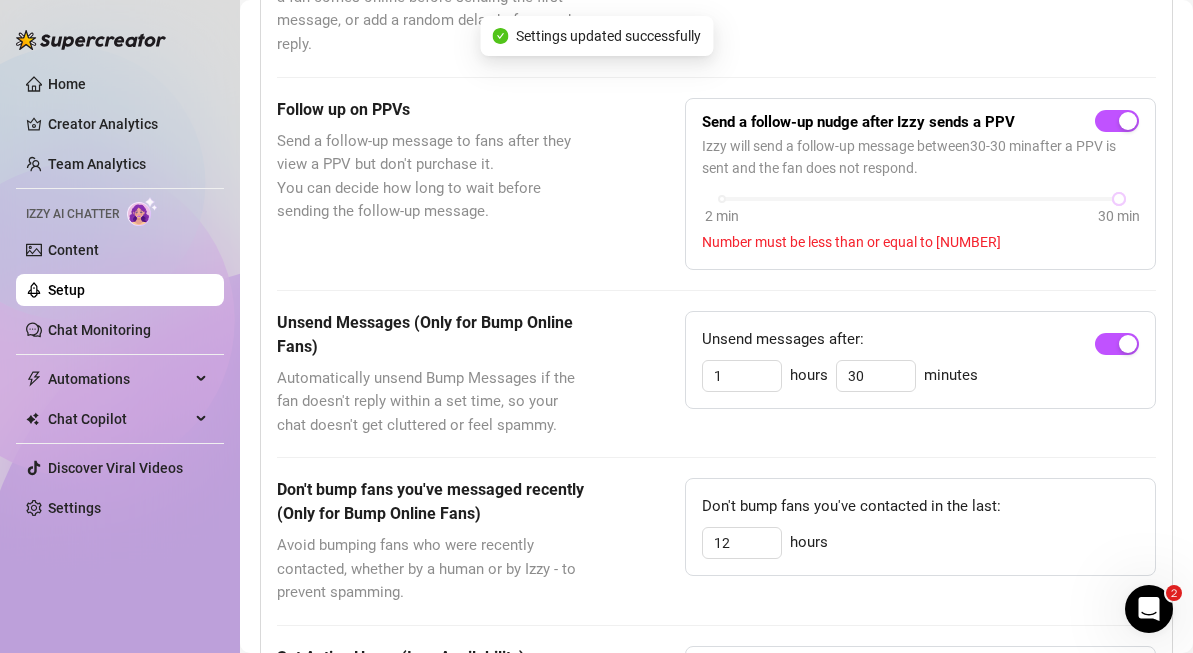 scroll, scrollTop: 776, scrollLeft: 0, axis: vertical 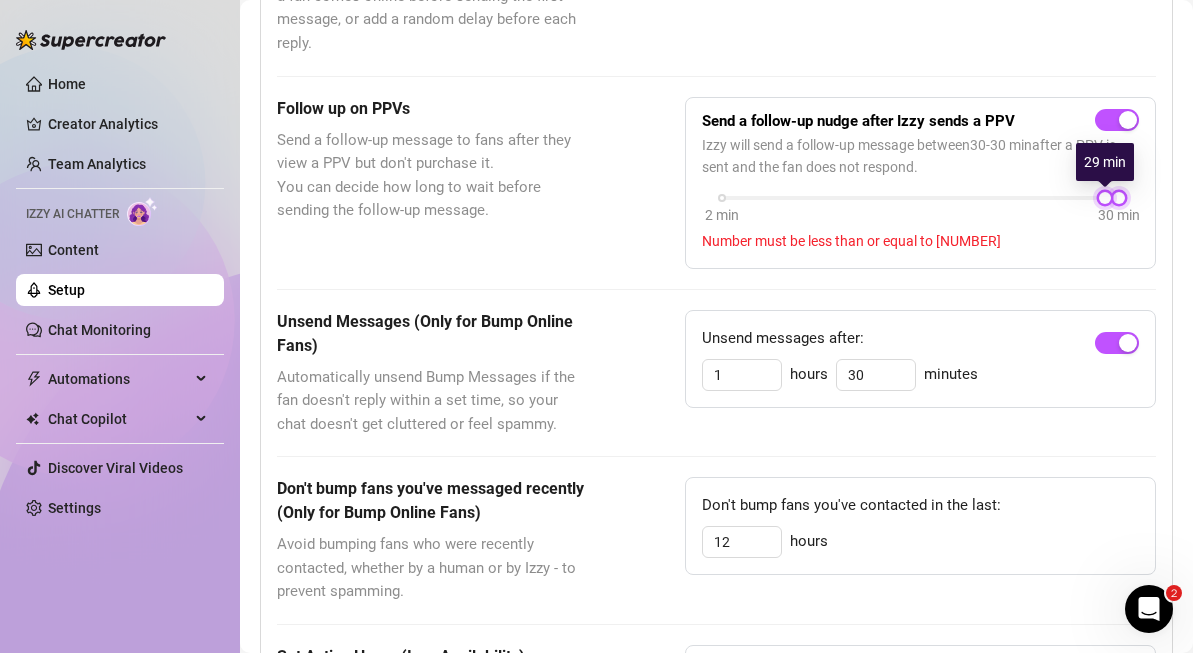 click at bounding box center [1105, 198] 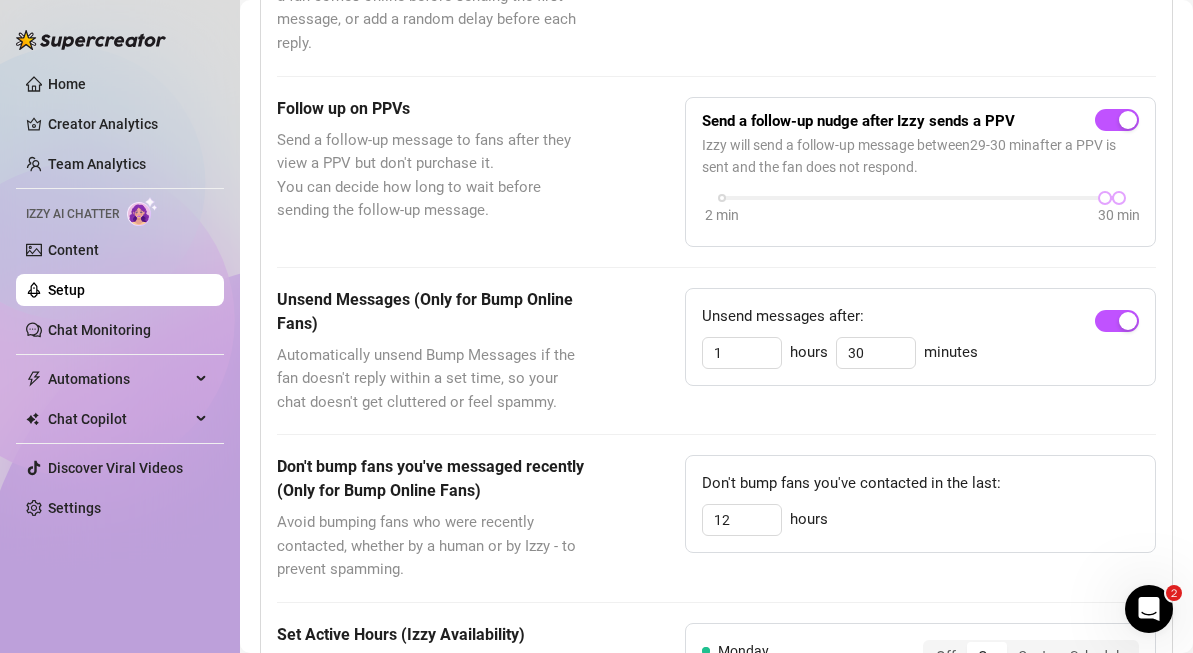 click on "30 min" at bounding box center [1119, 215] 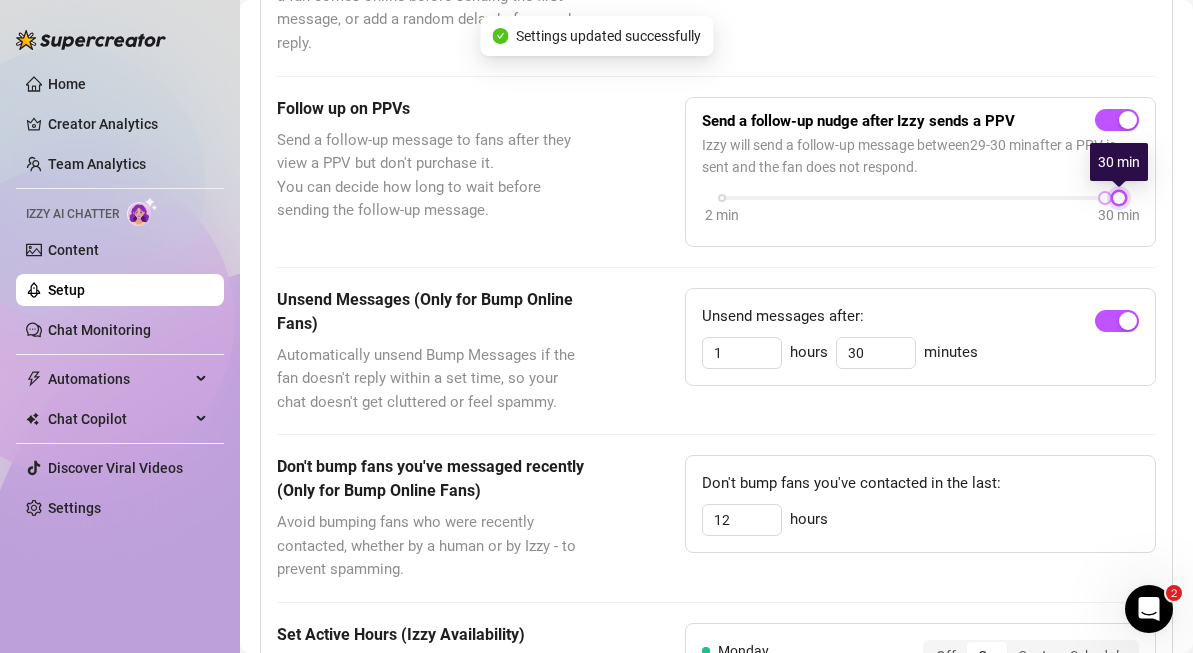 click at bounding box center (1119, 198) 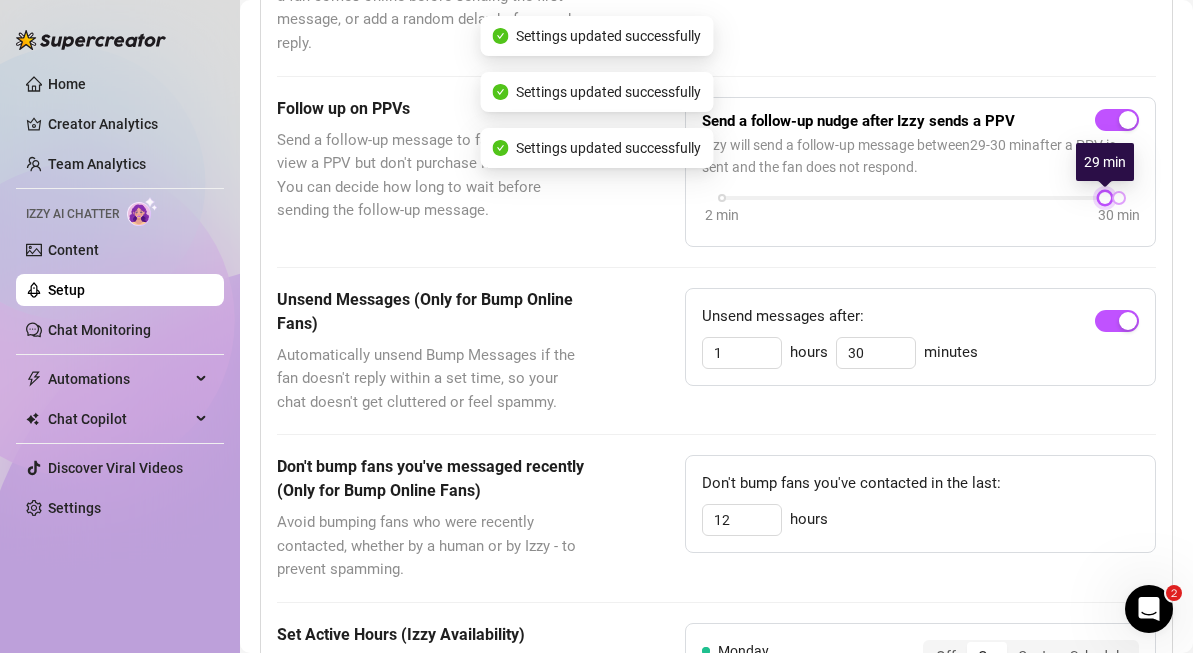 click at bounding box center (1105, 198) 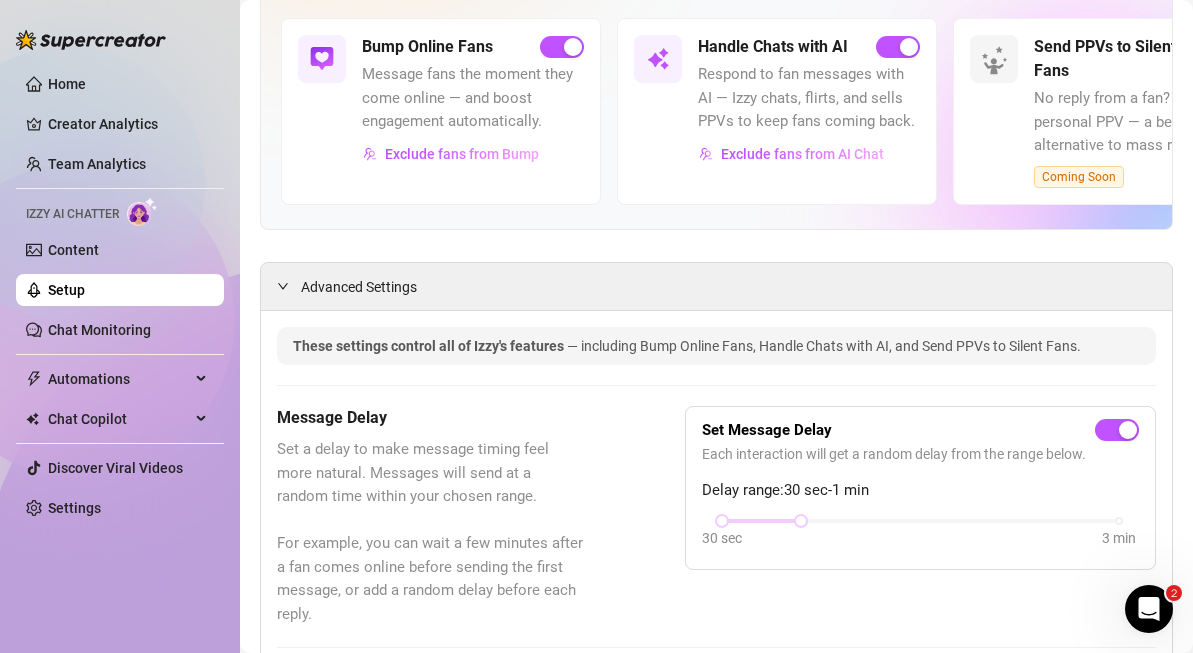 scroll, scrollTop: 0, scrollLeft: 0, axis: both 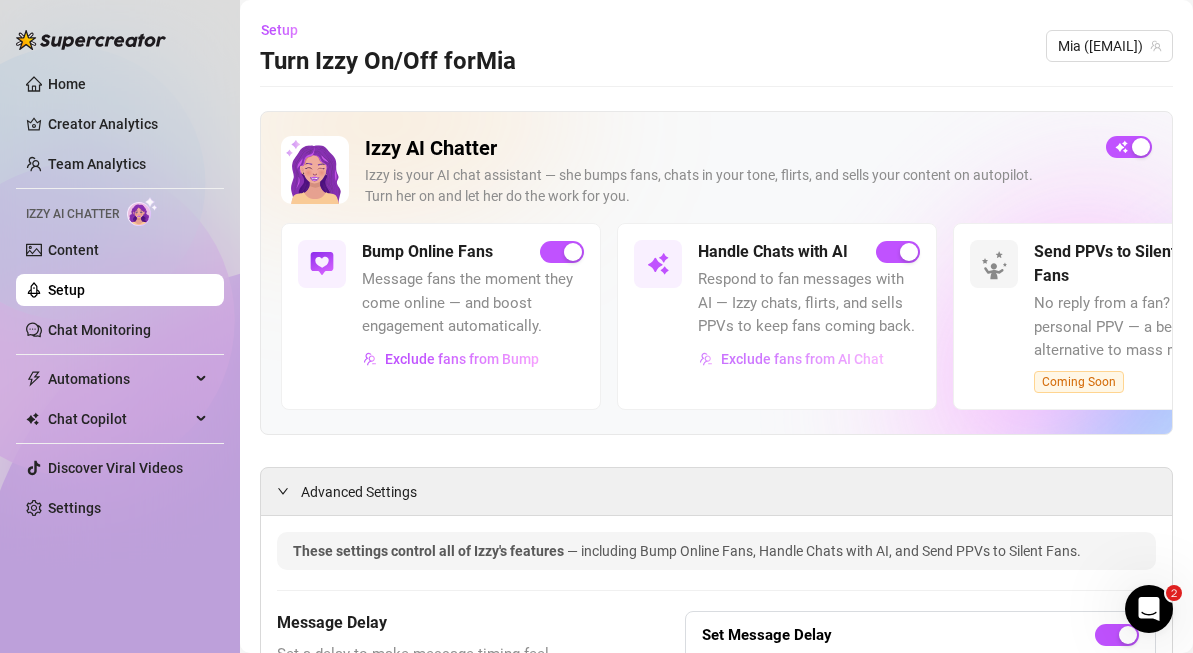 click on "Exclude fans from AI Chat" at bounding box center (802, 359) 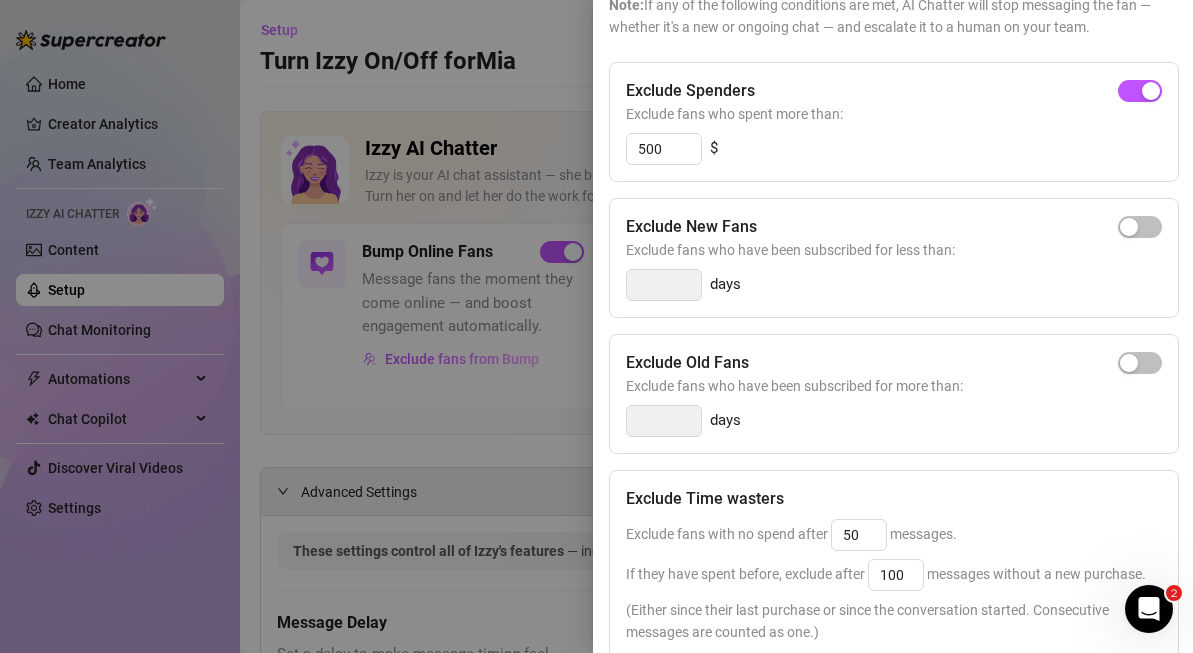 scroll, scrollTop: 376, scrollLeft: 0, axis: vertical 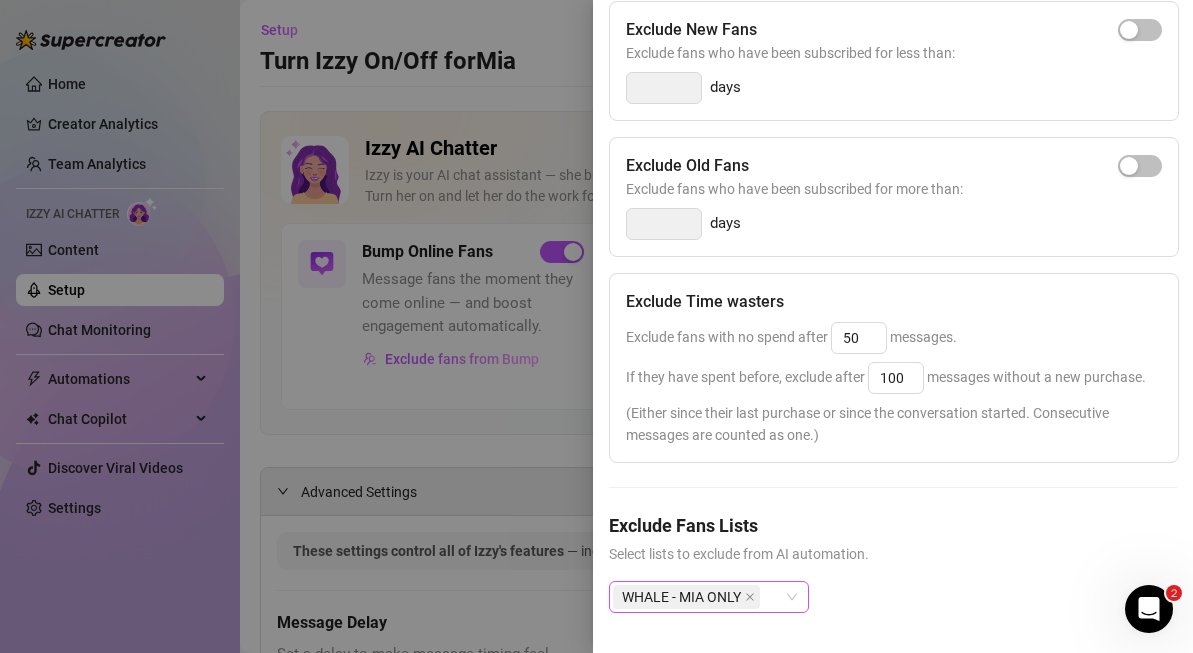 click on "WHALE - MIA ONLY" at bounding box center (698, 597) 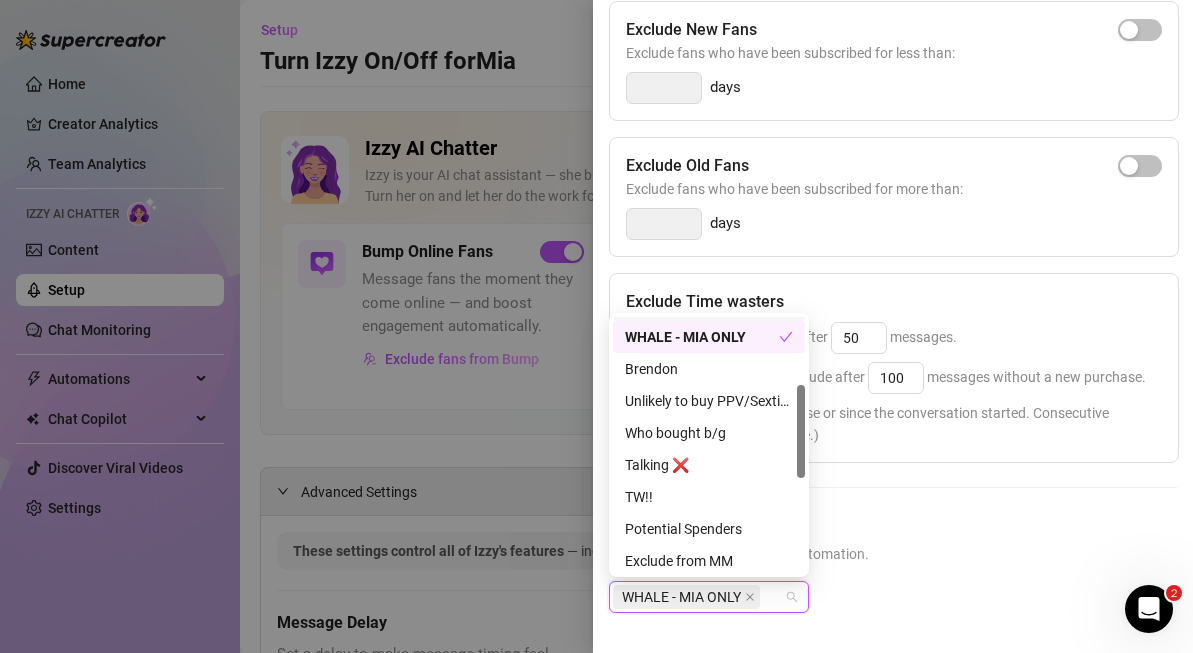 scroll, scrollTop: 0, scrollLeft: 0, axis: both 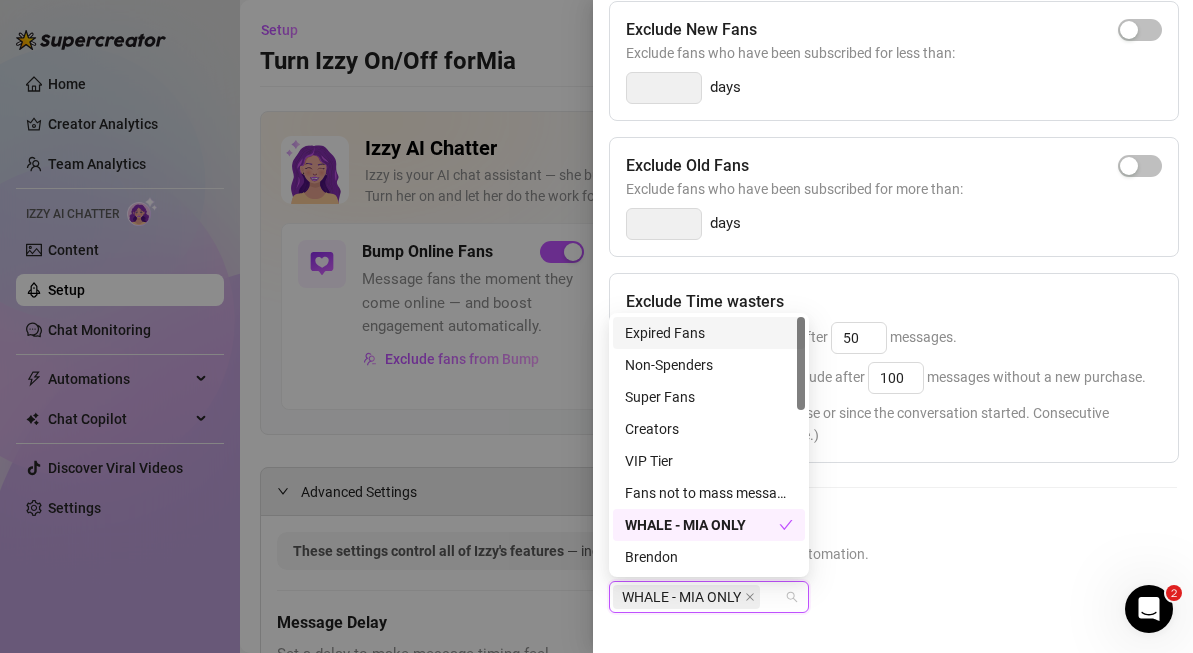 click on "Expired Fans" at bounding box center (709, 333) 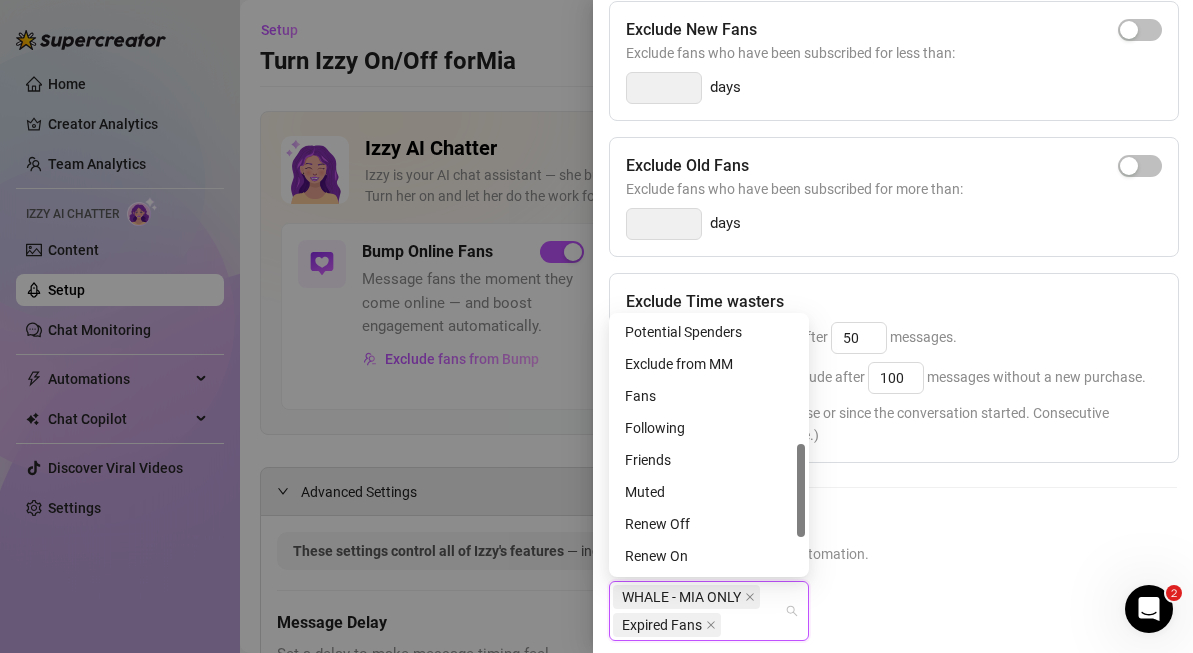 scroll, scrollTop: 386, scrollLeft: 0, axis: vertical 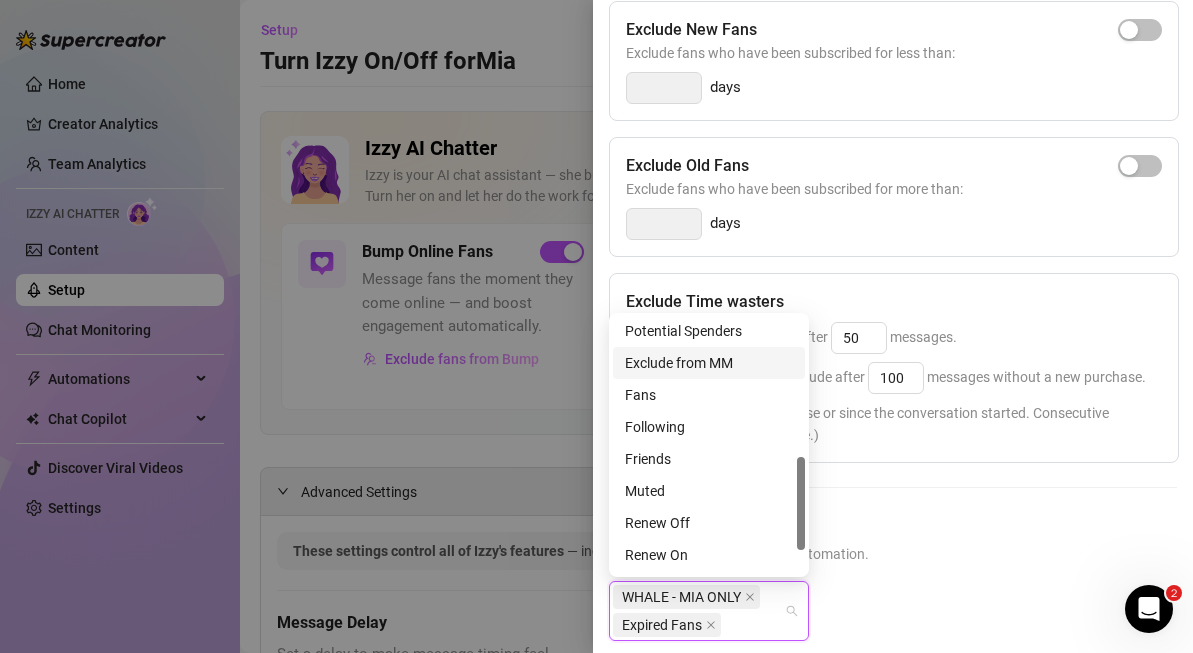 click on "Exclude from MM" at bounding box center (709, 363) 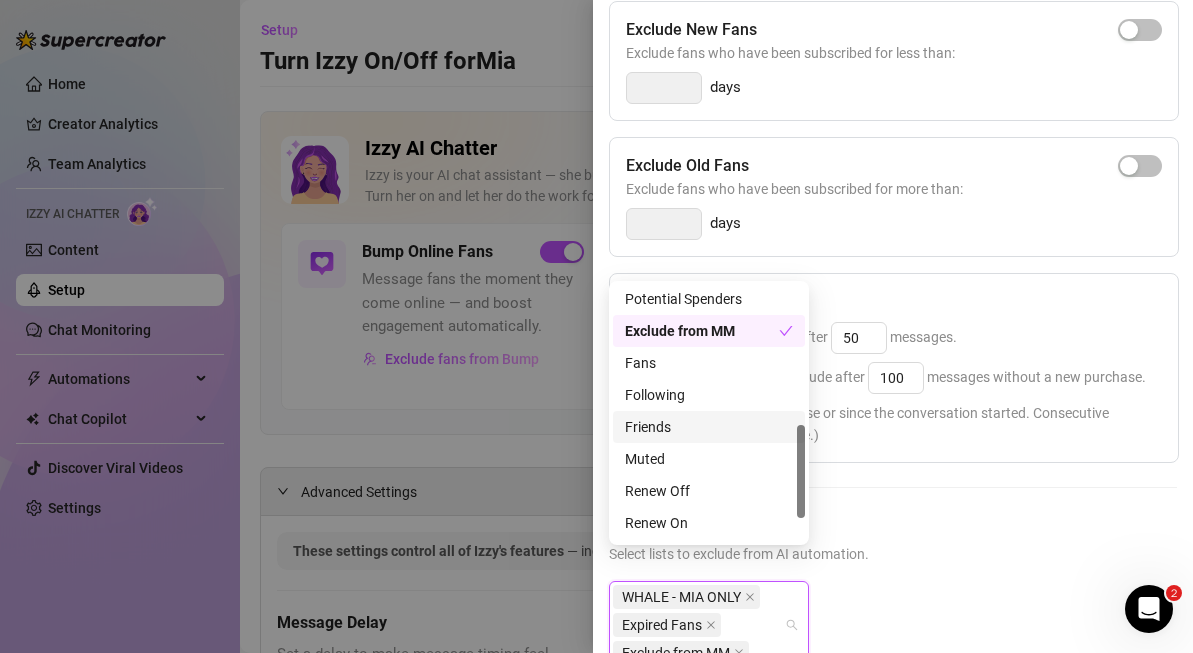 scroll, scrollTop: 432, scrollLeft: 0, axis: vertical 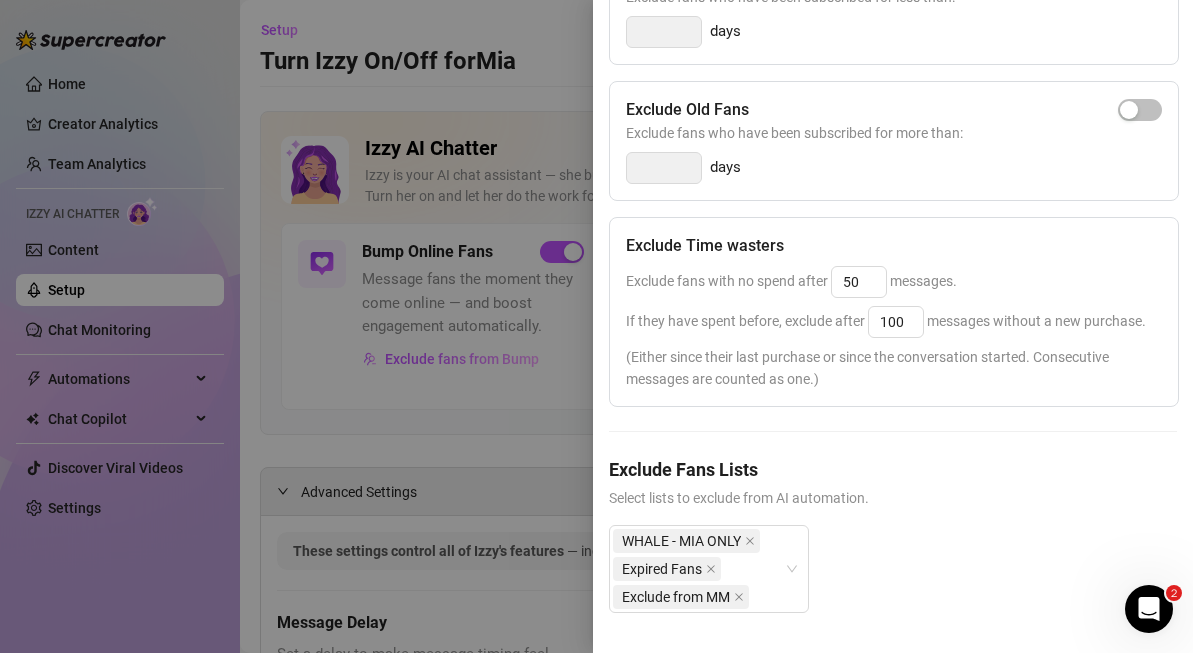 click on "WHALE - MIA ONLY Expired Fans Exclude from MM" at bounding box center [893, 585] 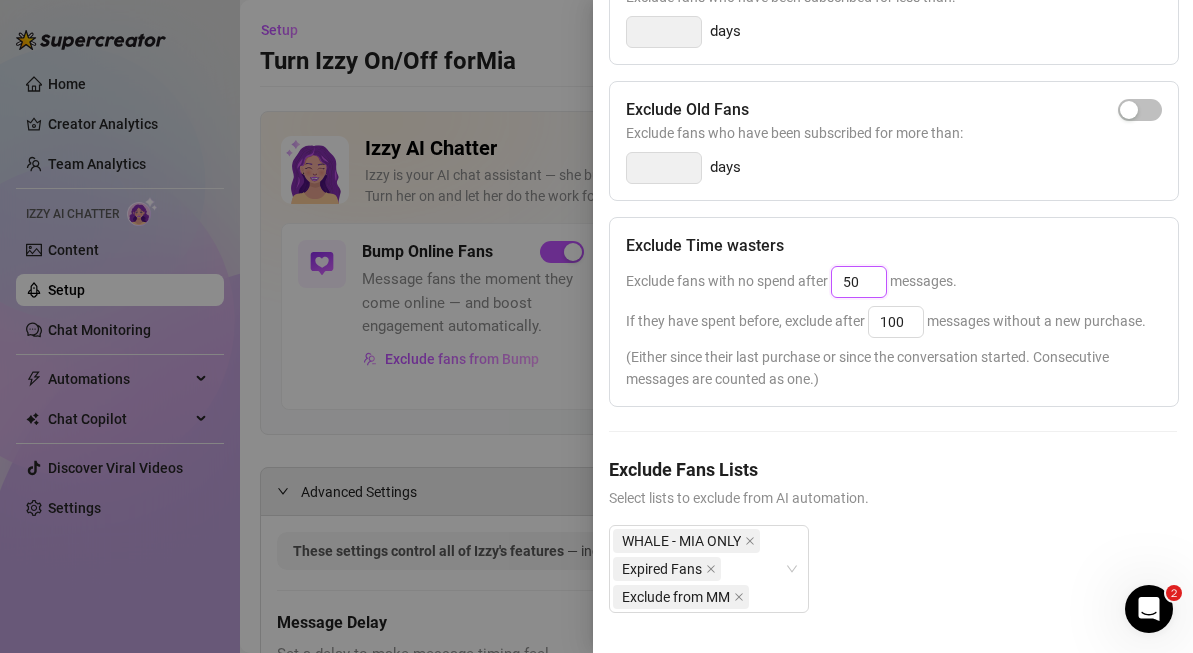 click on "50" at bounding box center [859, 282] 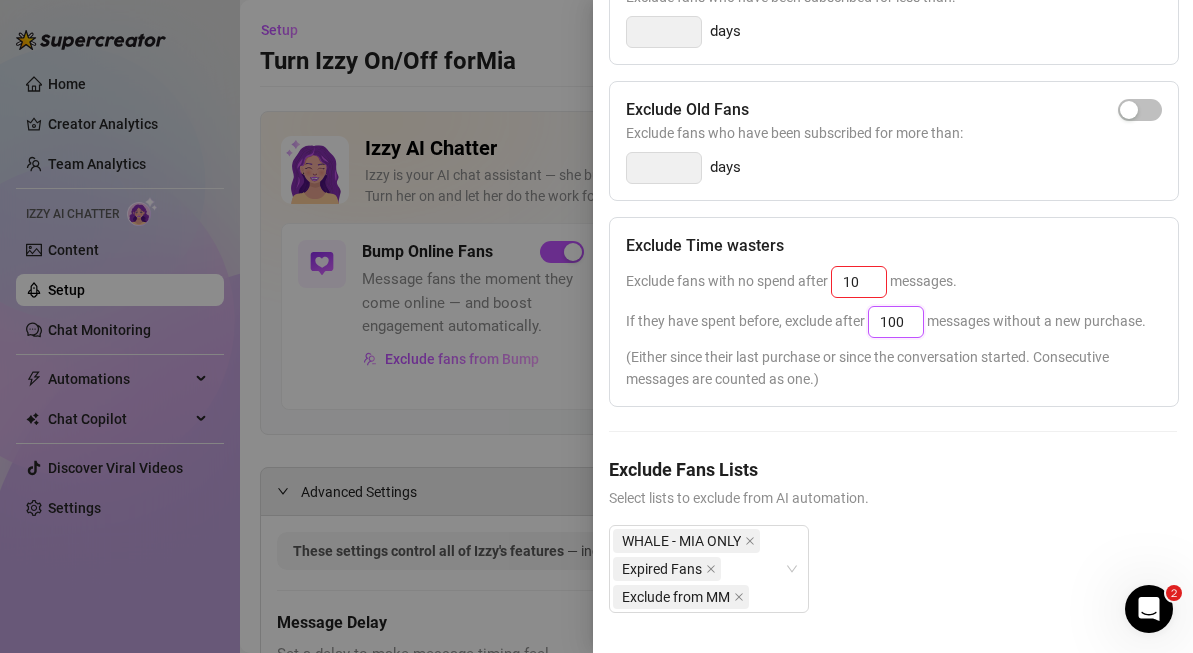 type on "25" 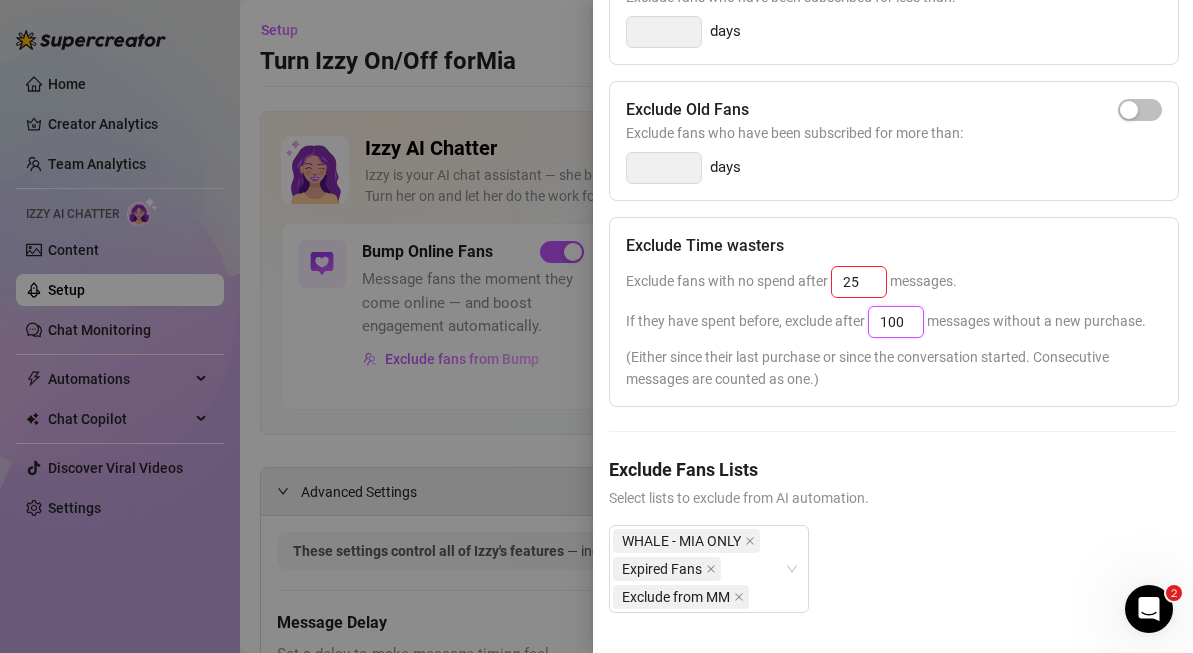 click on "100" at bounding box center (896, 322) 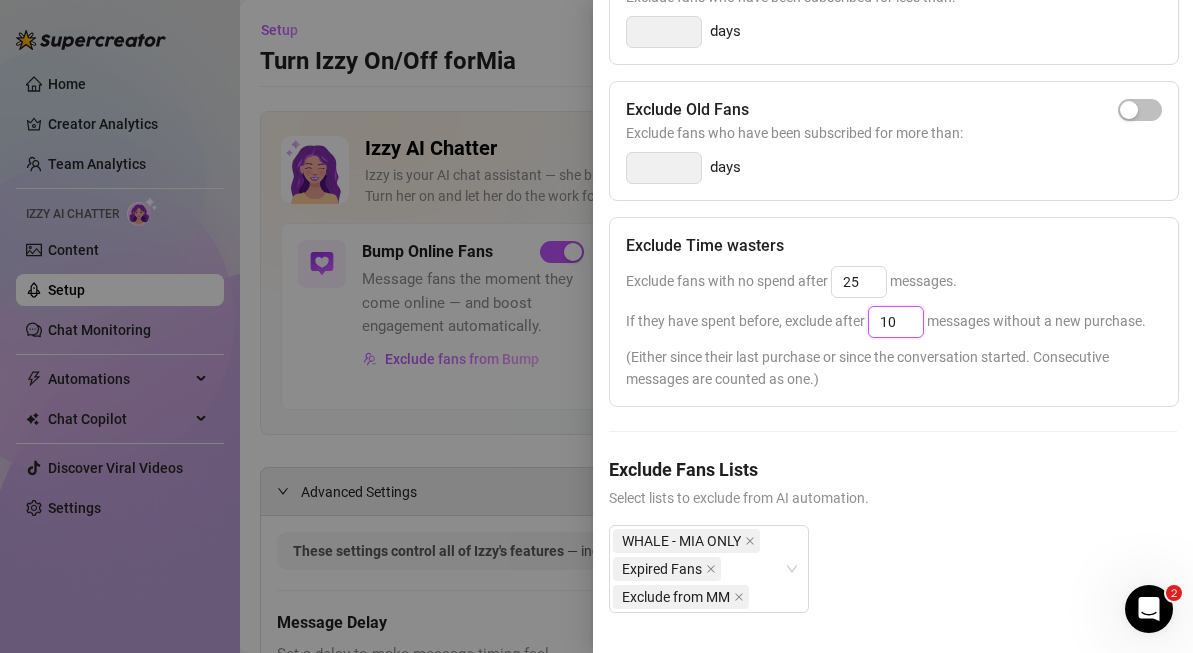 type on "1" 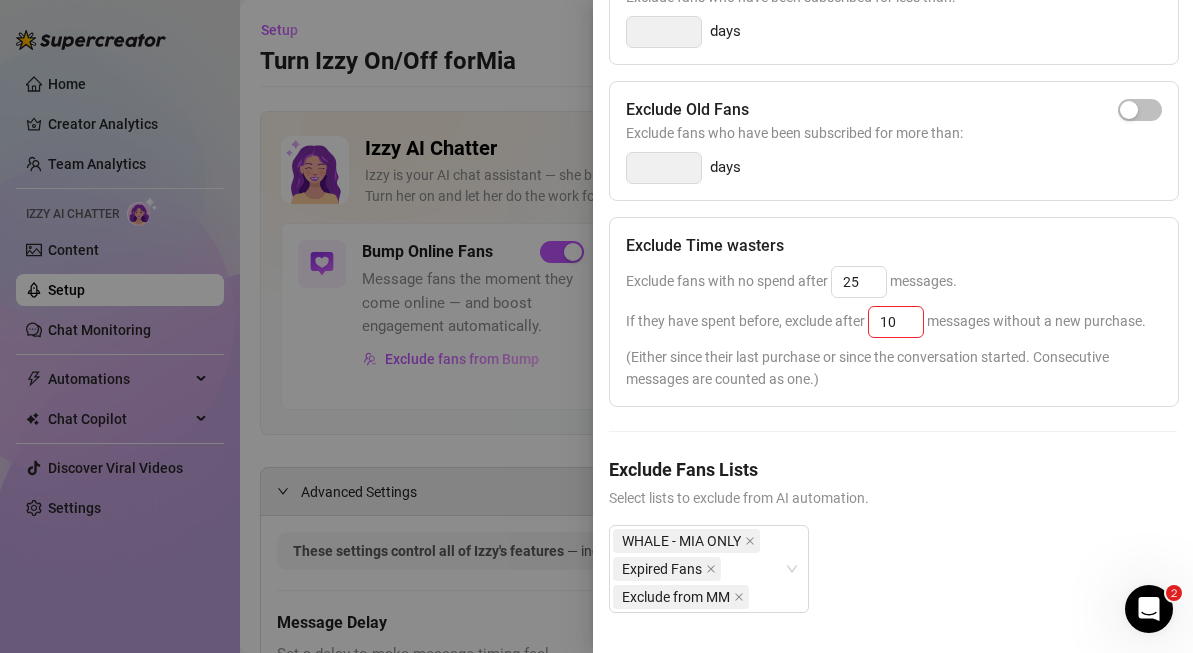 type on "25" 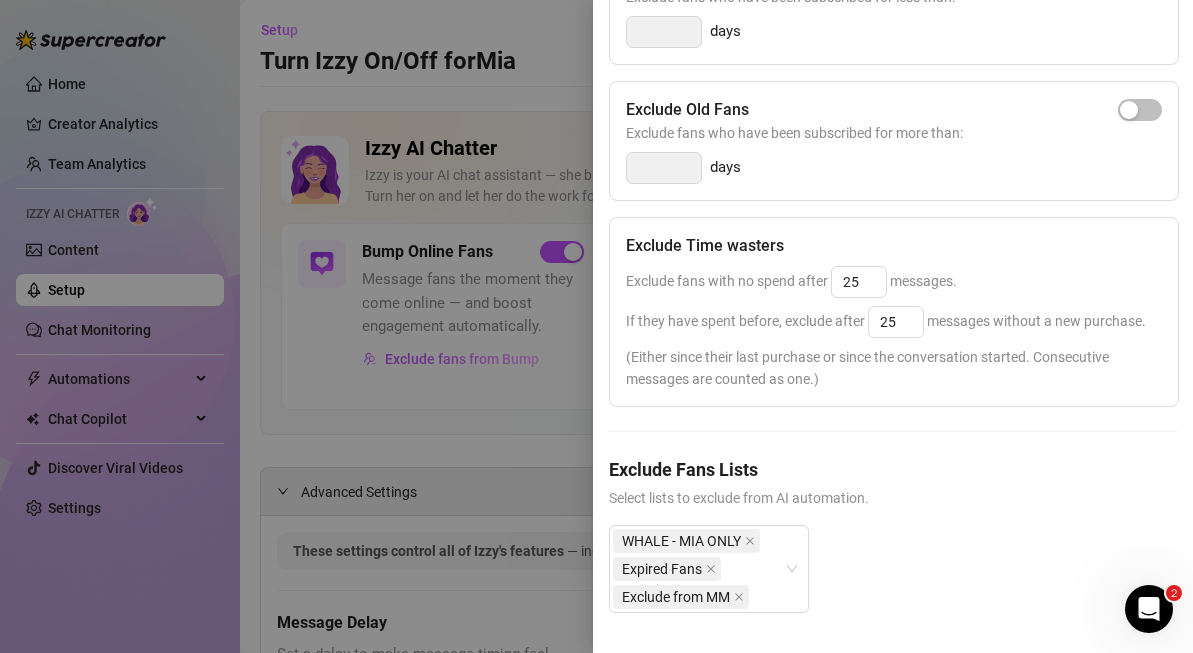click on "Exclude Time wasters Exclude fans with no spend after   25   messages. If they have spent before, exclude after   25   messages without a new purchase. (Either since their last purchase or since the conversation started. Consecutive messages are counted as one.)" at bounding box center (894, 312) 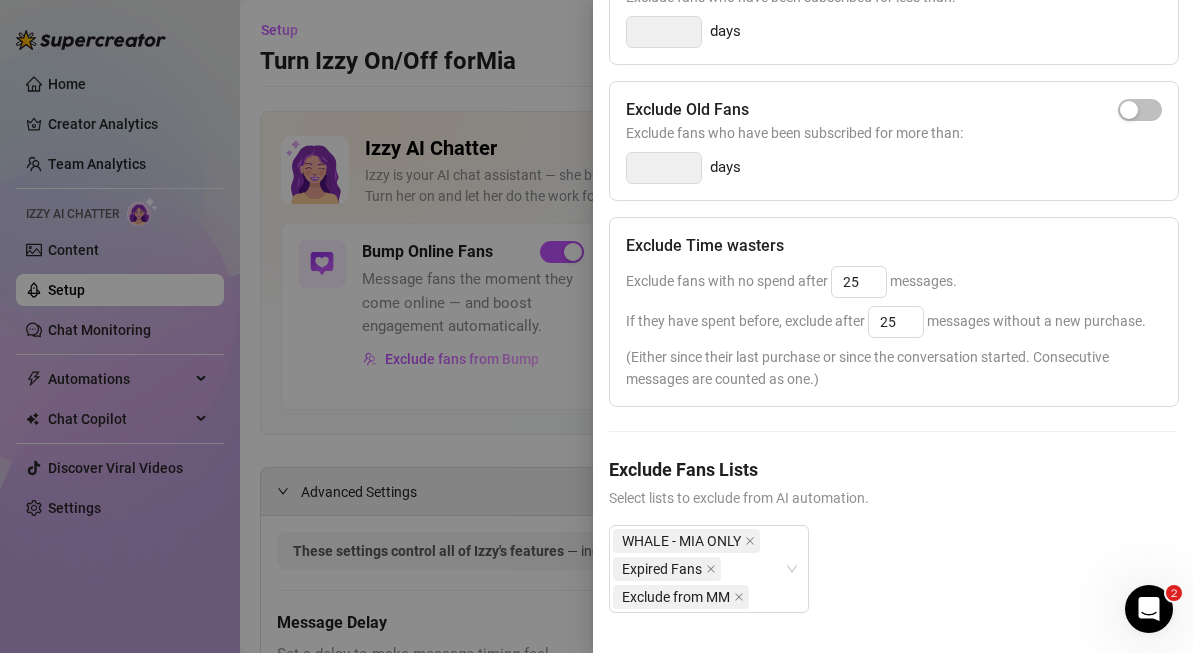 scroll, scrollTop: 0, scrollLeft: 0, axis: both 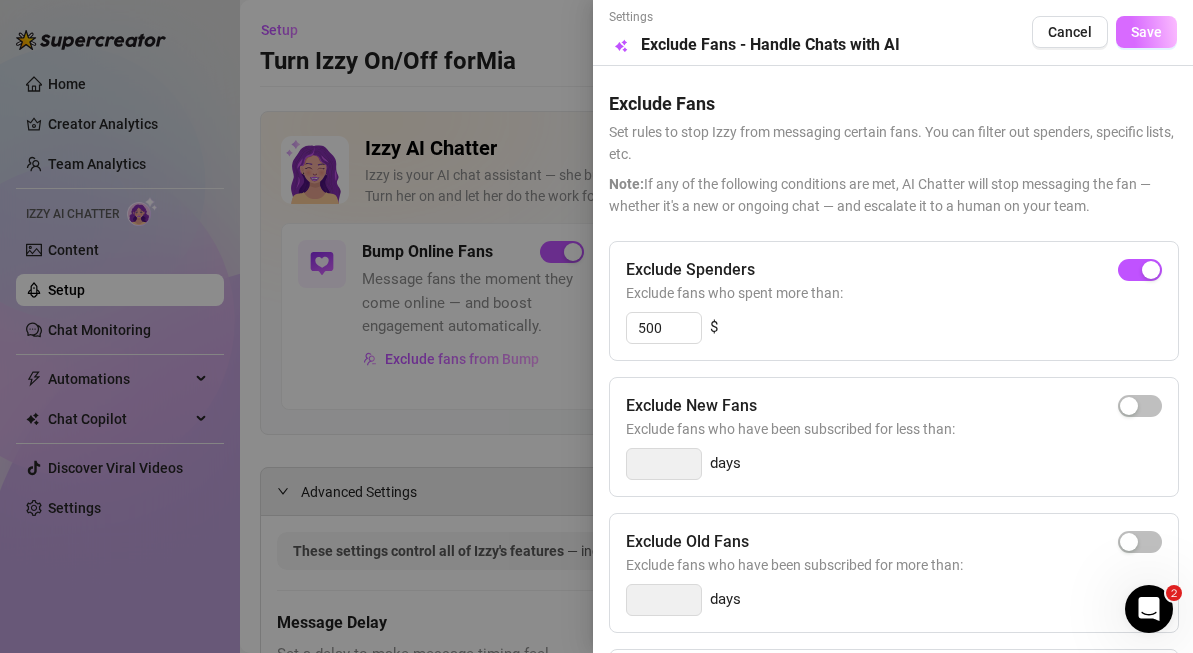 click on "Save" at bounding box center [1146, 32] 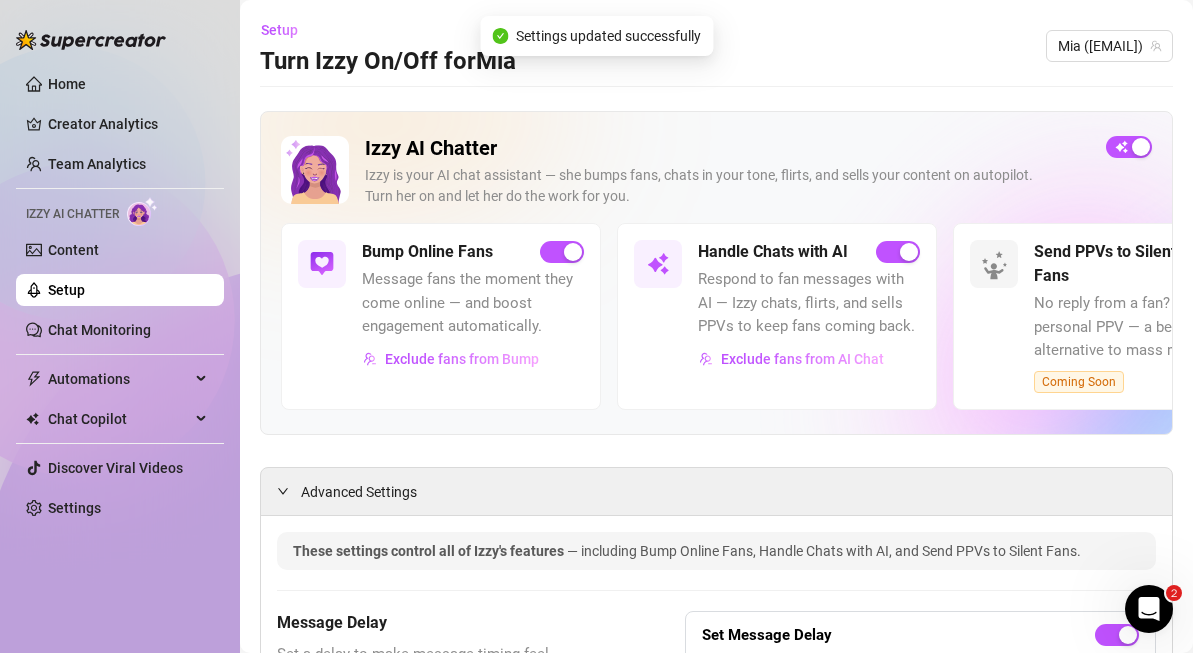 click on "Message fans the moment they come online — and boost engagement automatically." at bounding box center (473, 303) 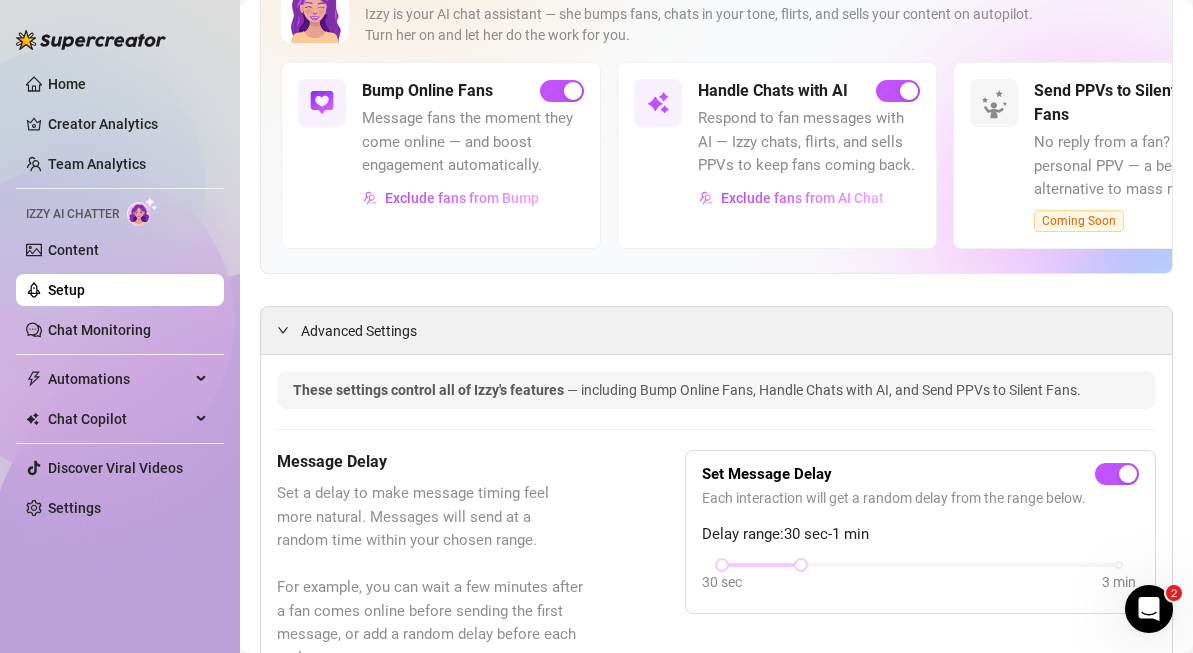 scroll, scrollTop: 0, scrollLeft: 0, axis: both 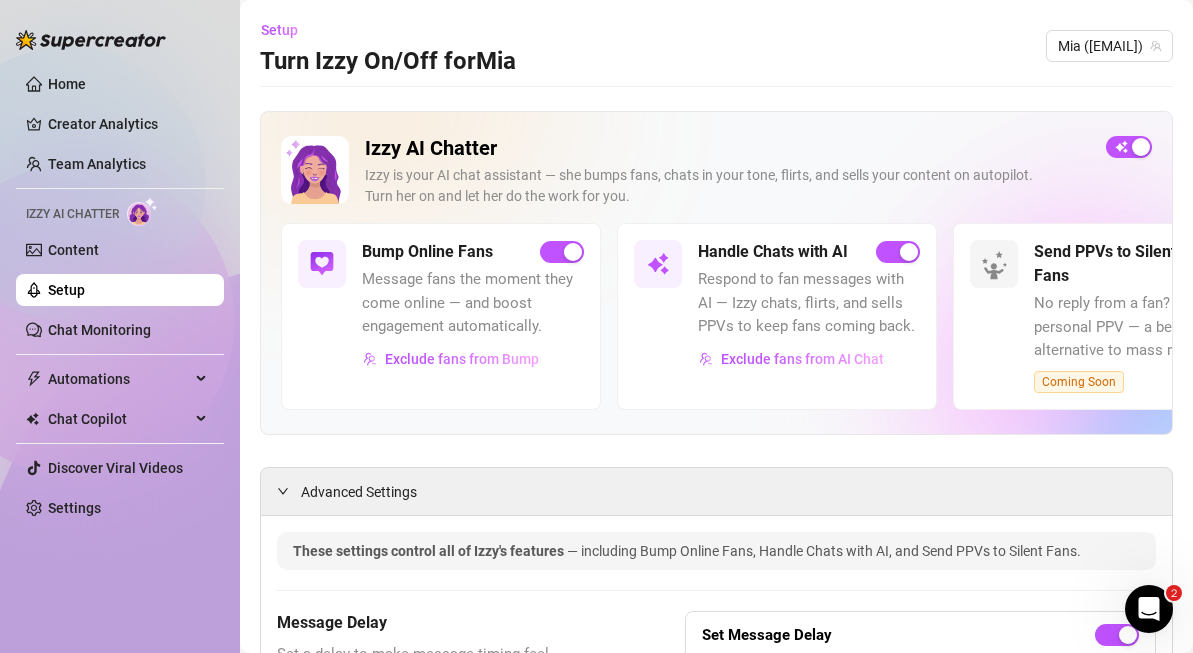 click at bounding box center (322, 264) 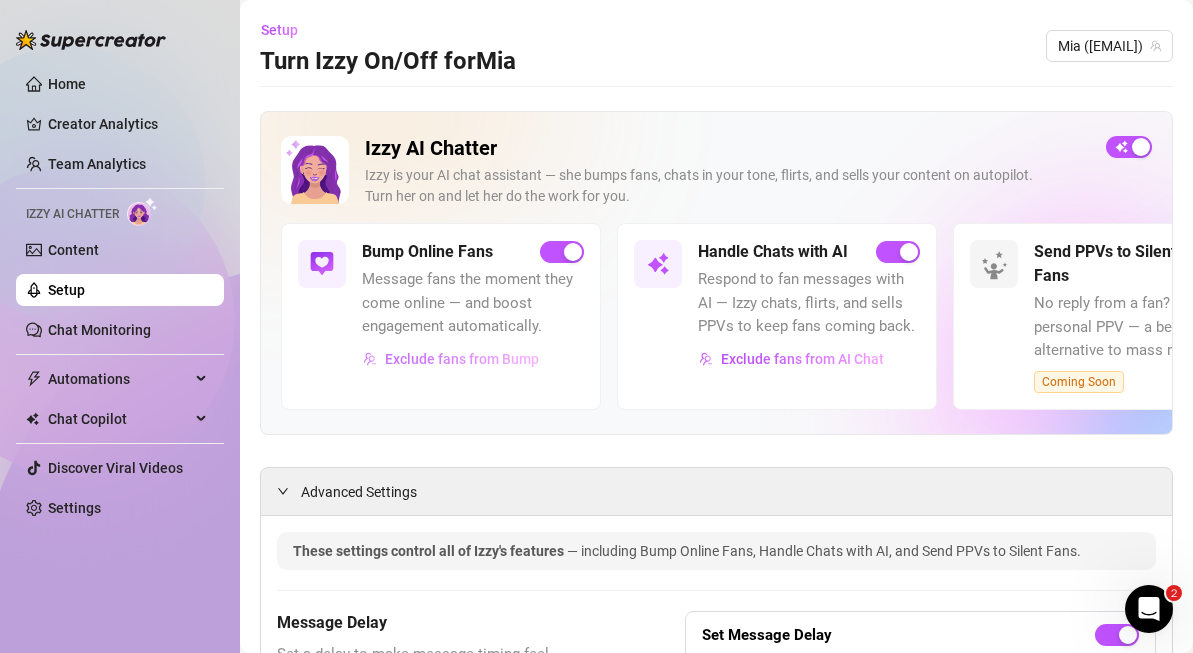 click on "Exclude fans from Bump" at bounding box center (462, 359) 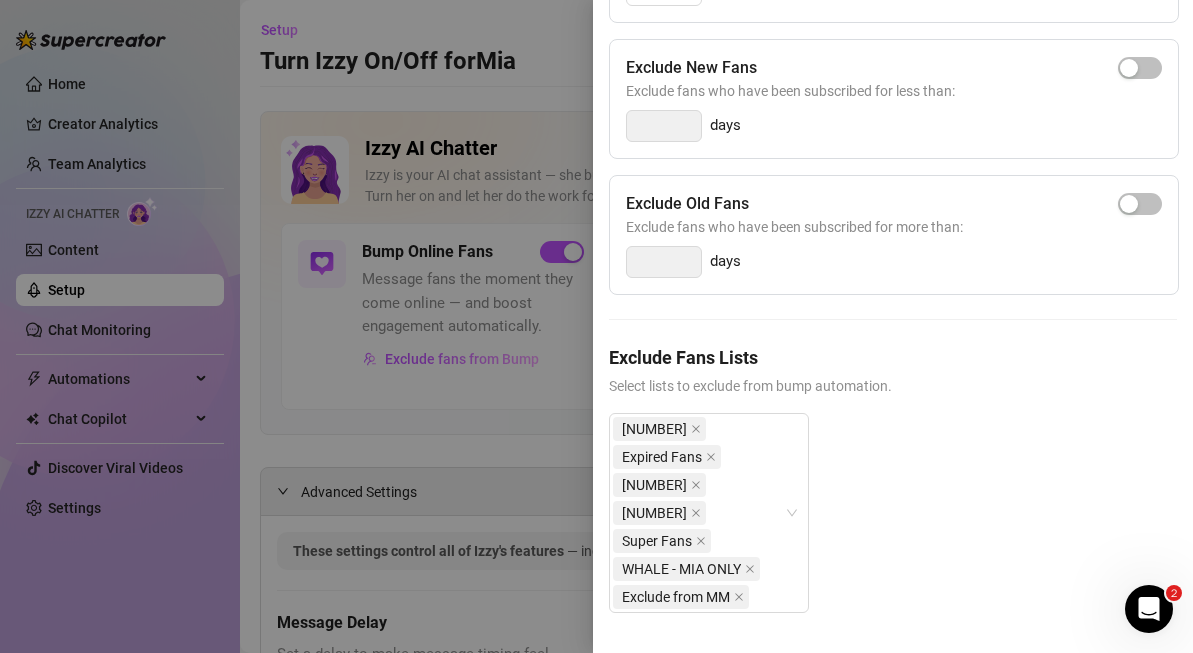 scroll, scrollTop: 0, scrollLeft: 0, axis: both 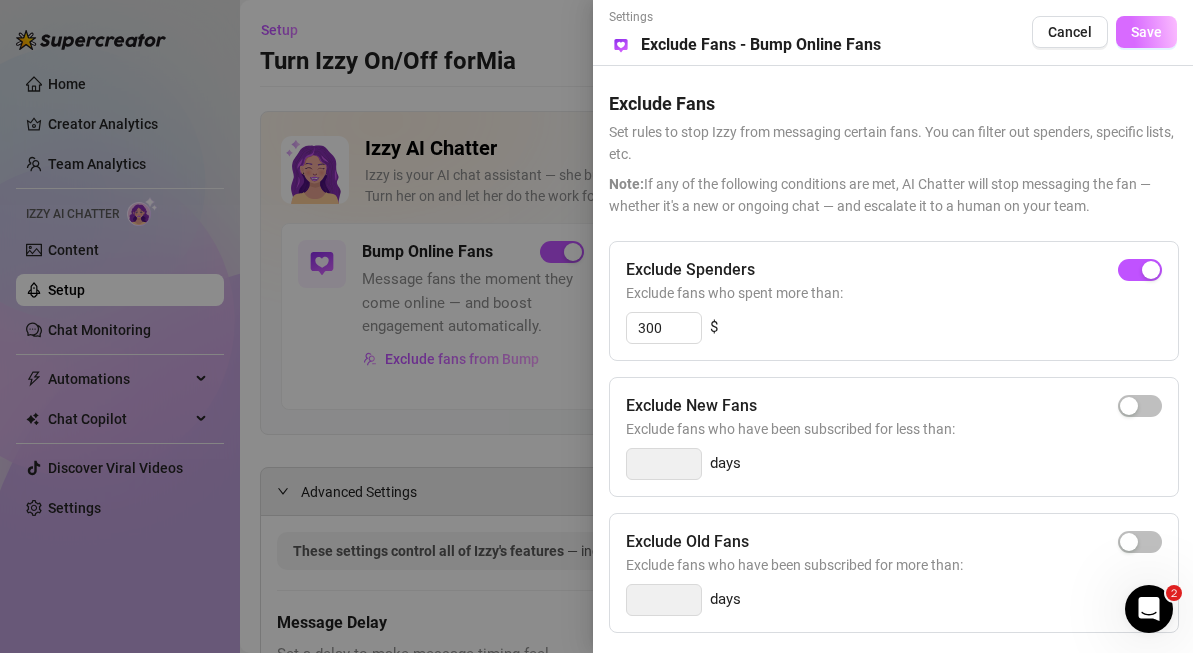 click on "Save" at bounding box center (1146, 32) 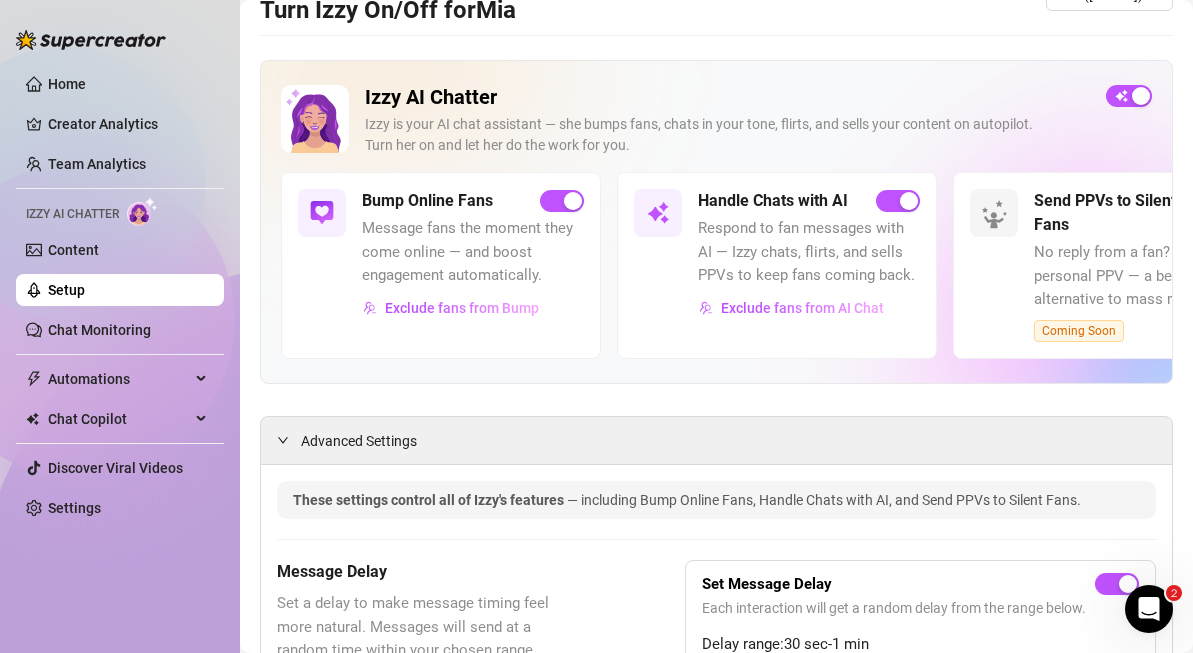 scroll, scrollTop: 0, scrollLeft: 0, axis: both 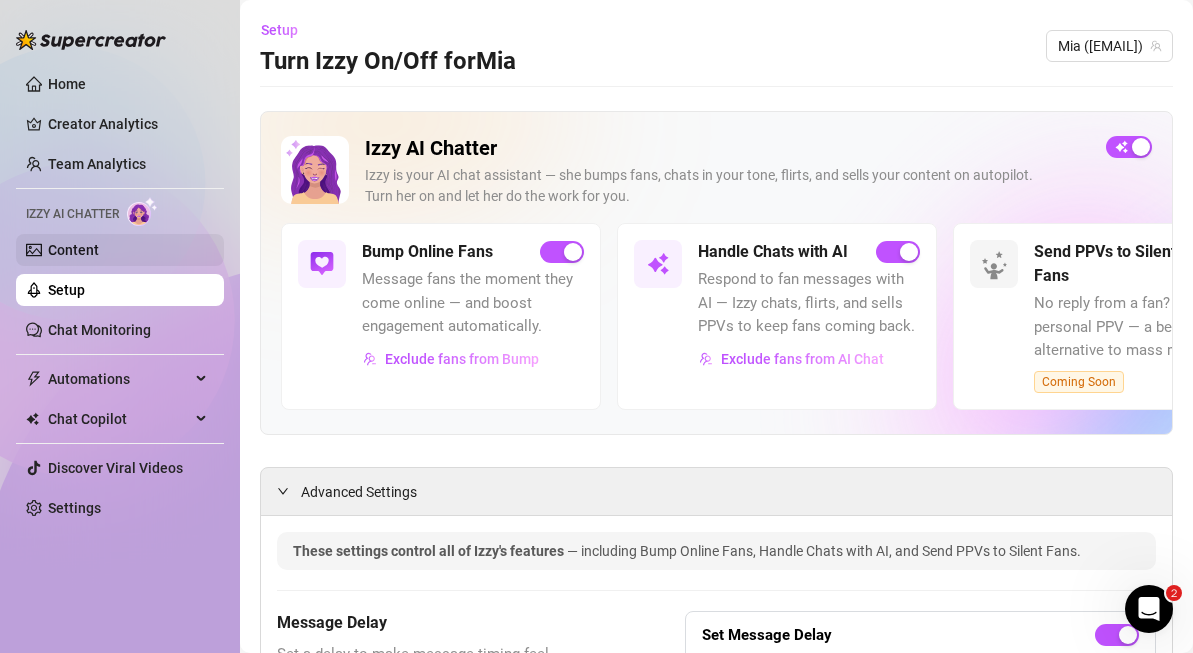 click on "Content" at bounding box center [73, 250] 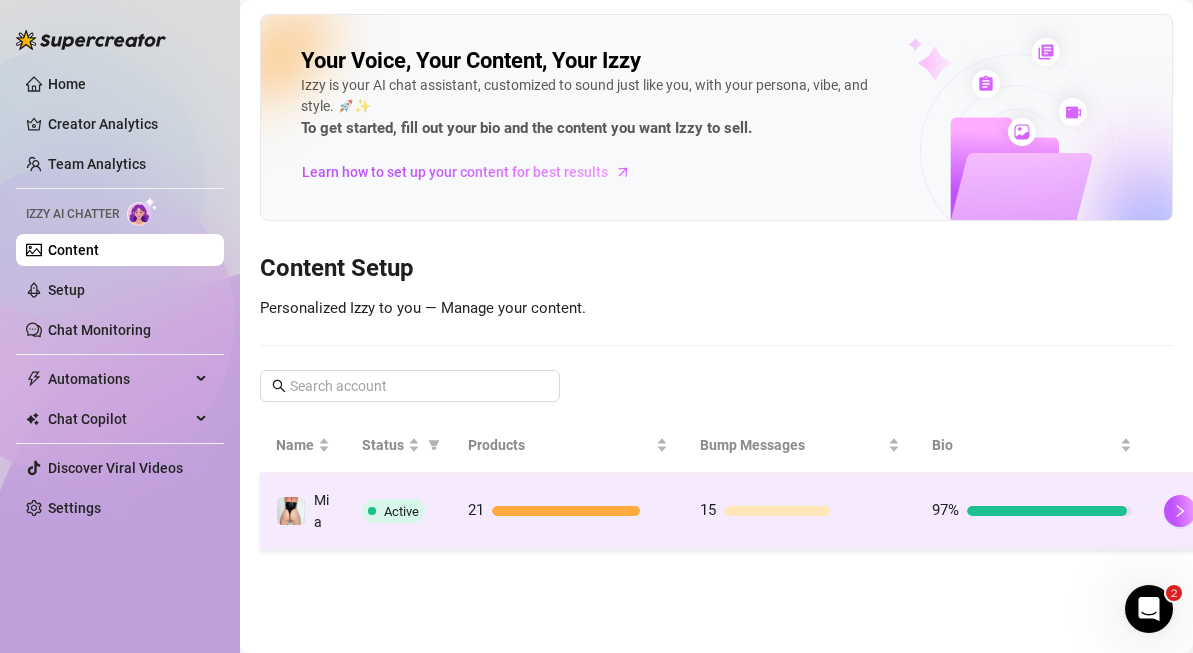 click at bounding box center [777, 511] 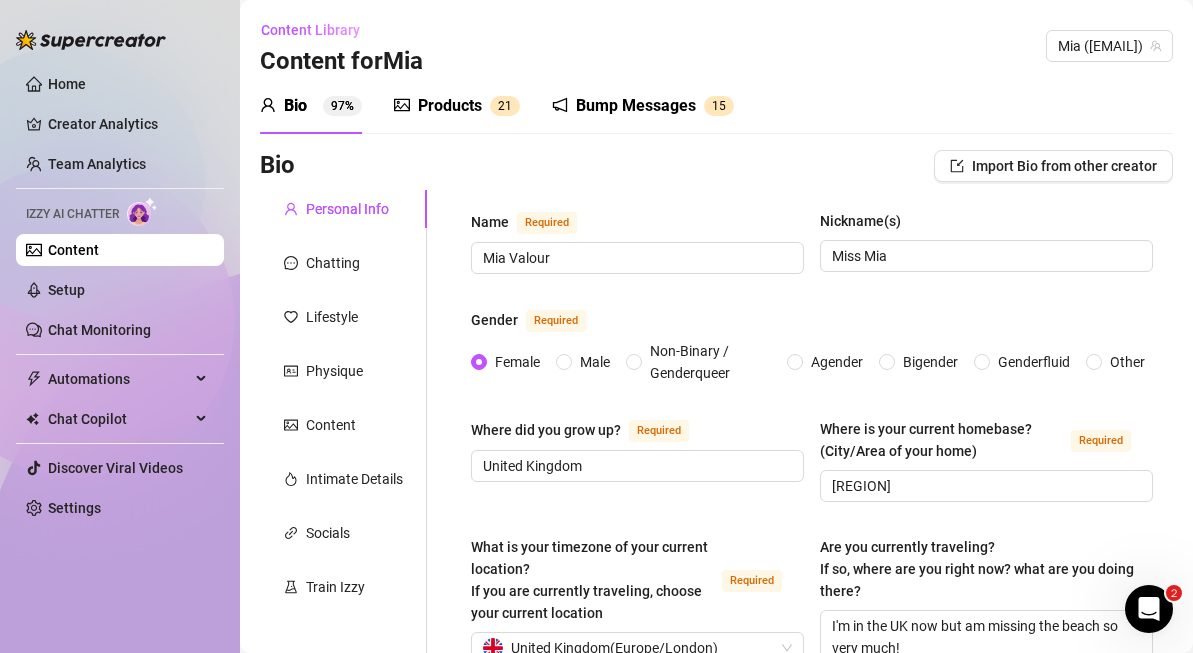 click on "Bump Messages" at bounding box center (636, 106) 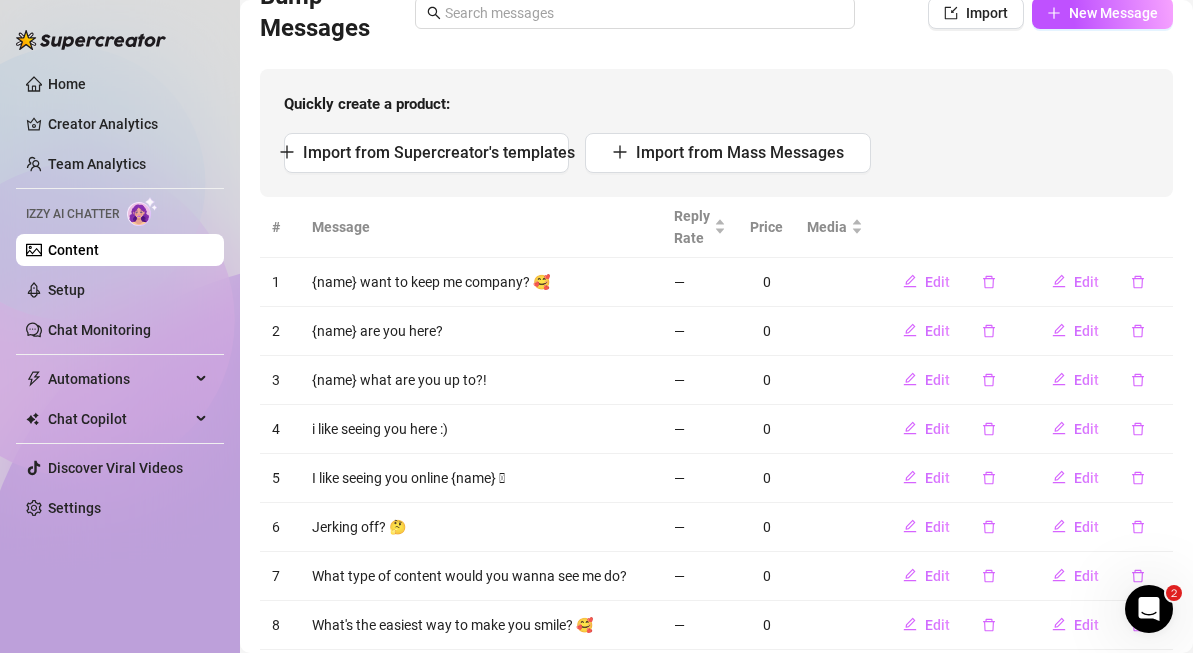 scroll, scrollTop: 173, scrollLeft: 0, axis: vertical 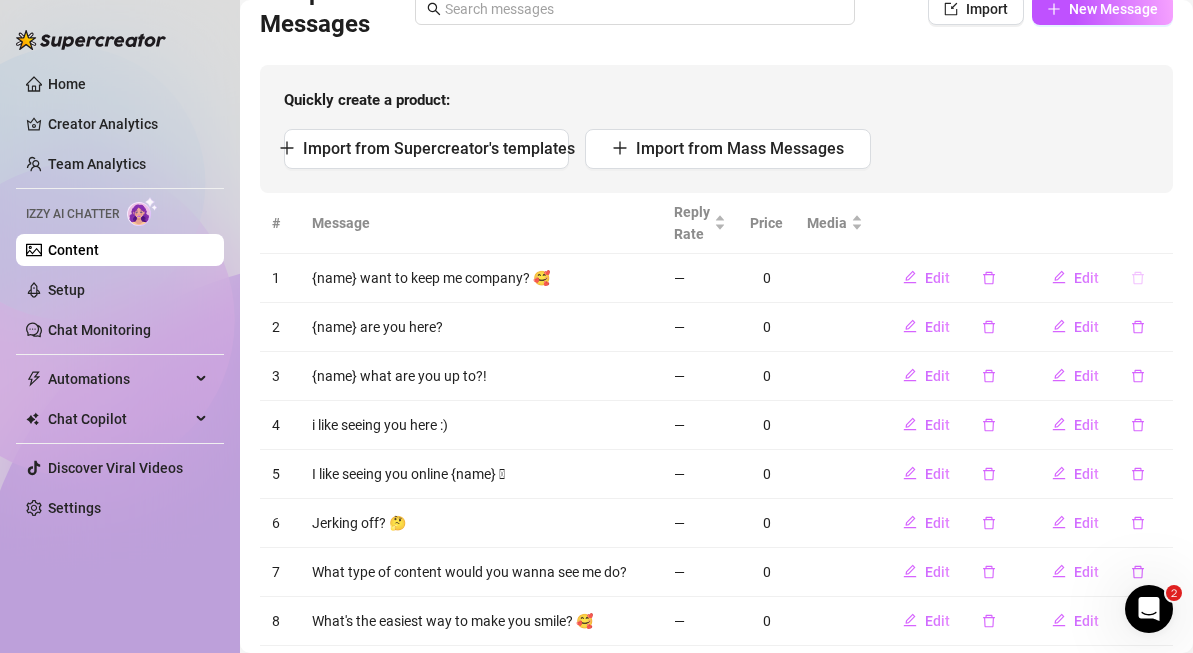 click 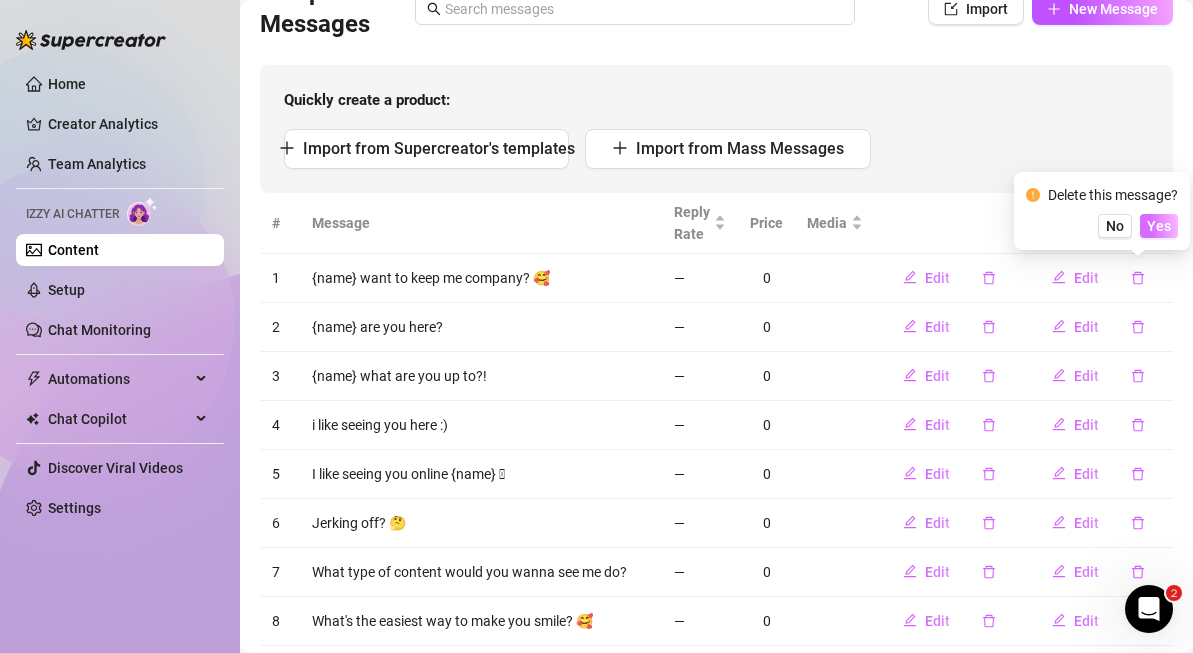 click on "Yes" at bounding box center (1159, 226) 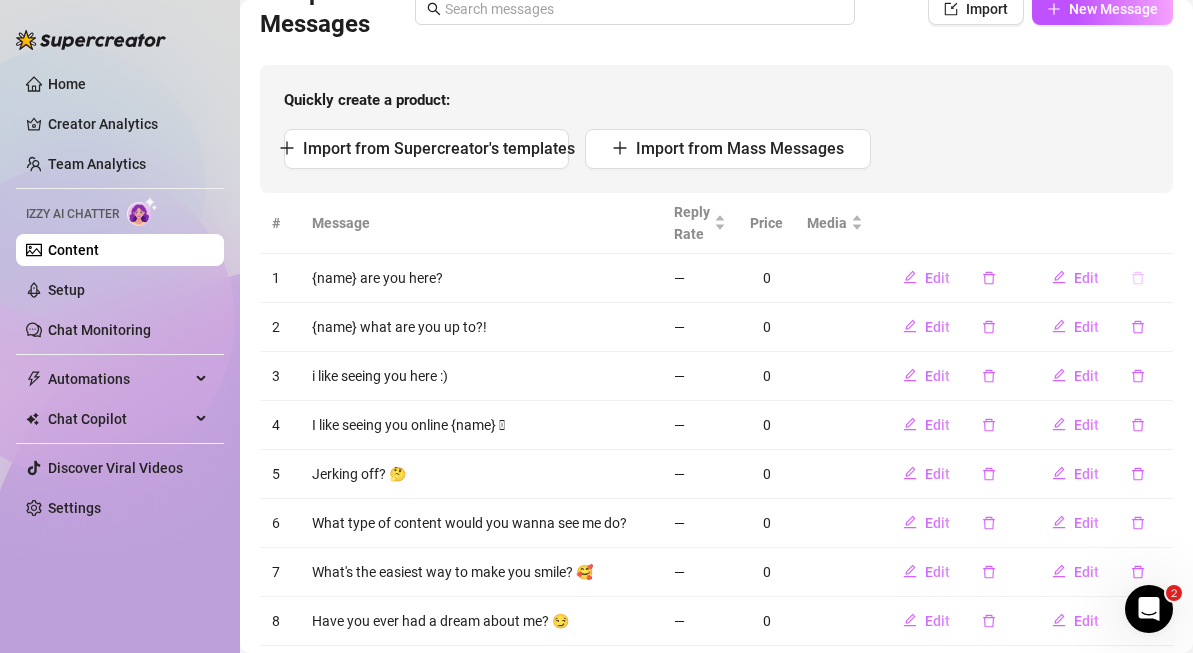click 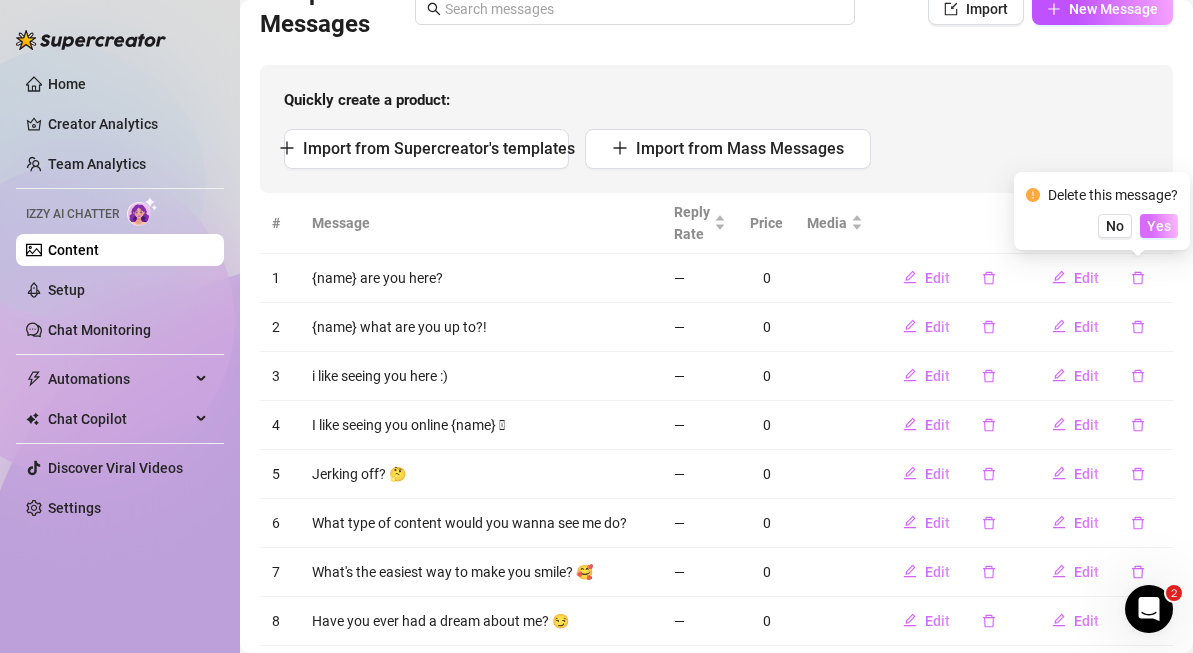 click on "Yes" at bounding box center (1159, 226) 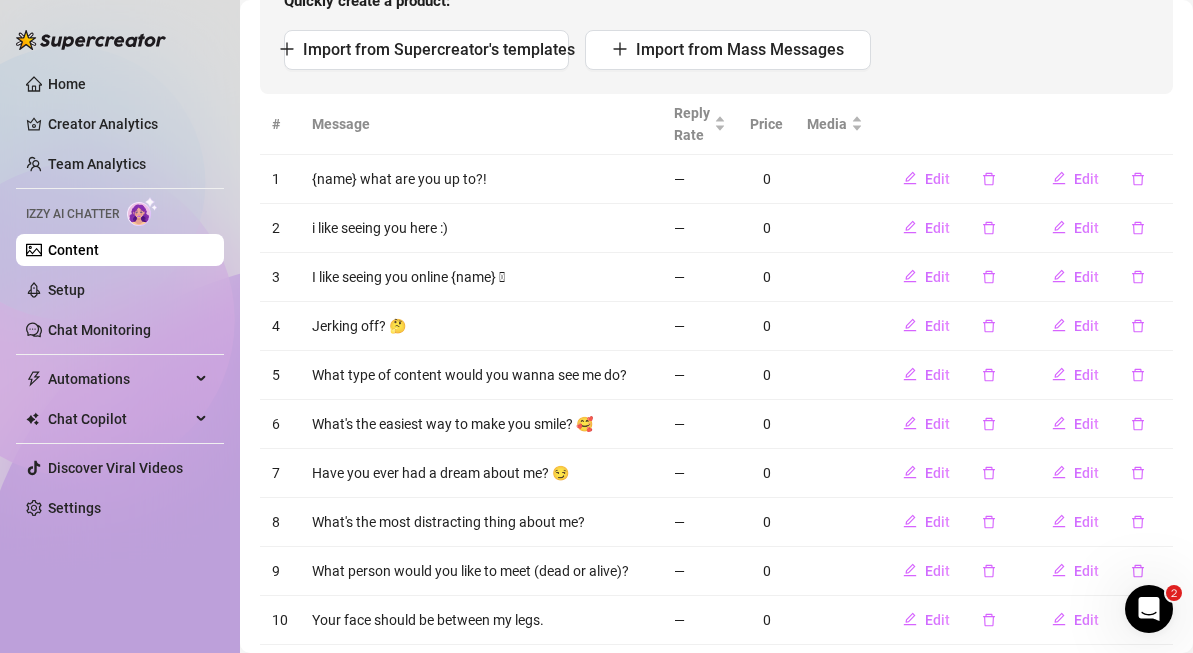 scroll, scrollTop: 273, scrollLeft: 0, axis: vertical 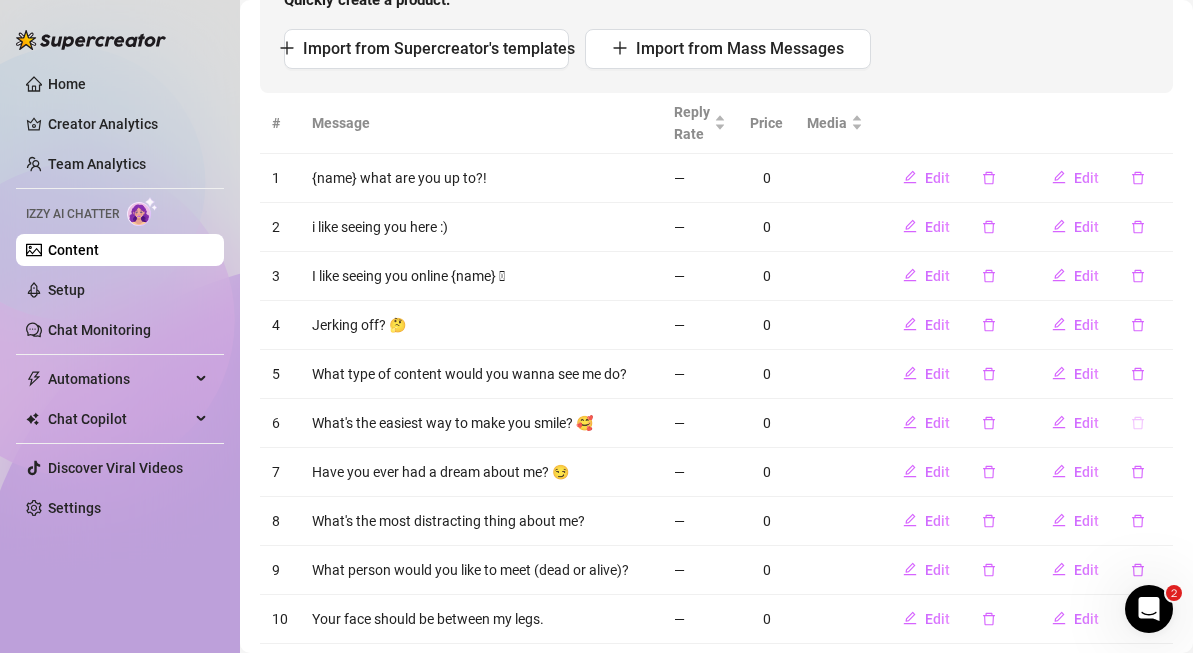 click 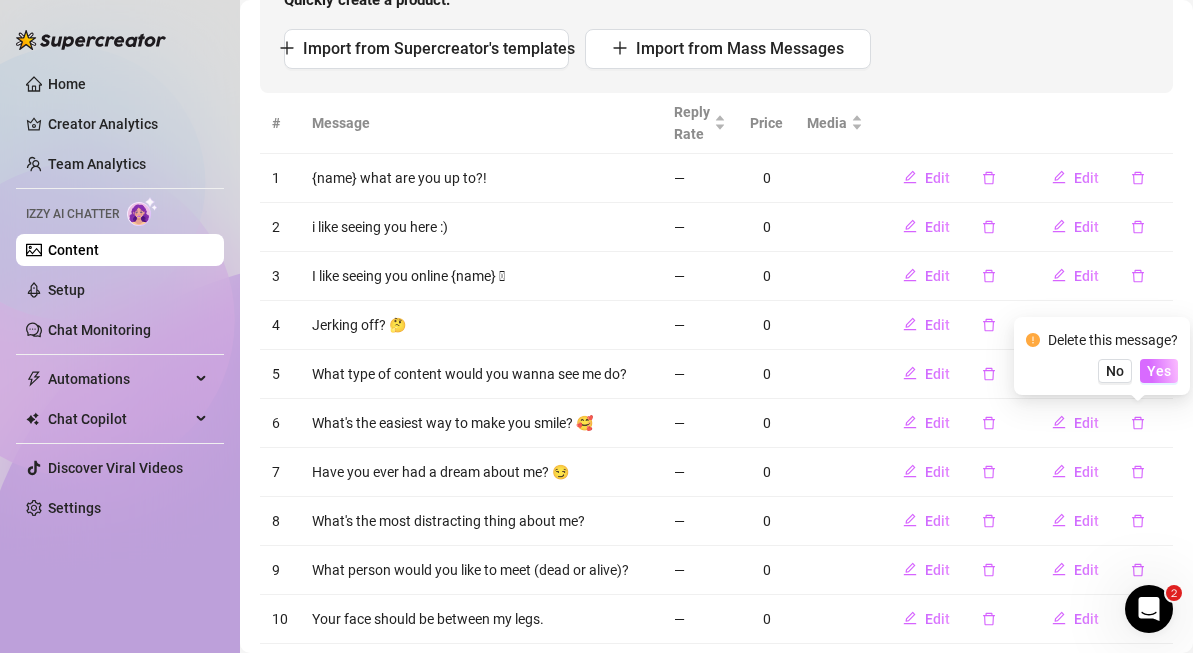 click on "Yes" at bounding box center (1159, 371) 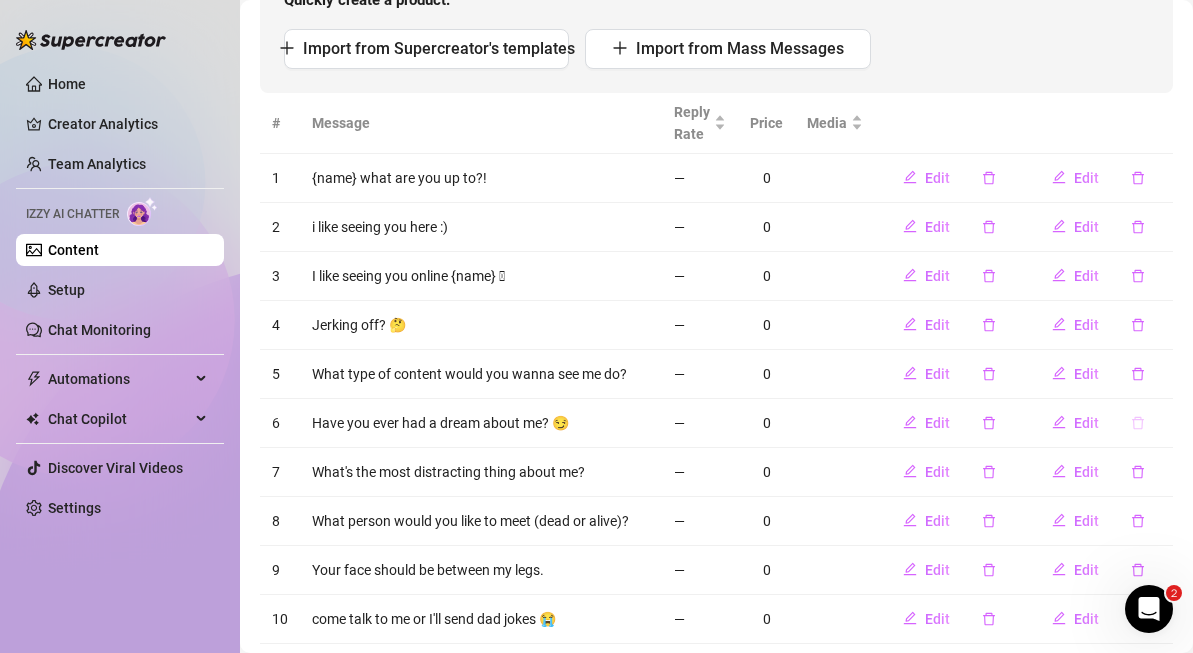 click 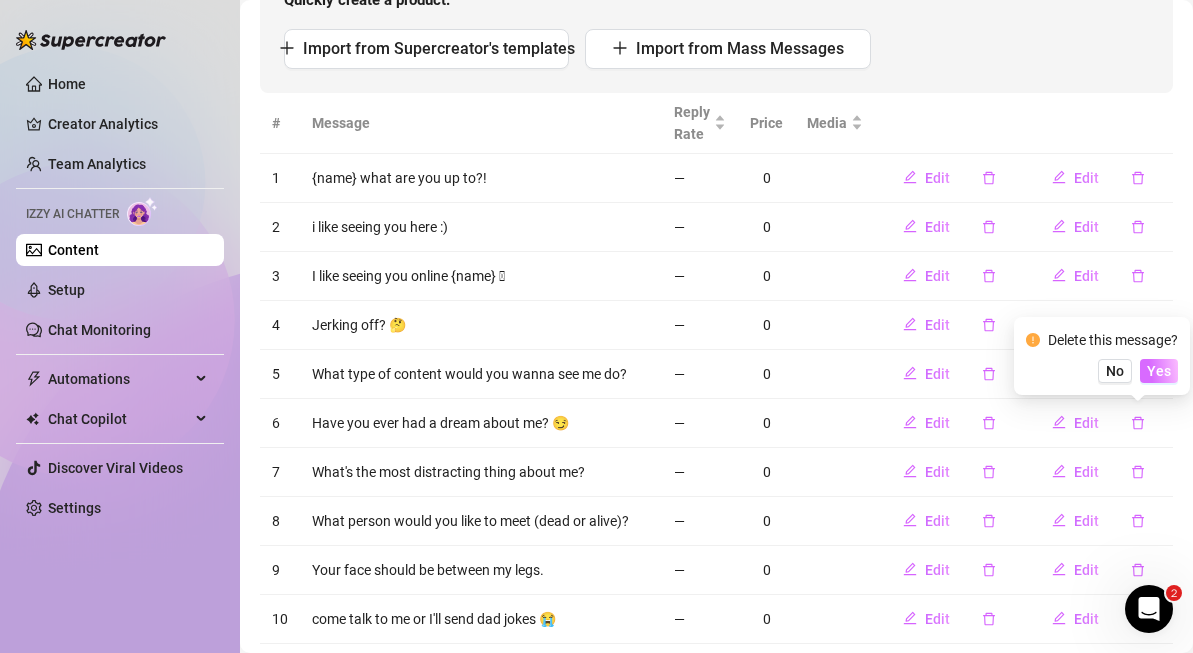 click on "Yes" at bounding box center (1159, 371) 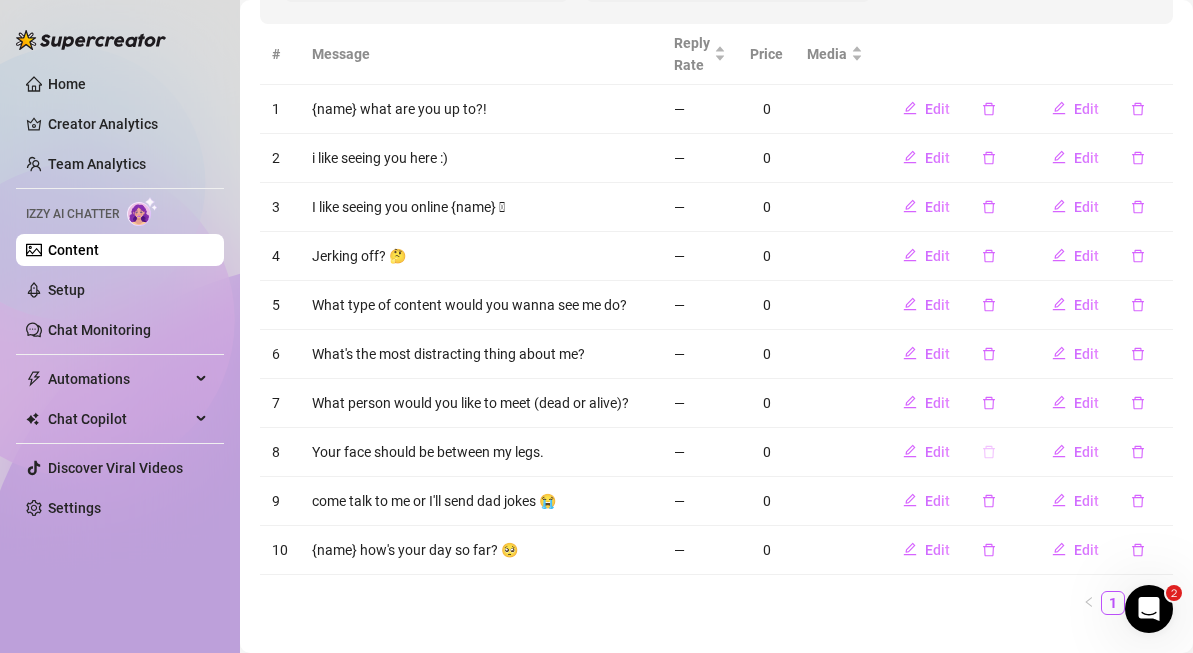 scroll, scrollTop: 379, scrollLeft: 0, axis: vertical 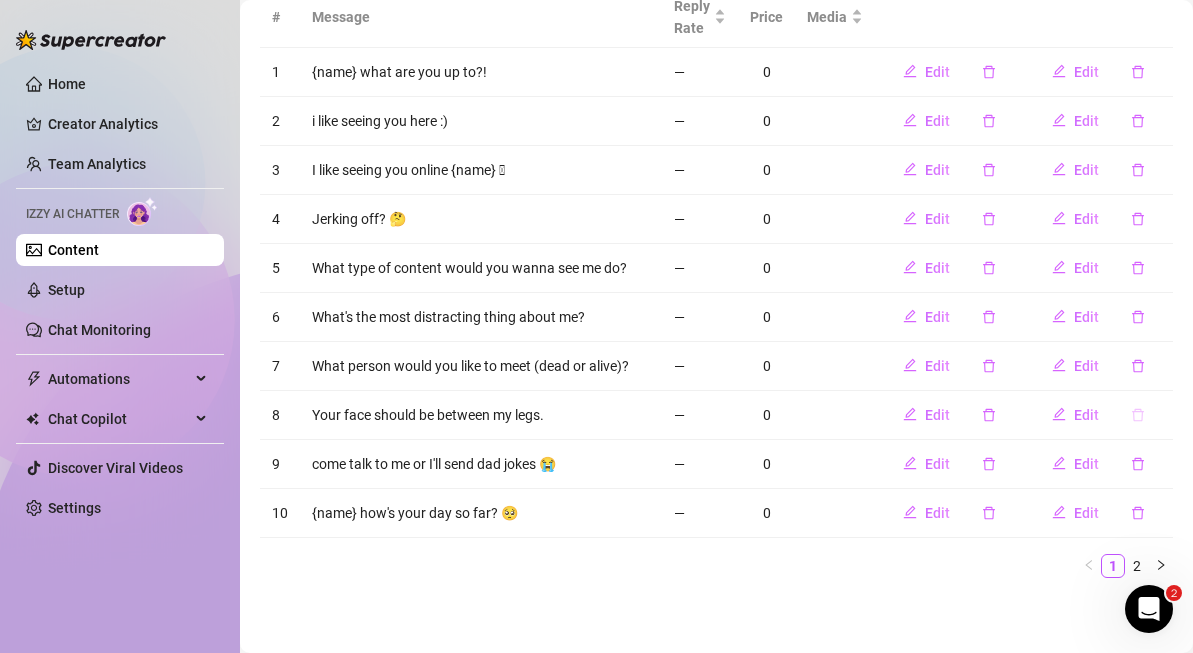 click 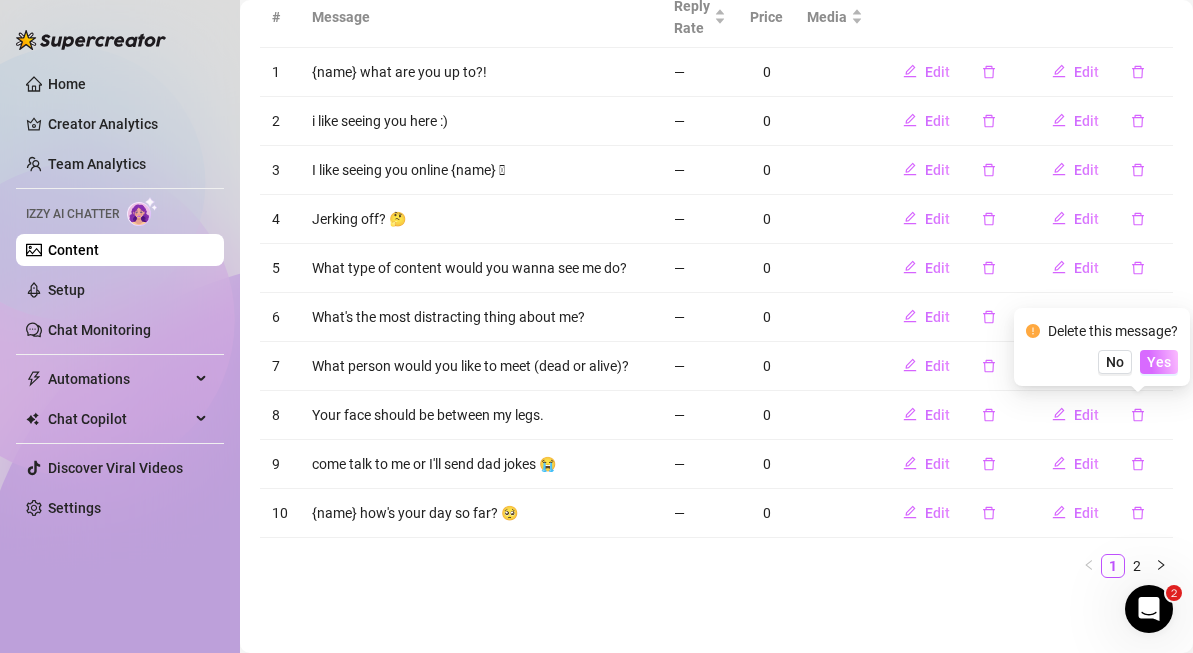 click on "Yes" at bounding box center (1159, 362) 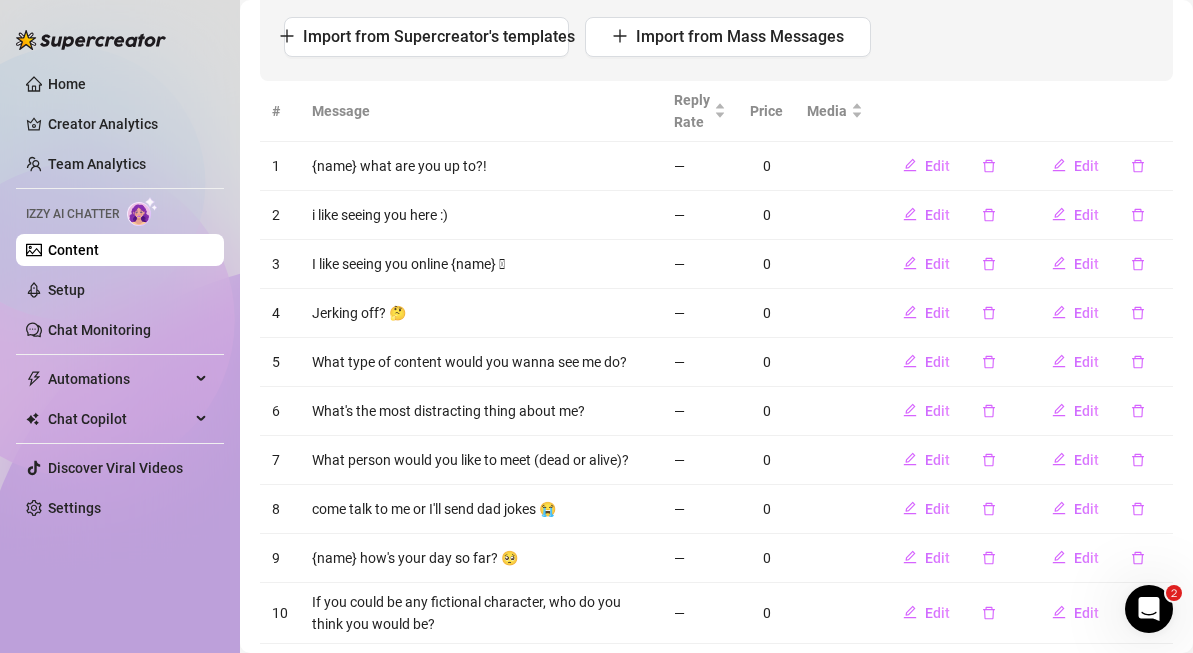 scroll, scrollTop: 335, scrollLeft: 0, axis: vertical 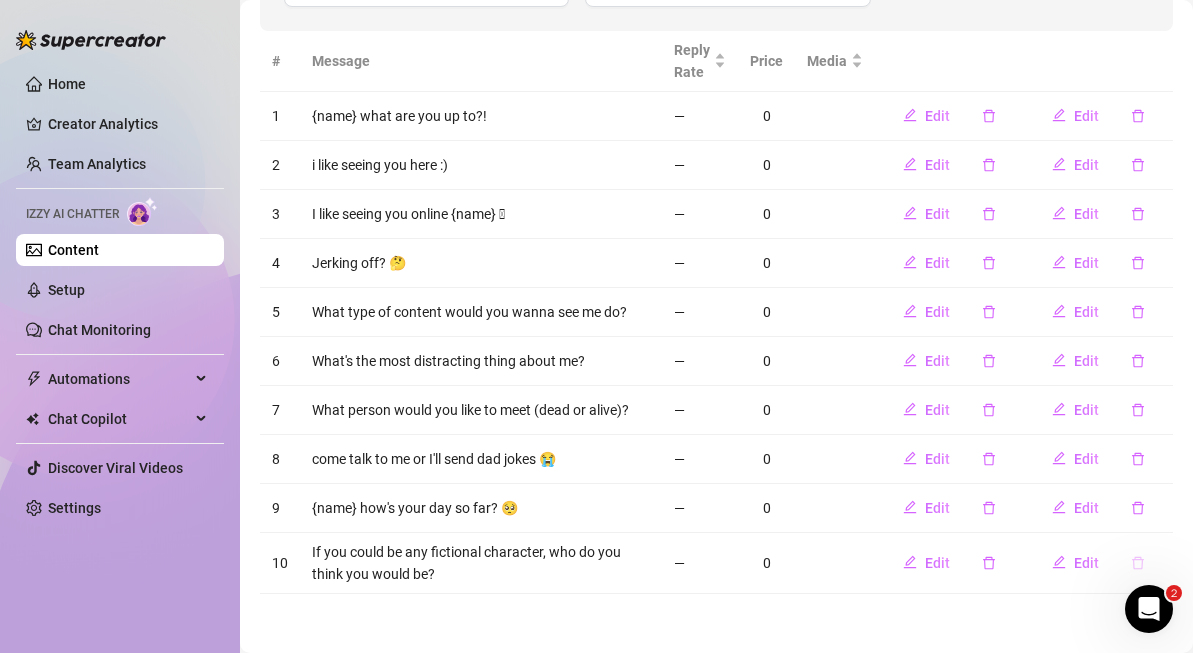 click 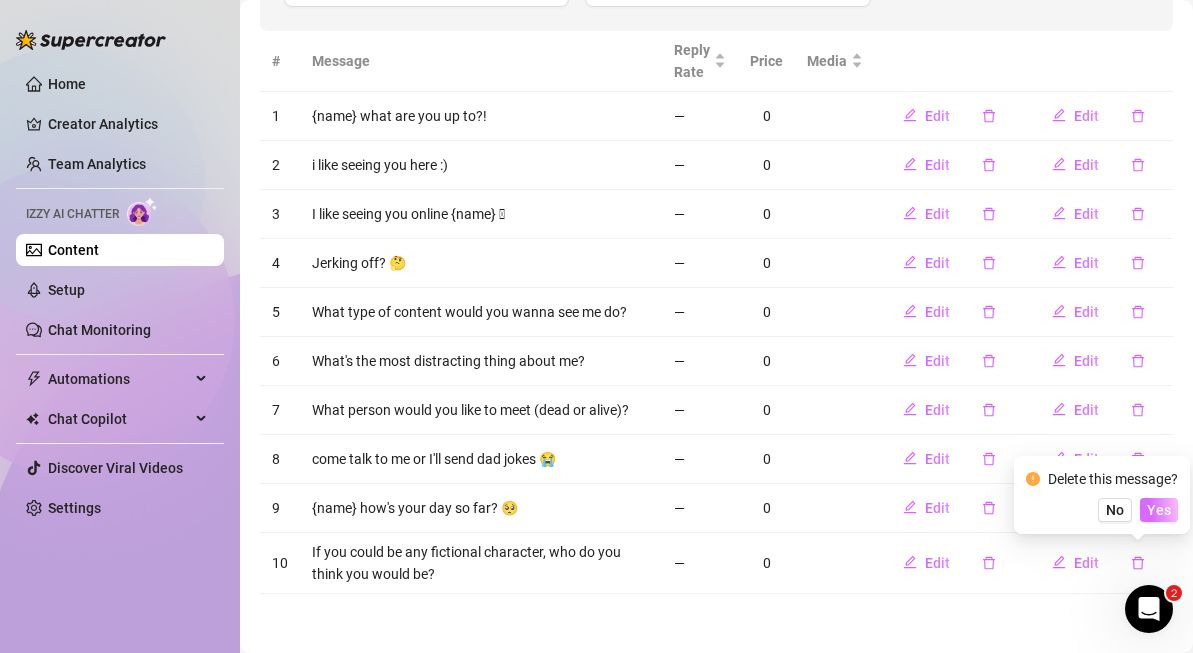 click on "Yes" at bounding box center (1159, 510) 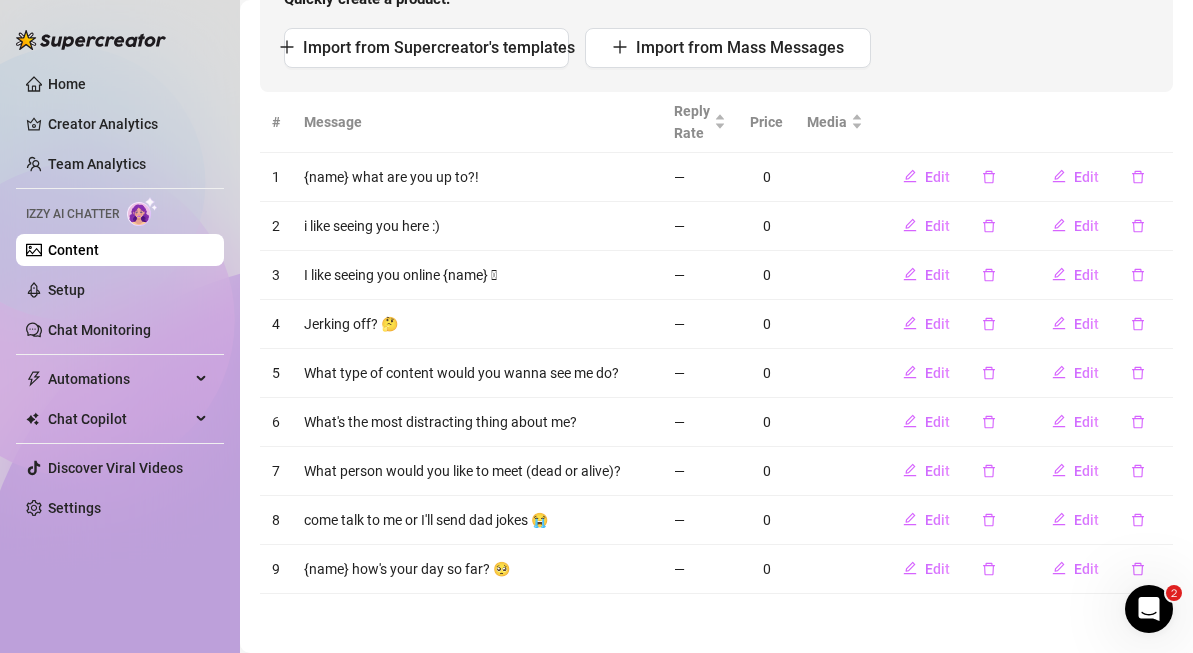 scroll, scrollTop: 0, scrollLeft: 0, axis: both 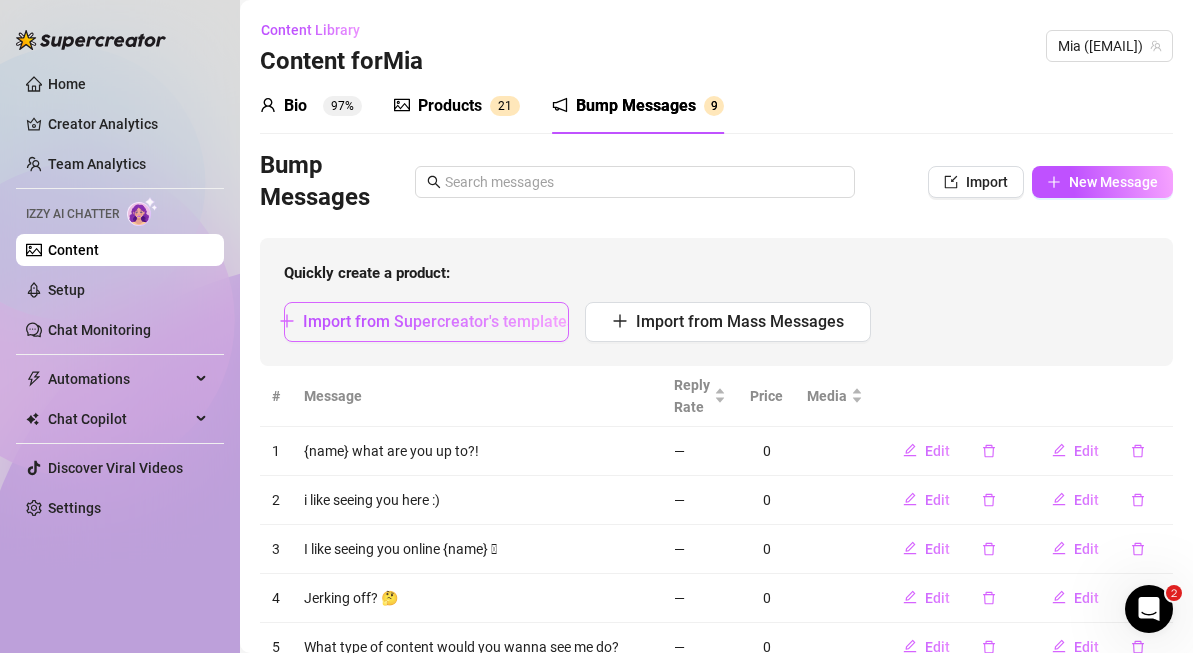 click on "Import from Supercreator's templates" at bounding box center [439, 321] 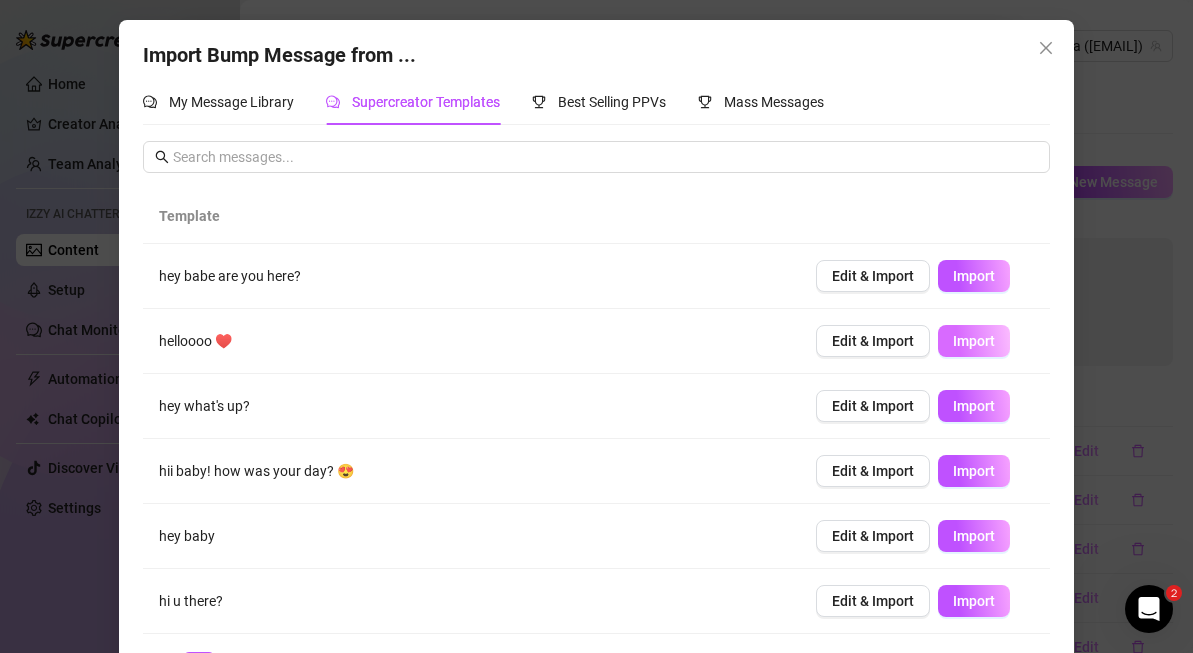 click on "Import" at bounding box center (974, 341) 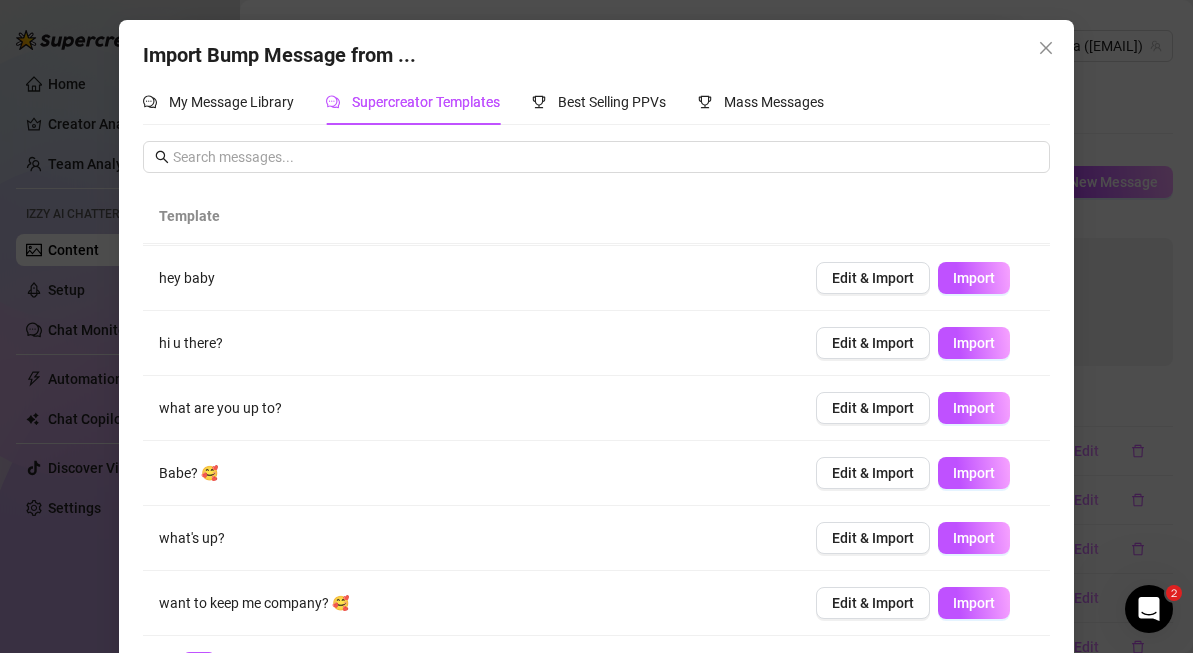scroll, scrollTop: 0, scrollLeft: 0, axis: both 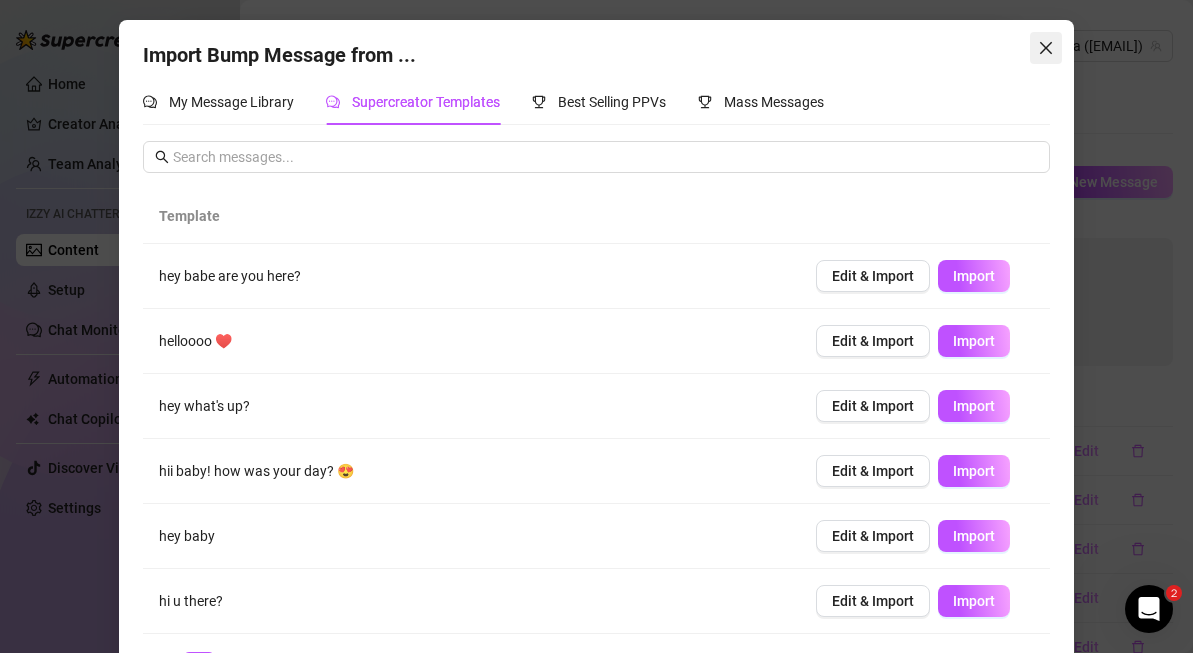 click 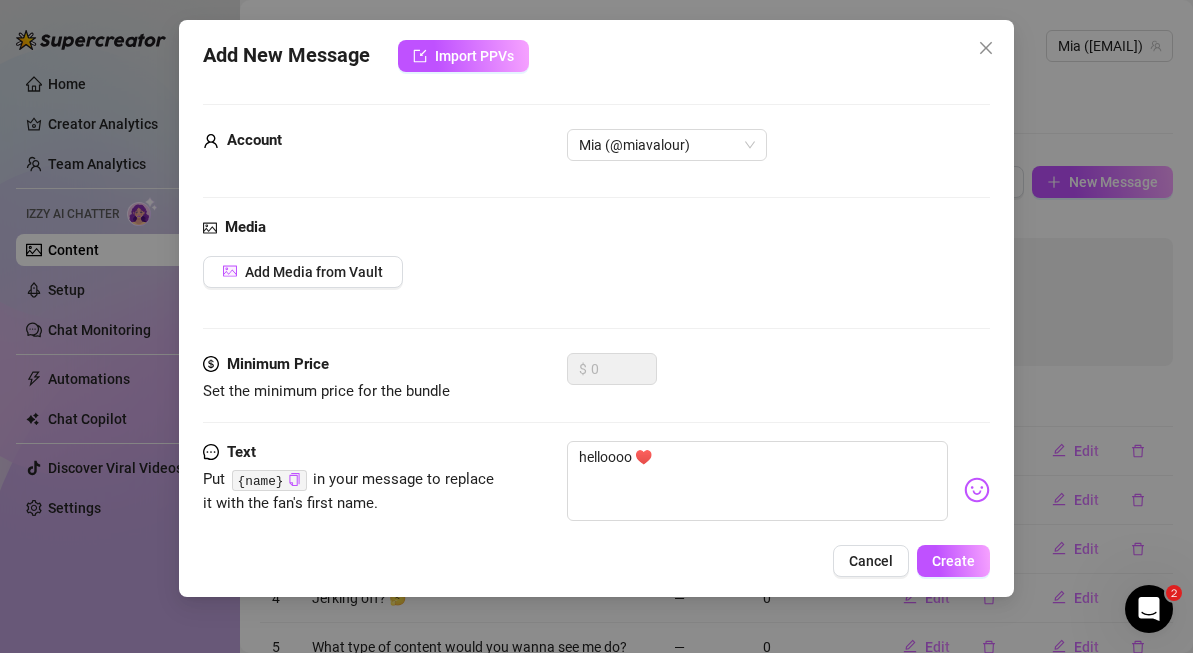 scroll, scrollTop: 42, scrollLeft: 0, axis: vertical 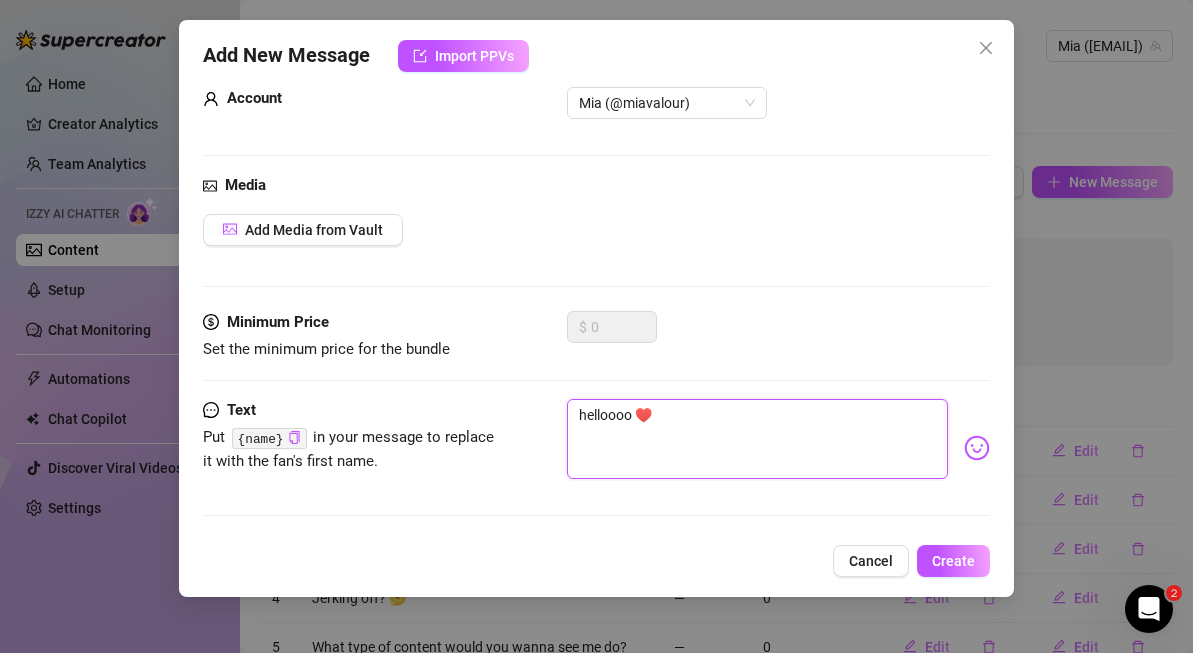 drag, startPoint x: 689, startPoint y: 422, endPoint x: 493, endPoint y: 422, distance: 196 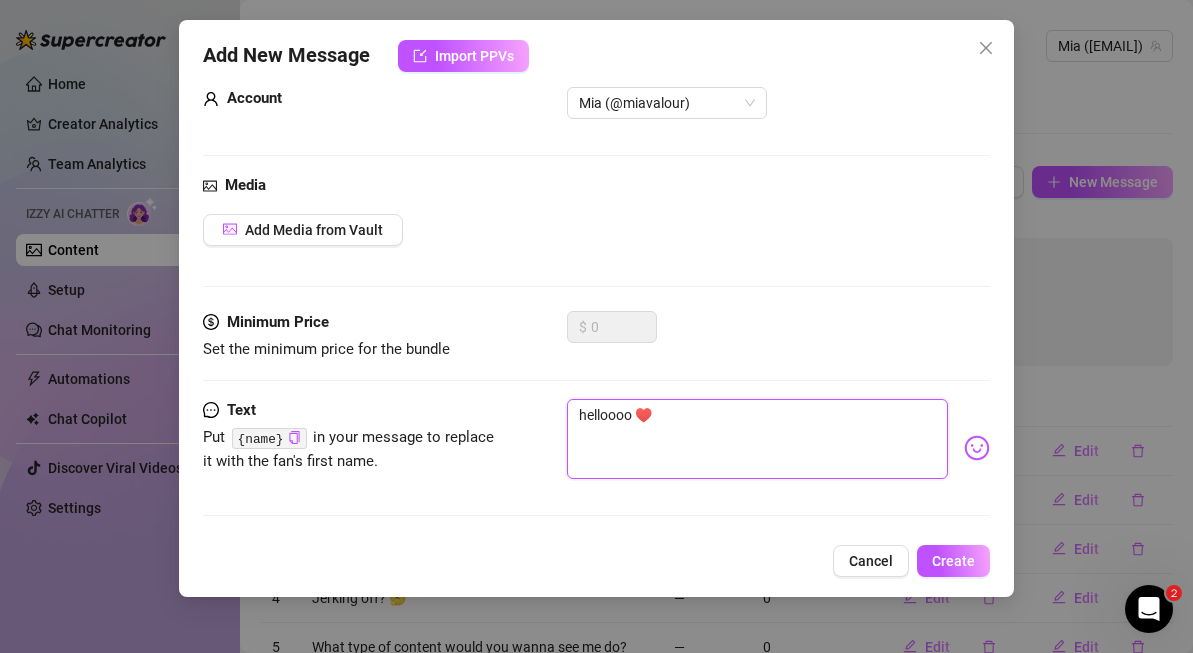 click on "Text Put   {name}   in your message to replace it with the fan's first name. helloooo ♥️" at bounding box center [596, 448] 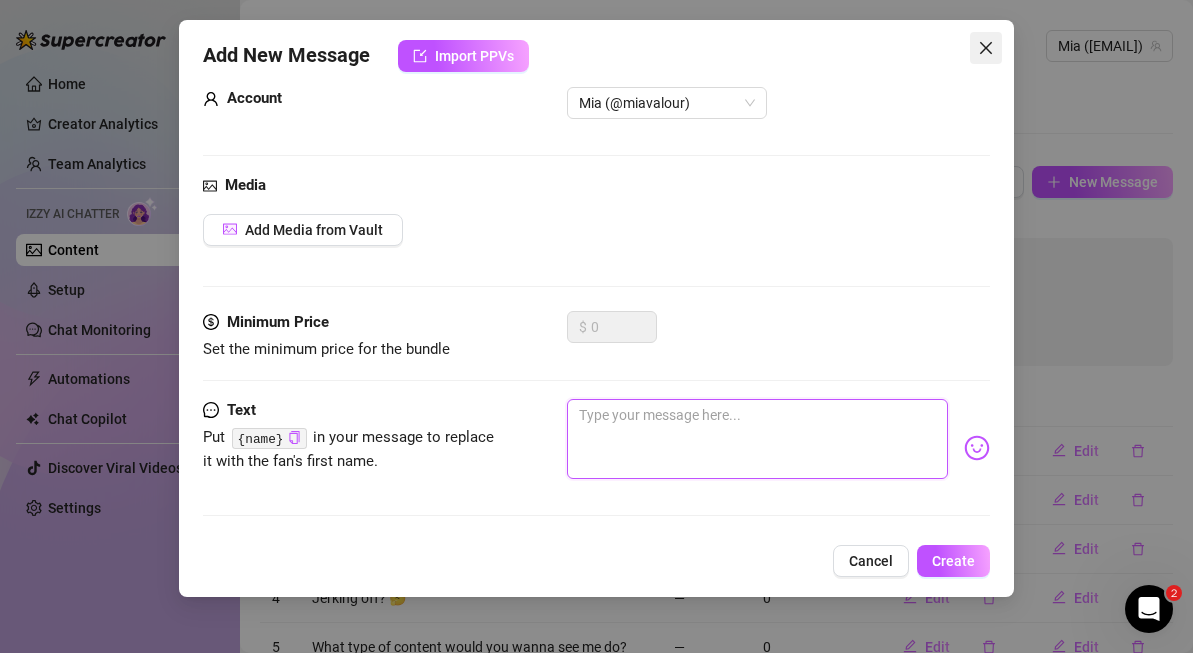type 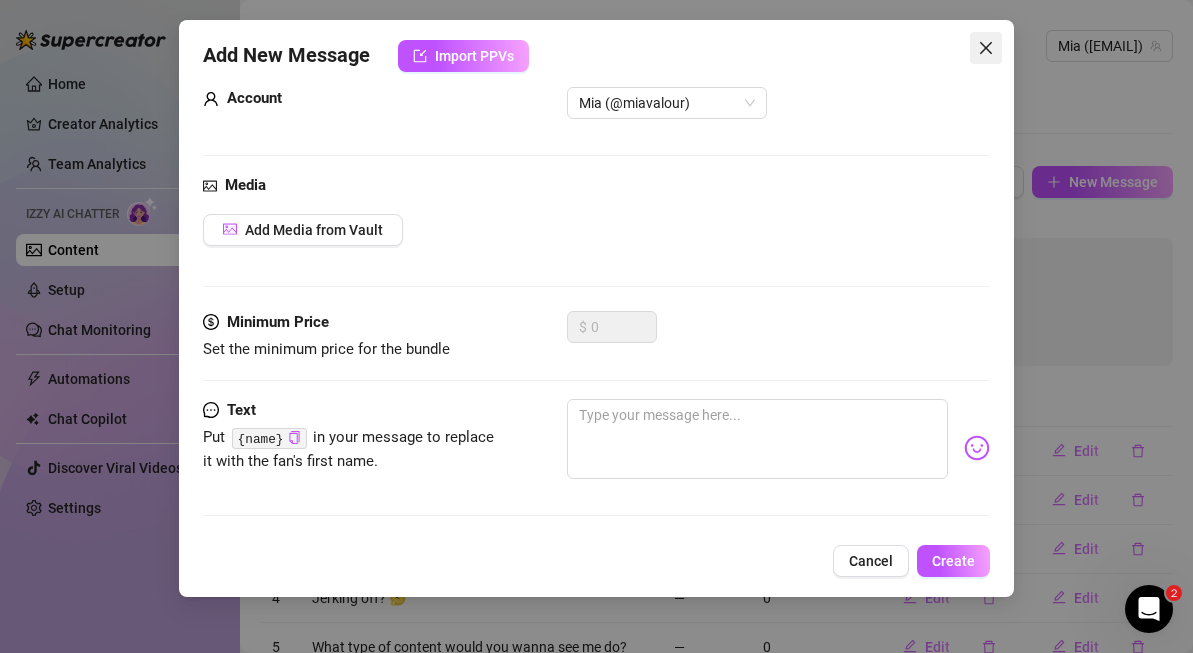 click 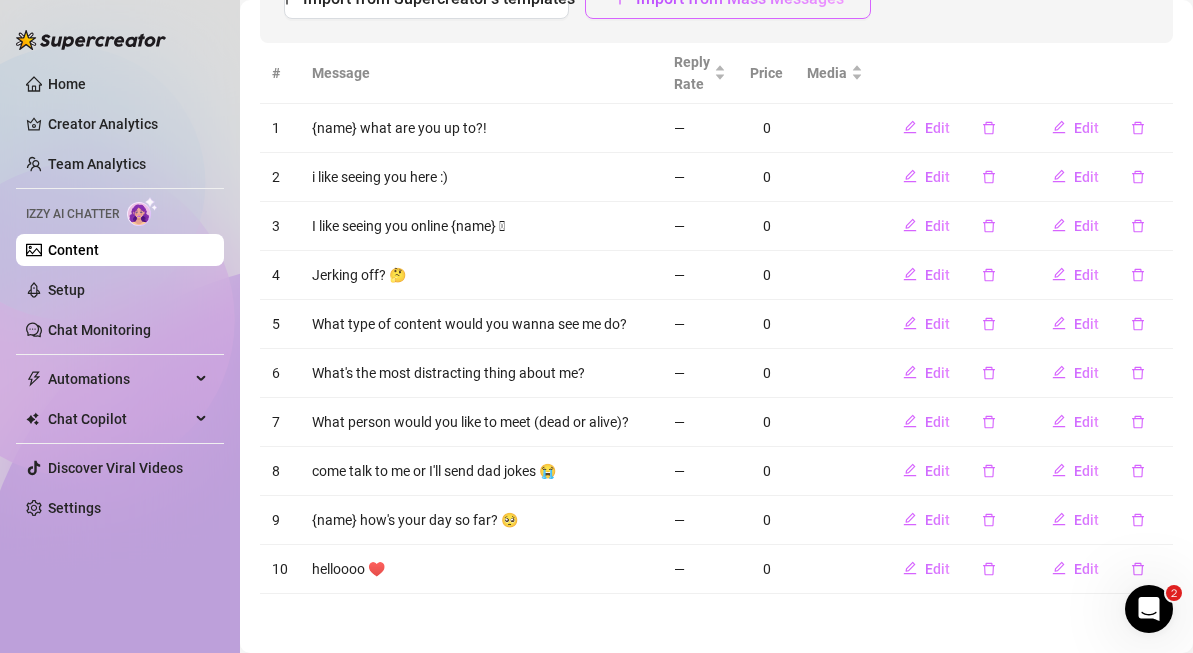 scroll, scrollTop: 0, scrollLeft: 0, axis: both 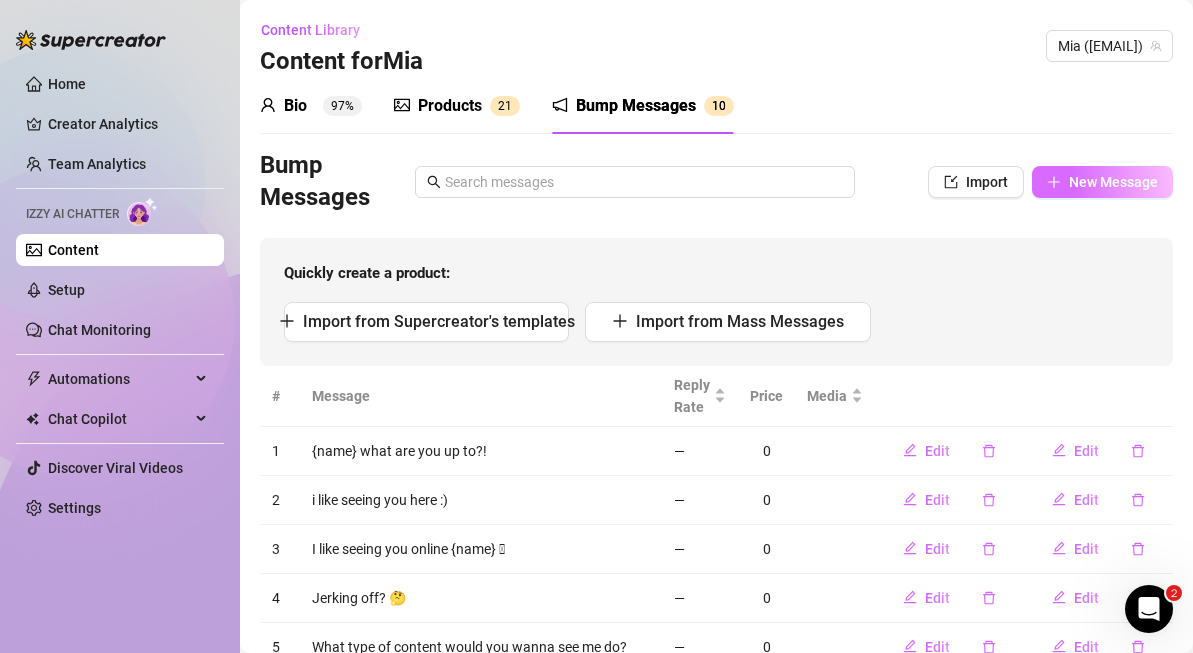 click on "New Message" at bounding box center [1113, 182] 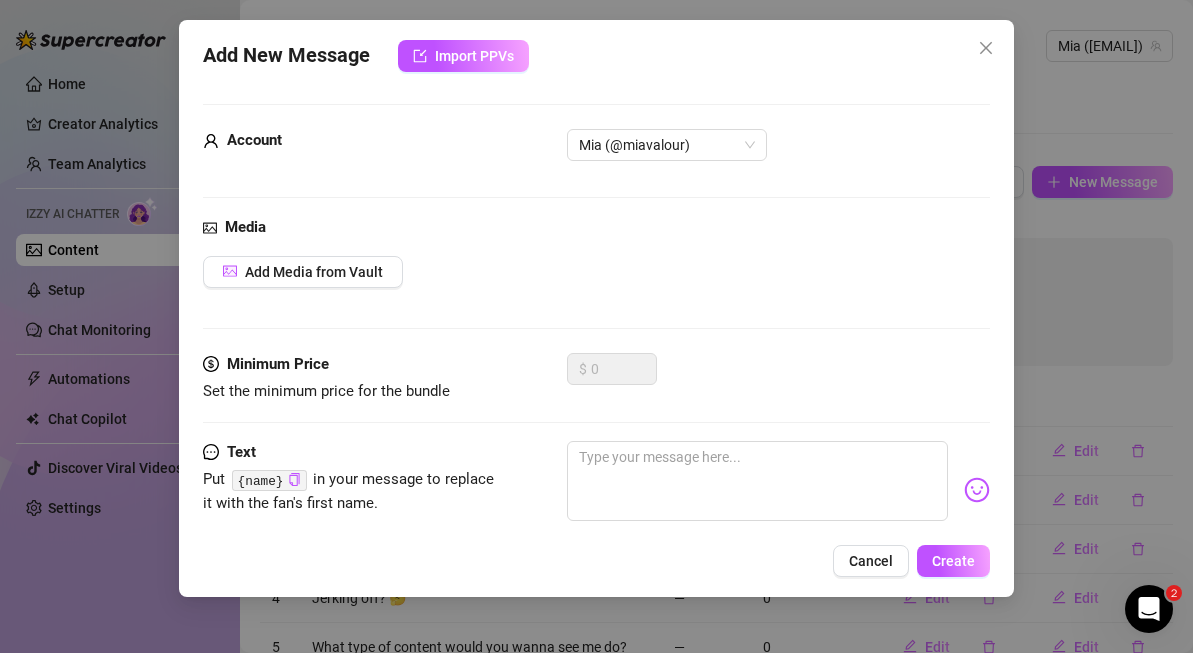 scroll, scrollTop: 42, scrollLeft: 0, axis: vertical 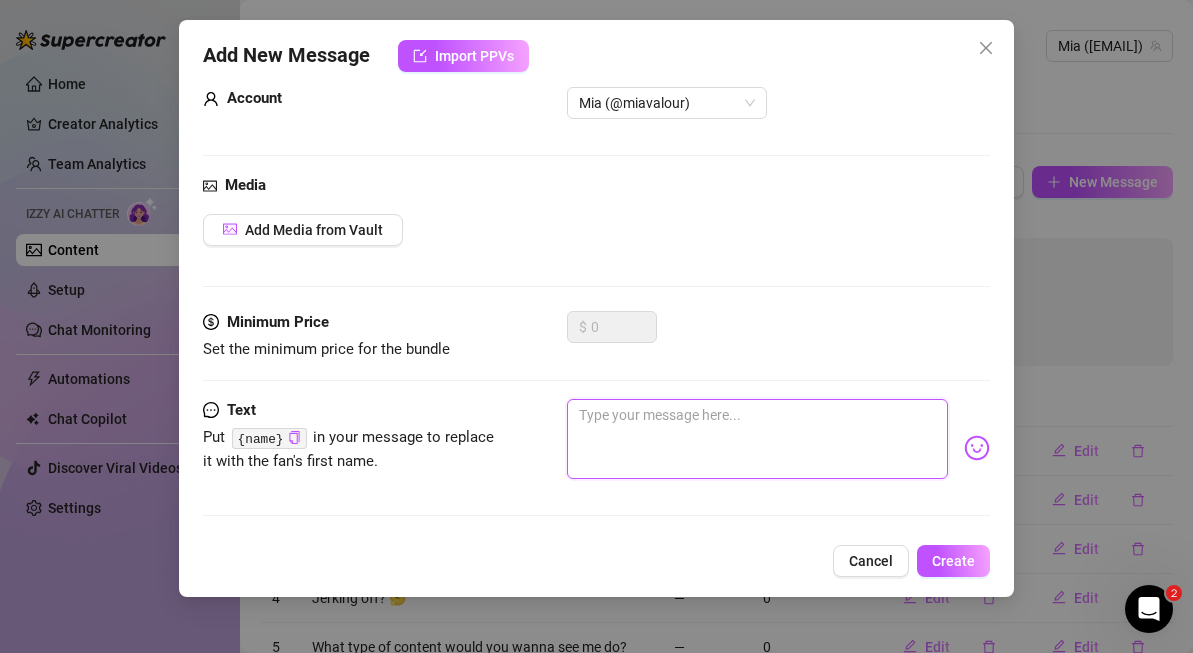 click at bounding box center (757, 439) 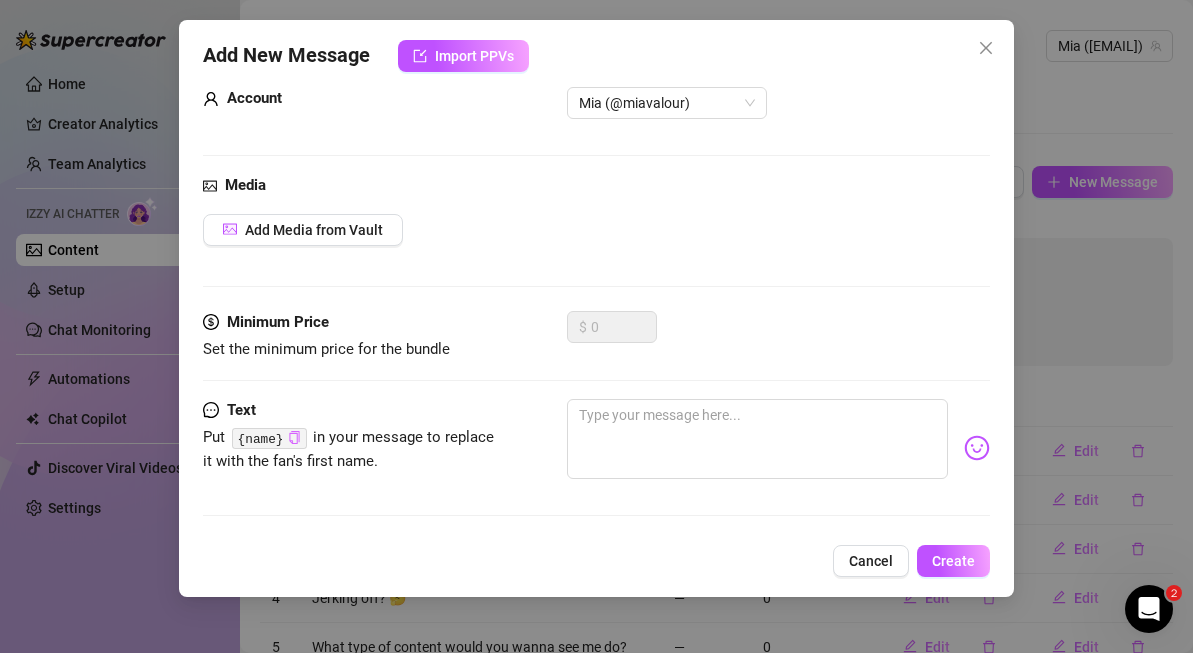 click 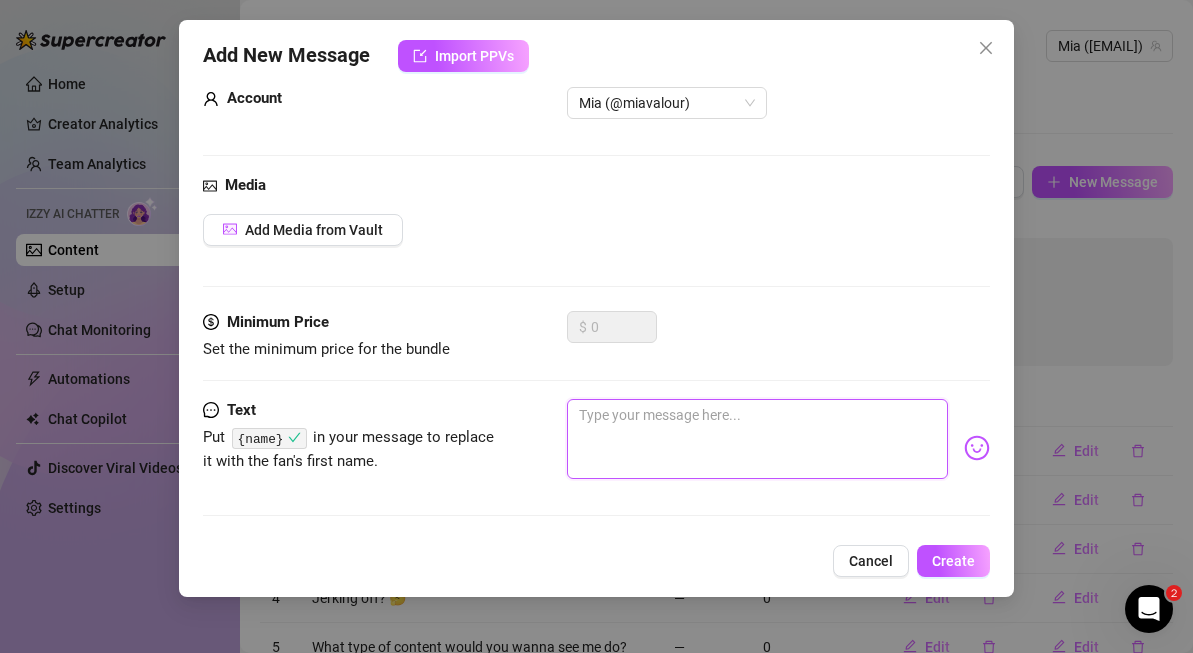 click at bounding box center [757, 439] 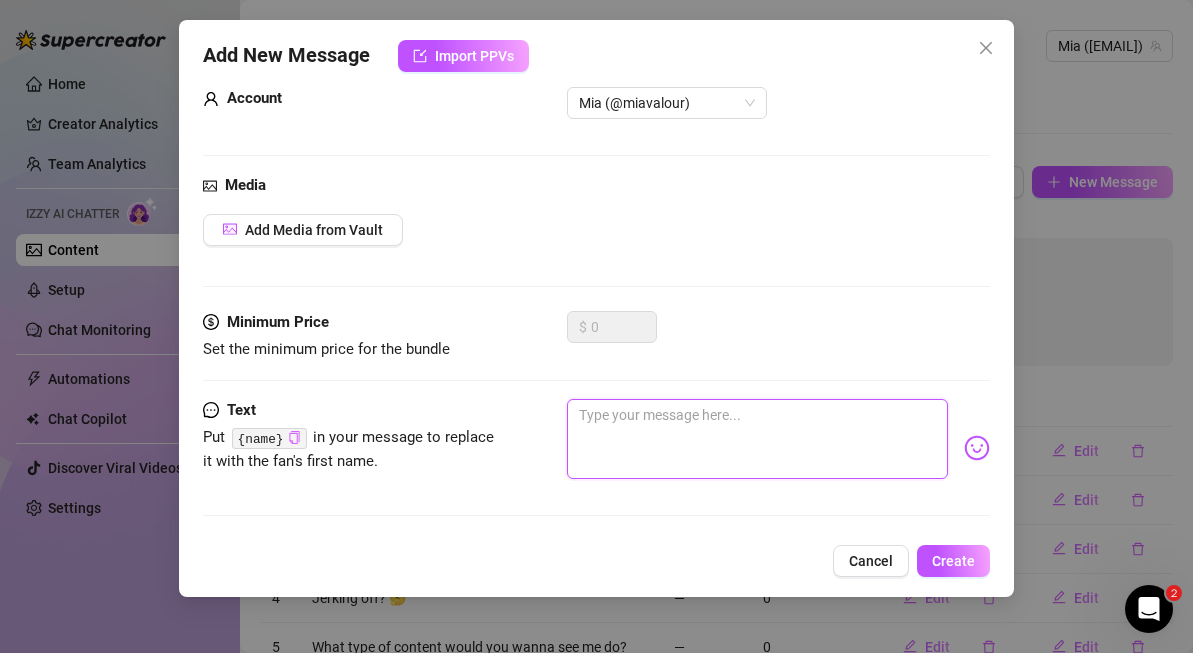 paste on "{name}" 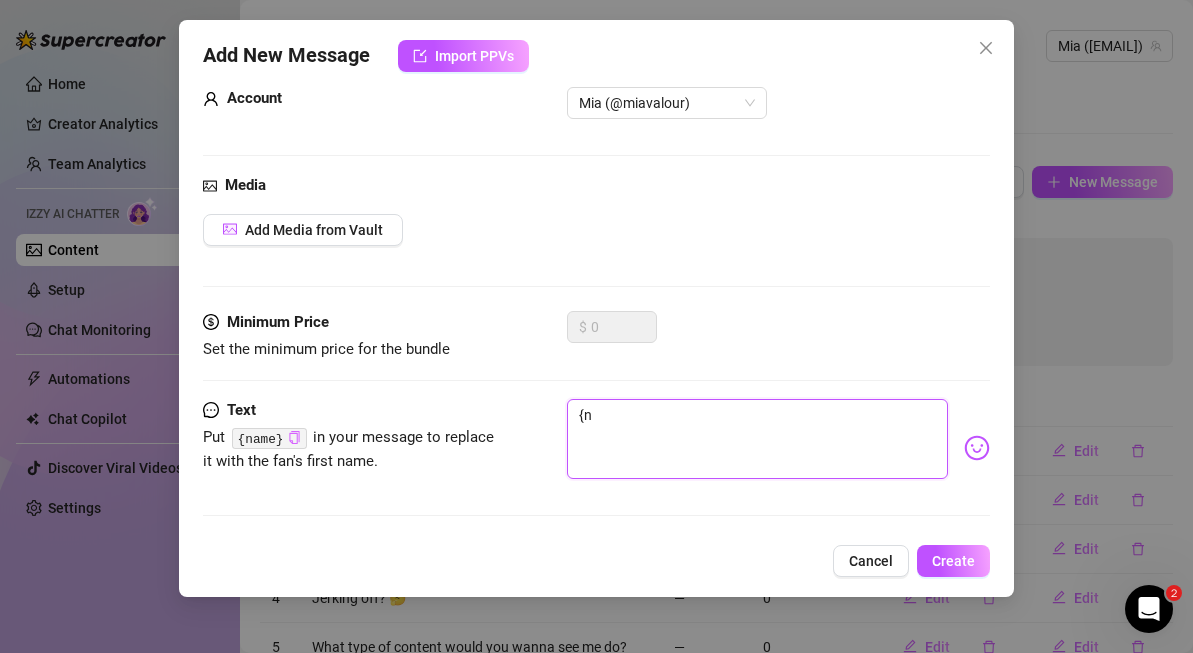 type on "{" 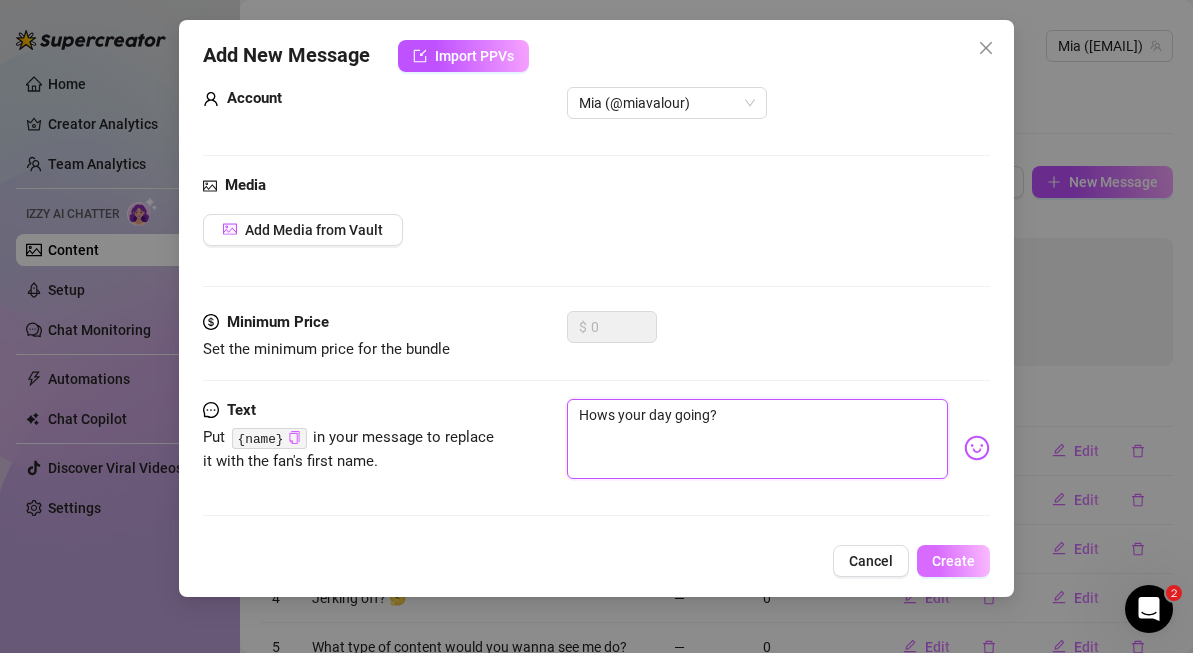 type on "Hows your day going?" 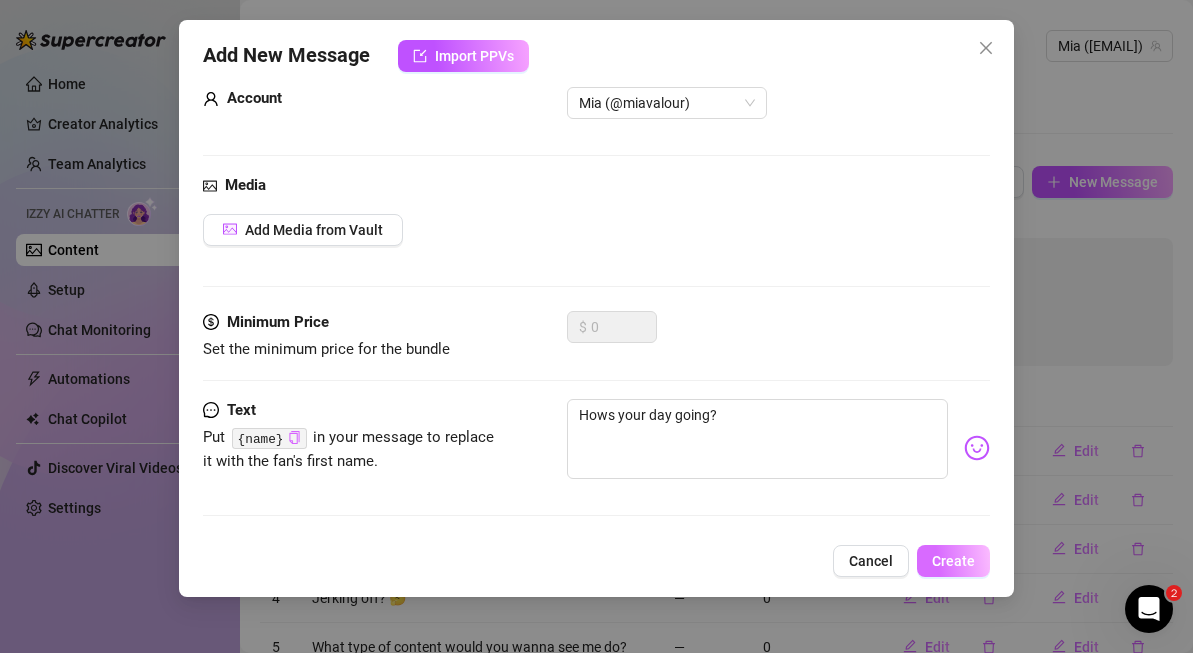 click on "Create" at bounding box center (953, 561) 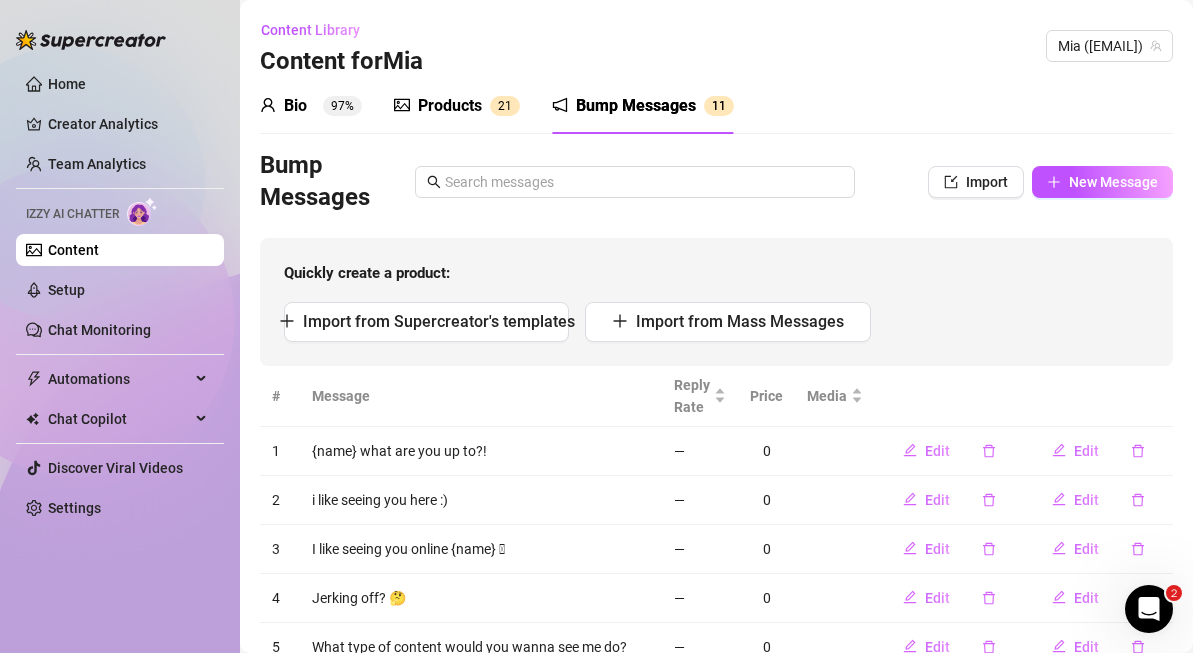 click on "Bump Messages" at bounding box center [636, 106] 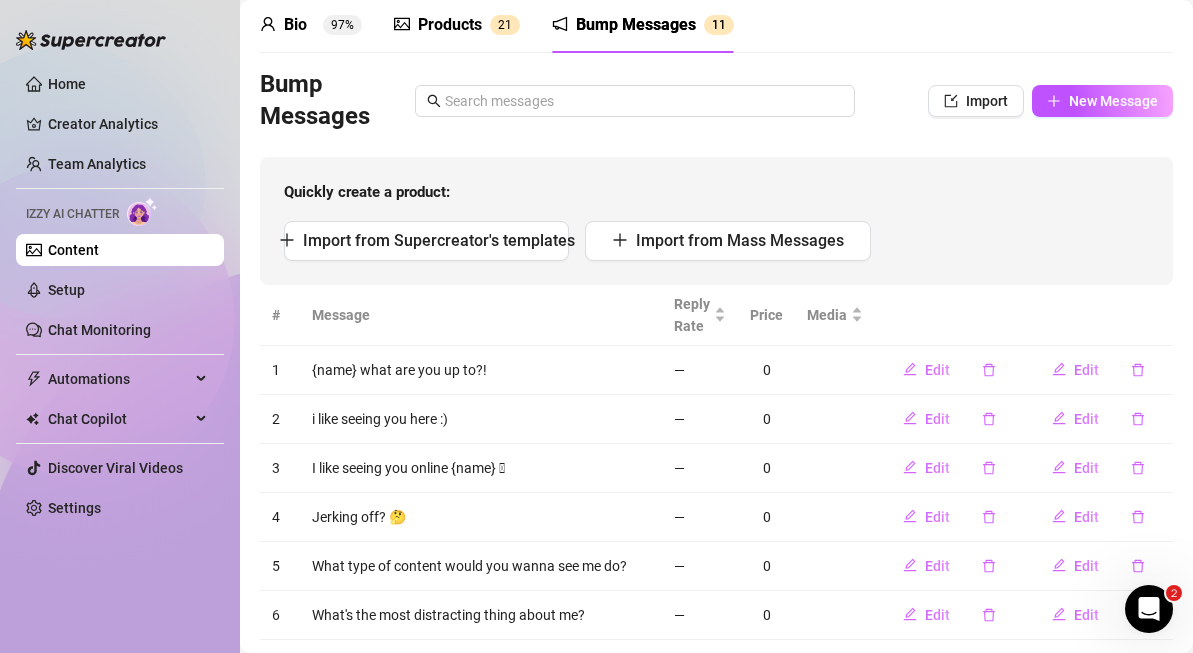 scroll, scrollTop: 83, scrollLeft: 0, axis: vertical 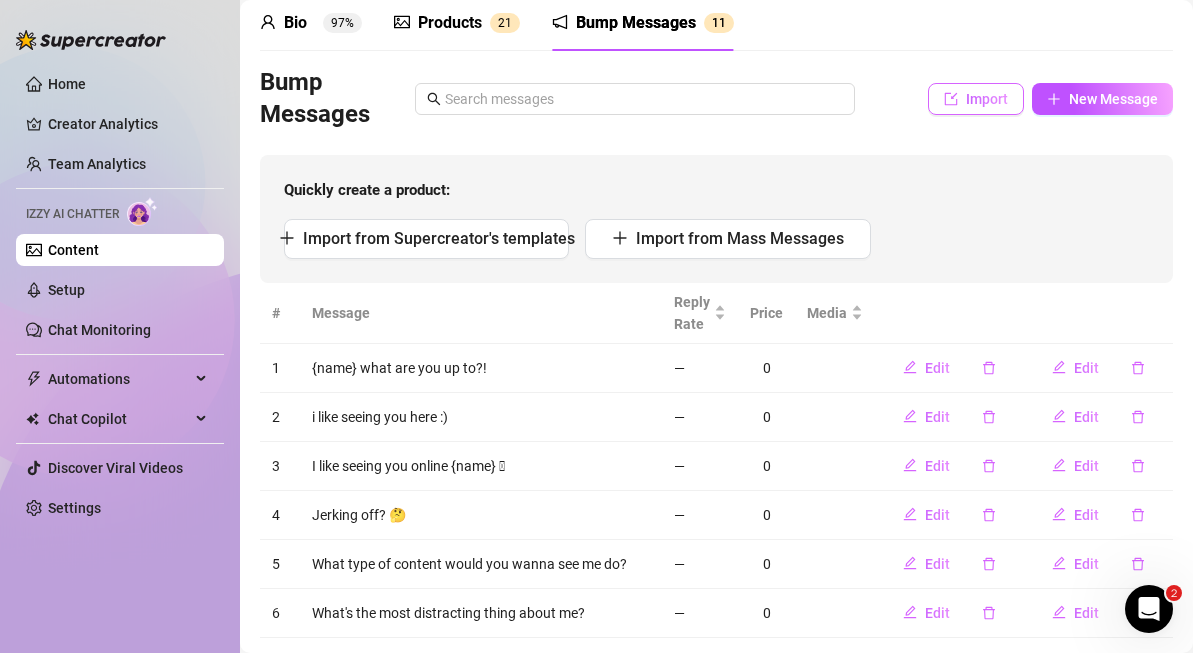 click on "Import" at bounding box center (987, 99) 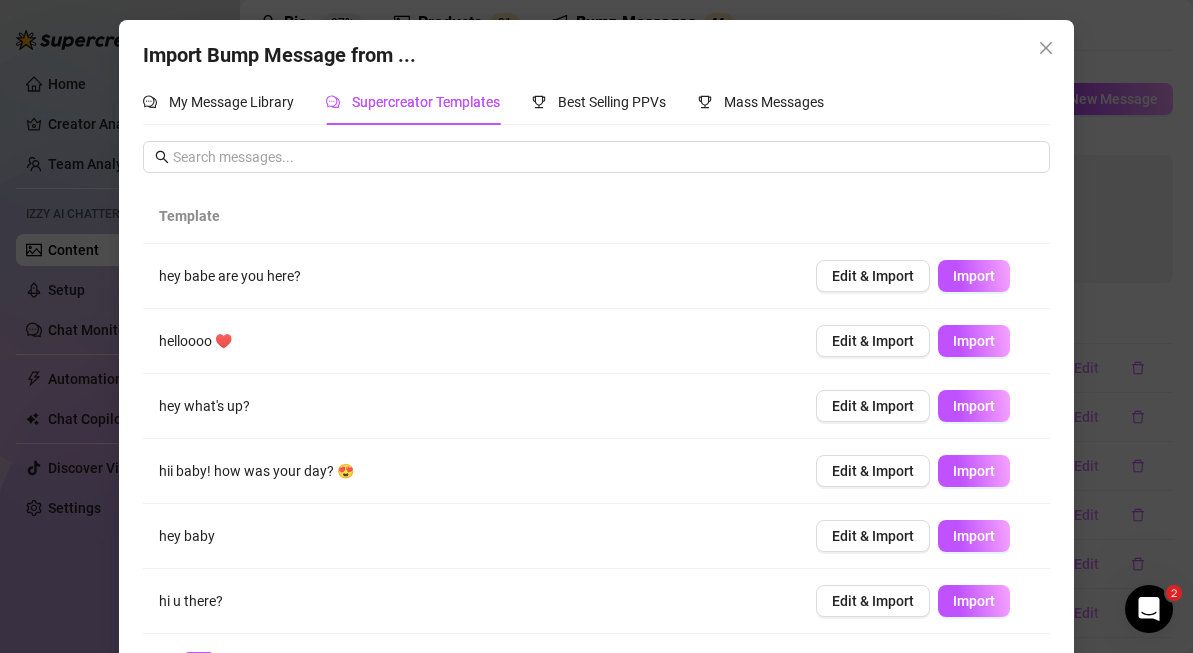 scroll, scrollTop: 67, scrollLeft: 0, axis: vertical 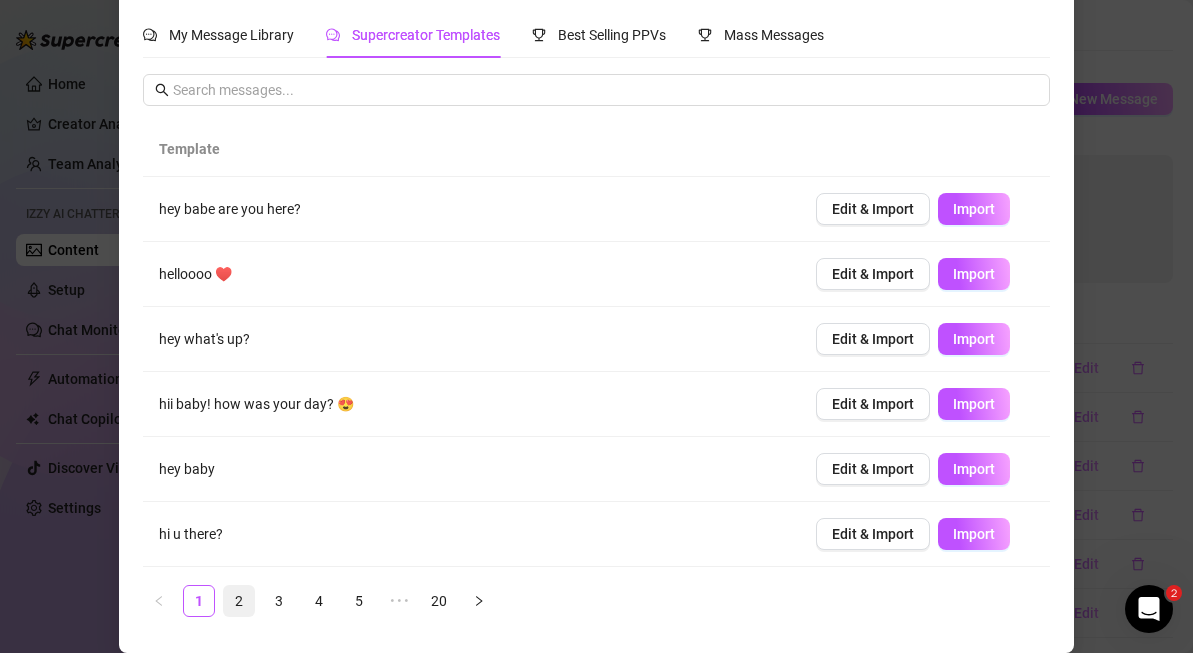 click on "2" at bounding box center [239, 601] 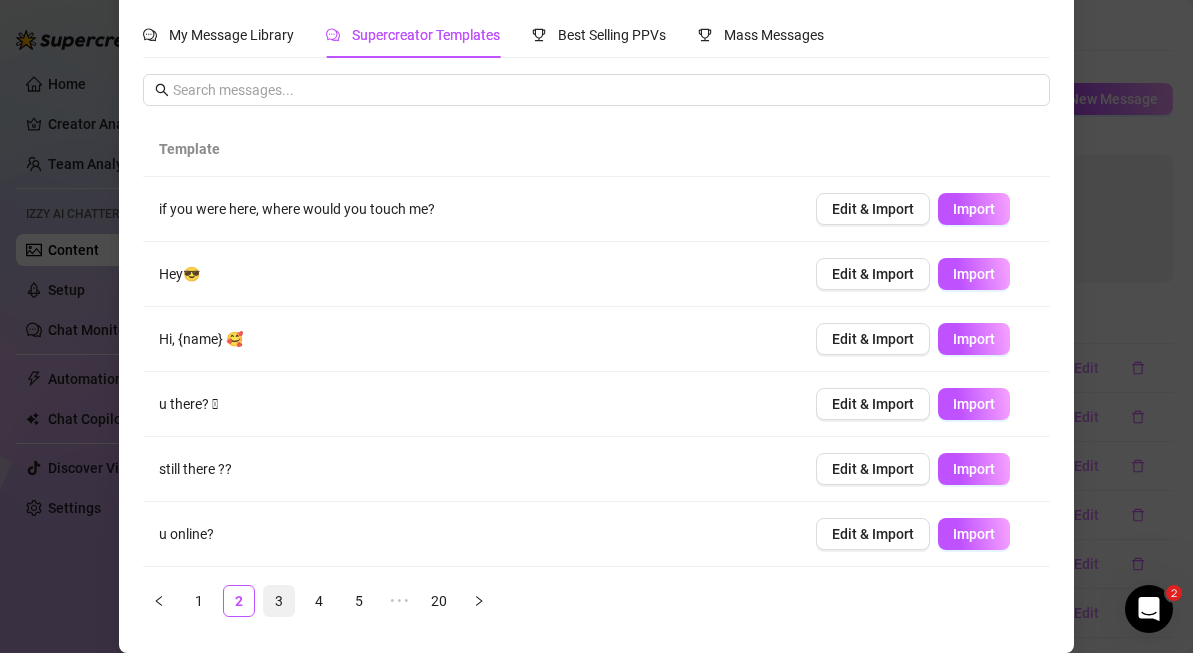 click on "3" at bounding box center [279, 601] 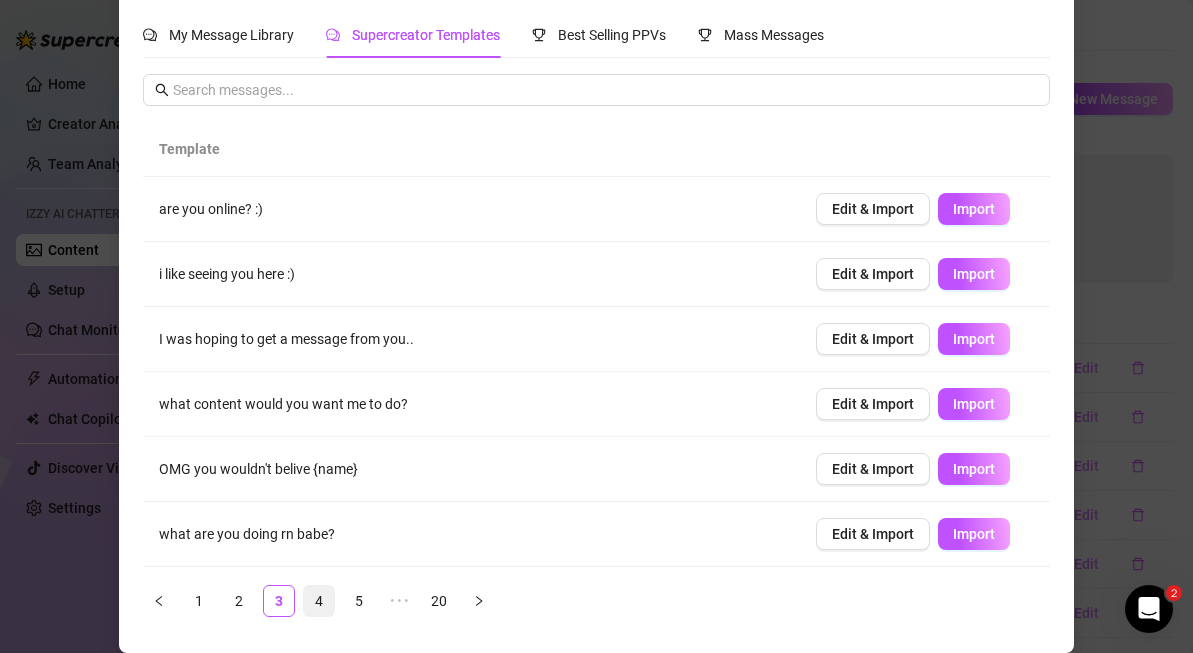 click on "4" at bounding box center [319, 601] 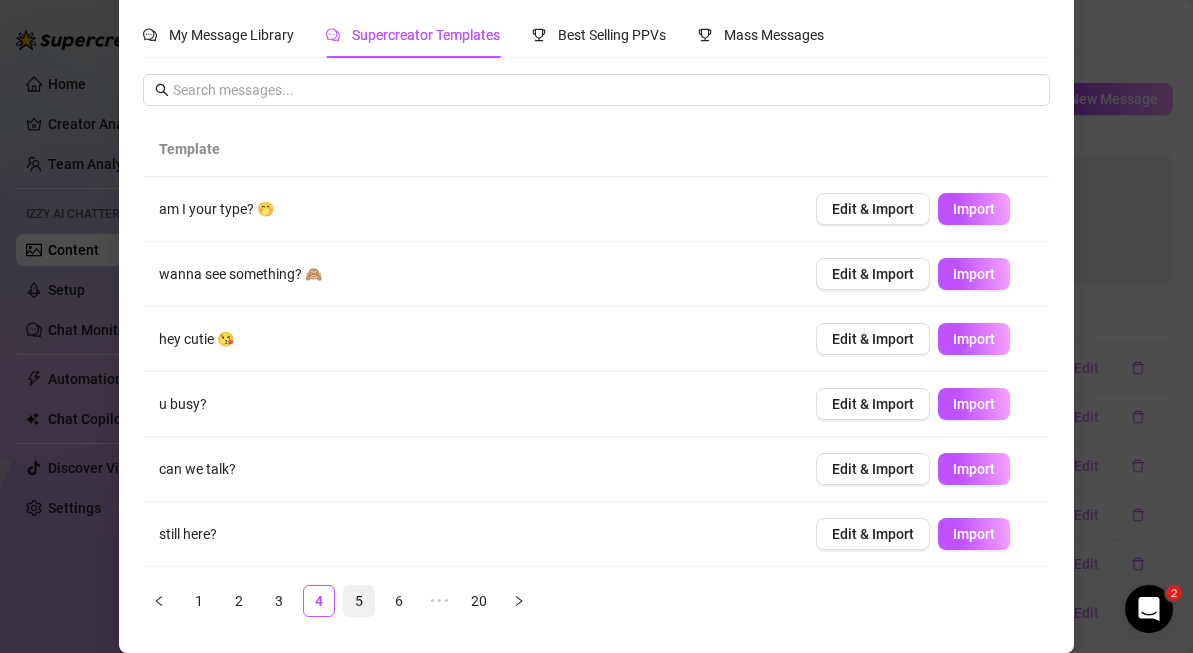 click on "5" at bounding box center (359, 601) 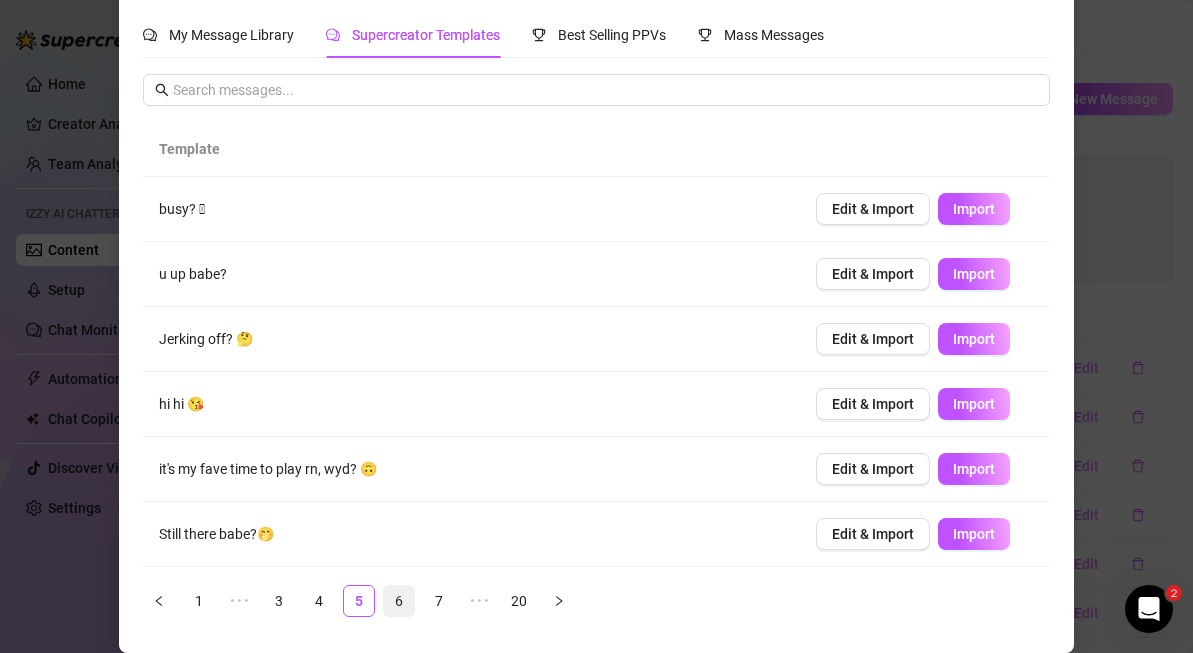 click on "6" at bounding box center (399, 601) 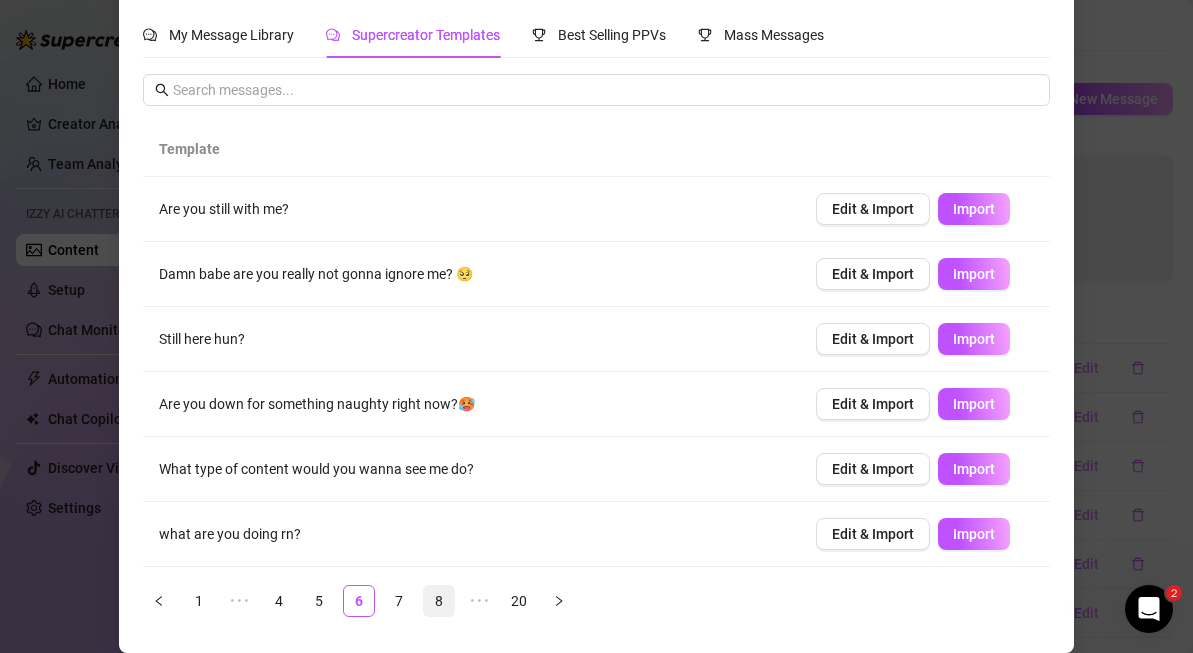 click on "8" at bounding box center (439, 601) 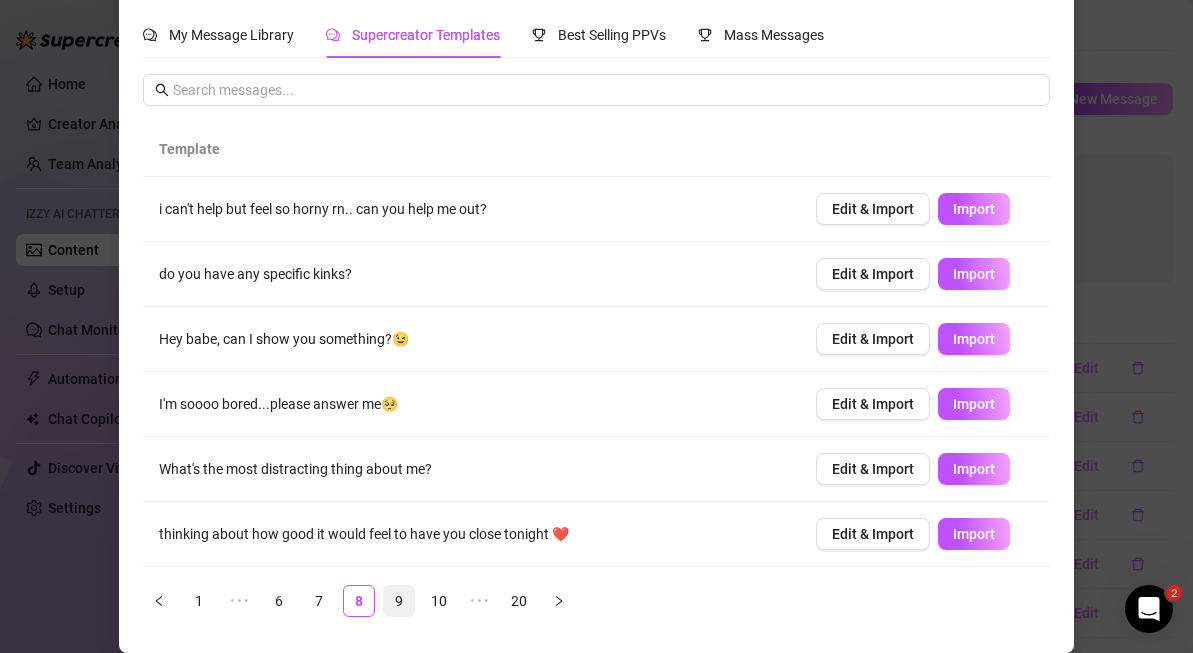 click on "9" at bounding box center (399, 601) 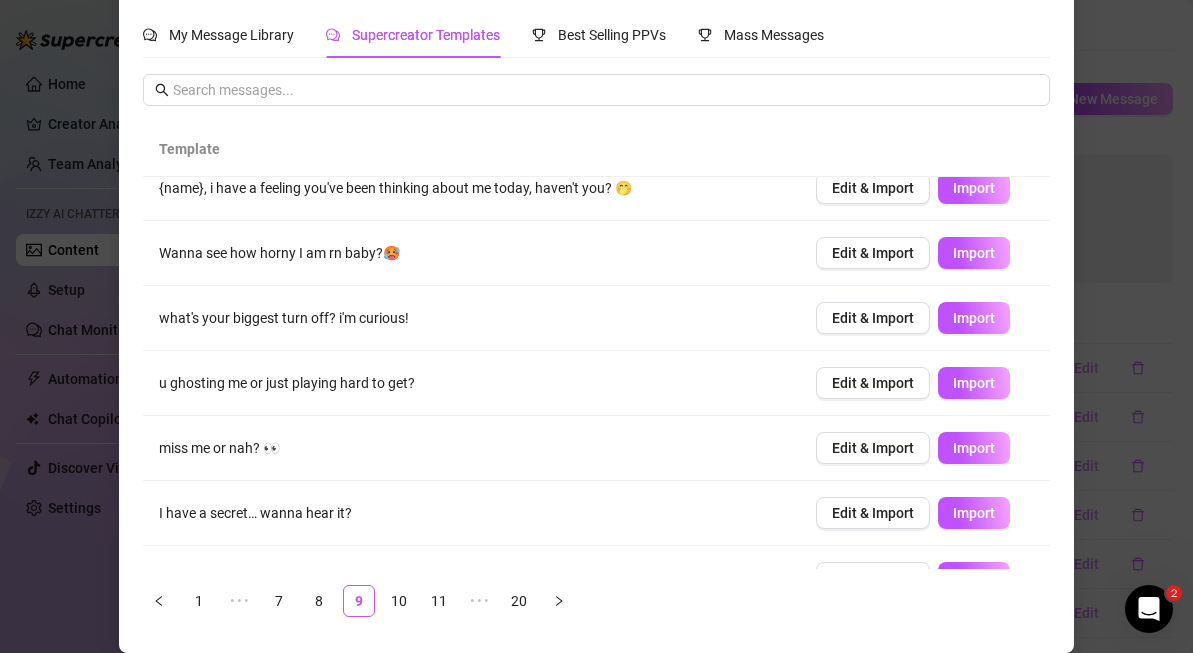 scroll, scrollTop: 19, scrollLeft: 0, axis: vertical 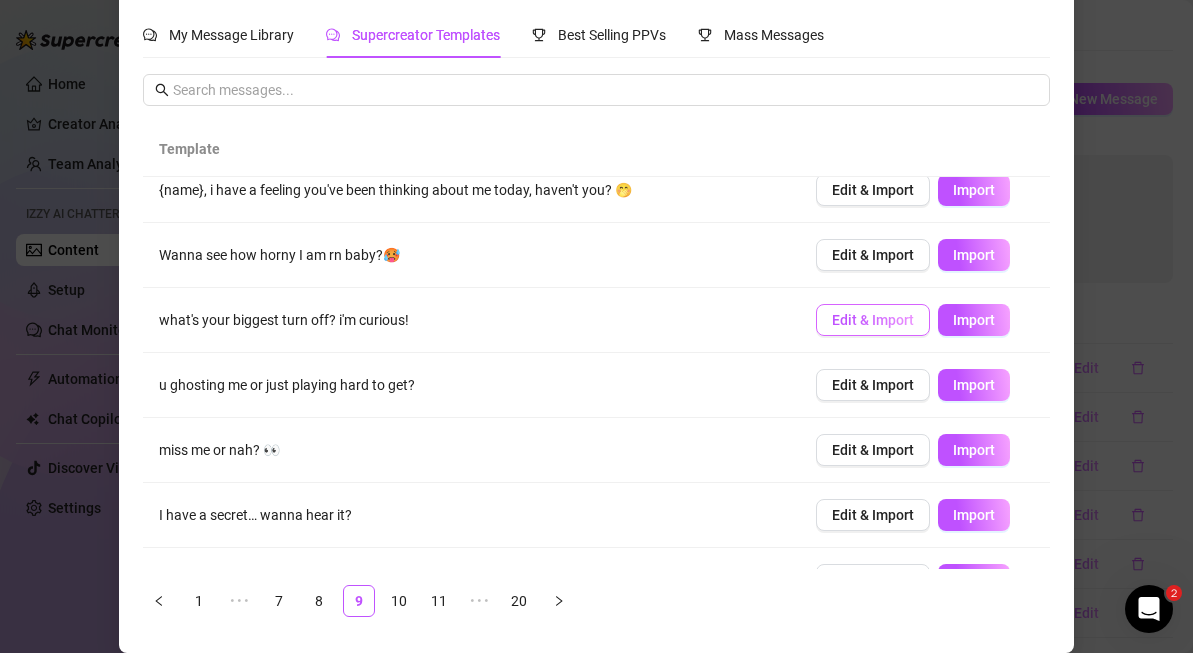 click on "Edit & Import" at bounding box center [873, 320] 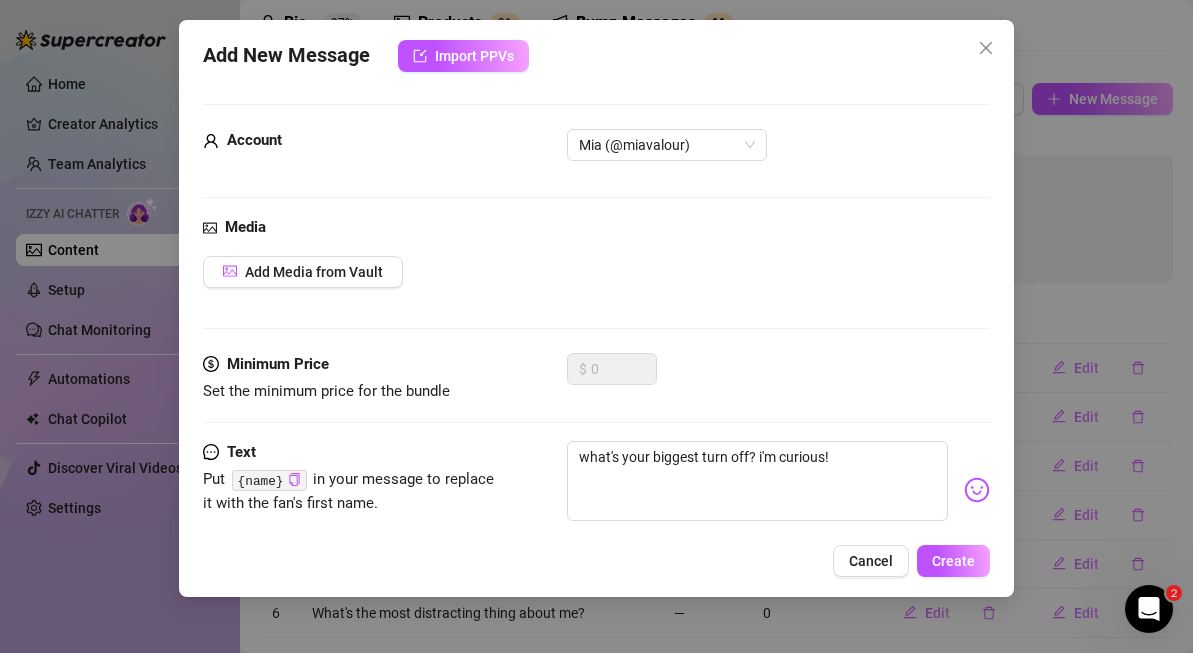 scroll, scrollTop: 47, scrollLeft: 0, axis: vertical 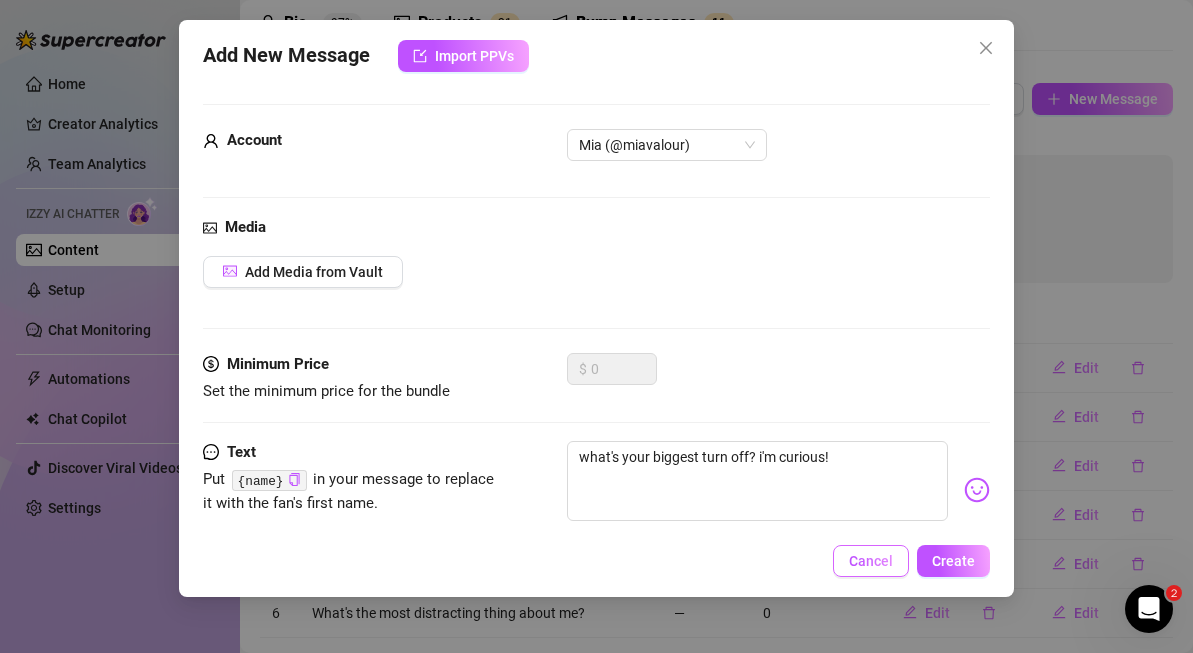 click on "Cancel" at bounding box center [871, 561] 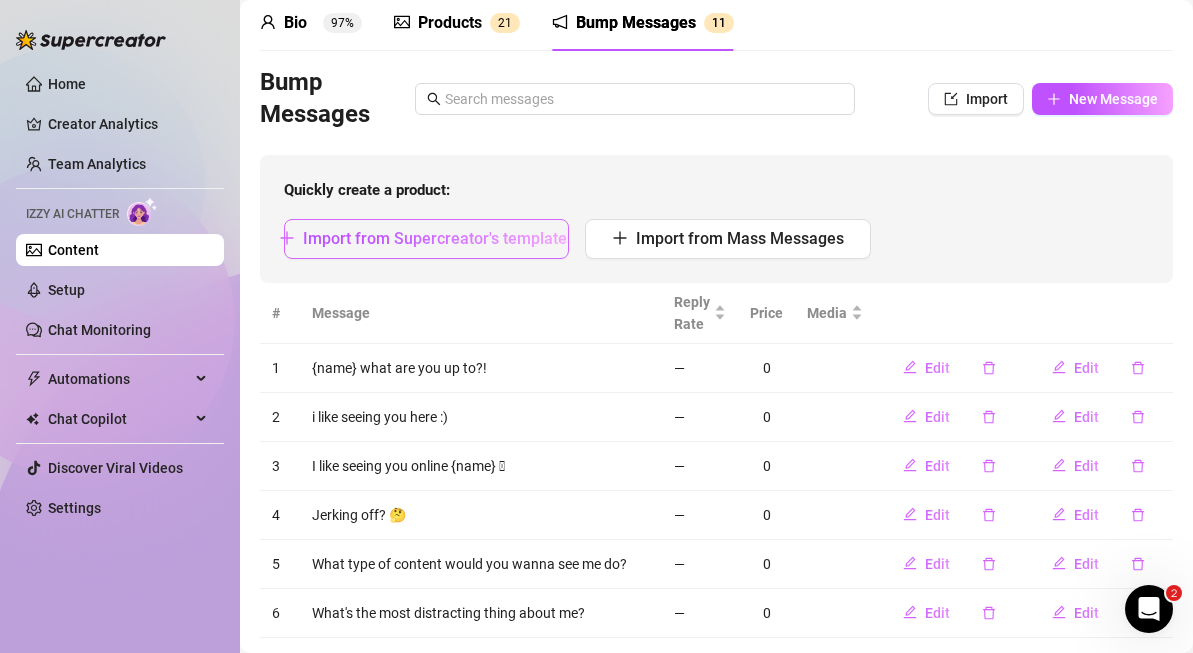 click on "Import from Supercreator's templates" at bounding box center (439, 238) 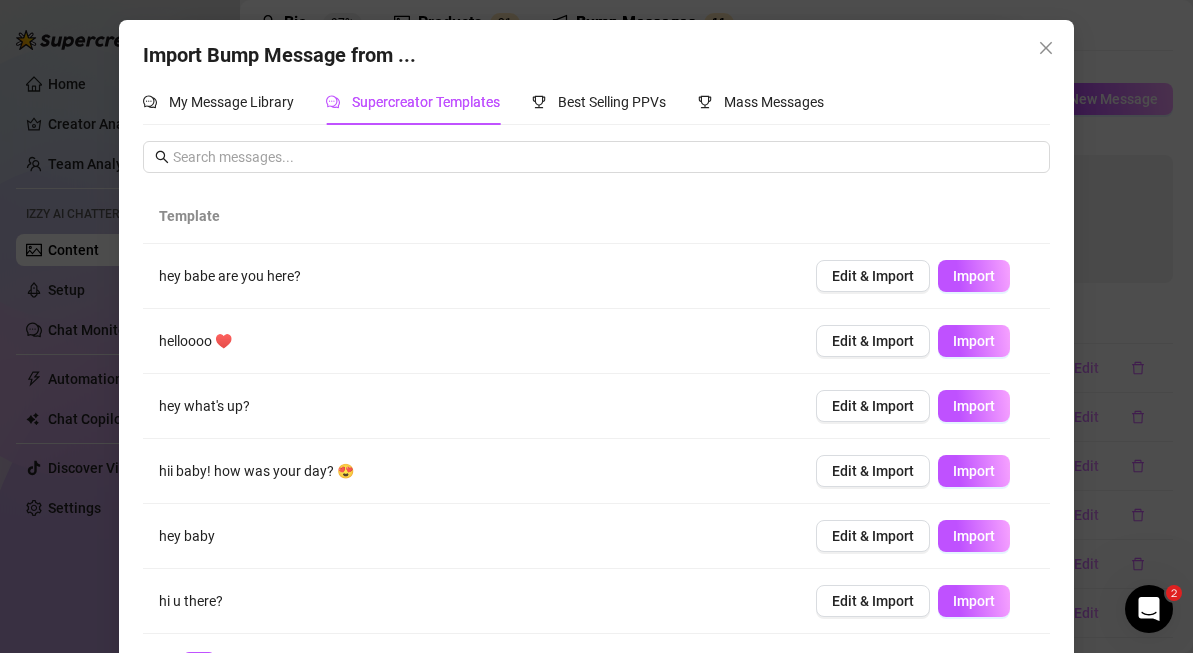 scroll, scrollTop: 258, scrollLeft: 0, axis: vertical 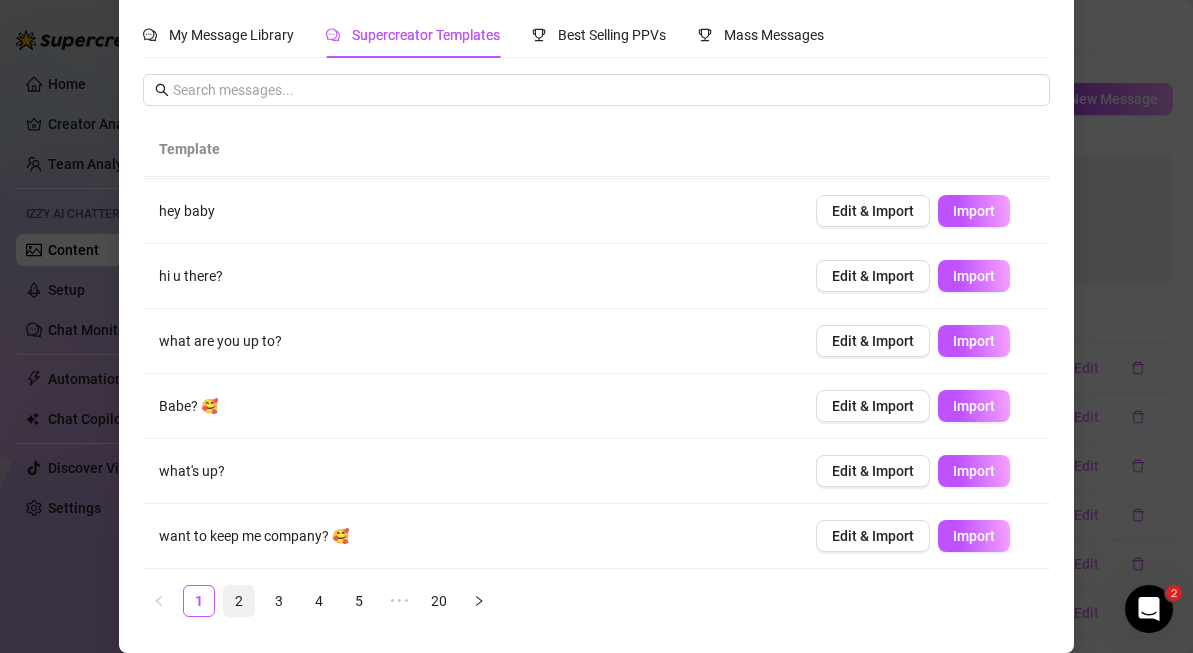 click on "2" at bounding box center [239, 601] 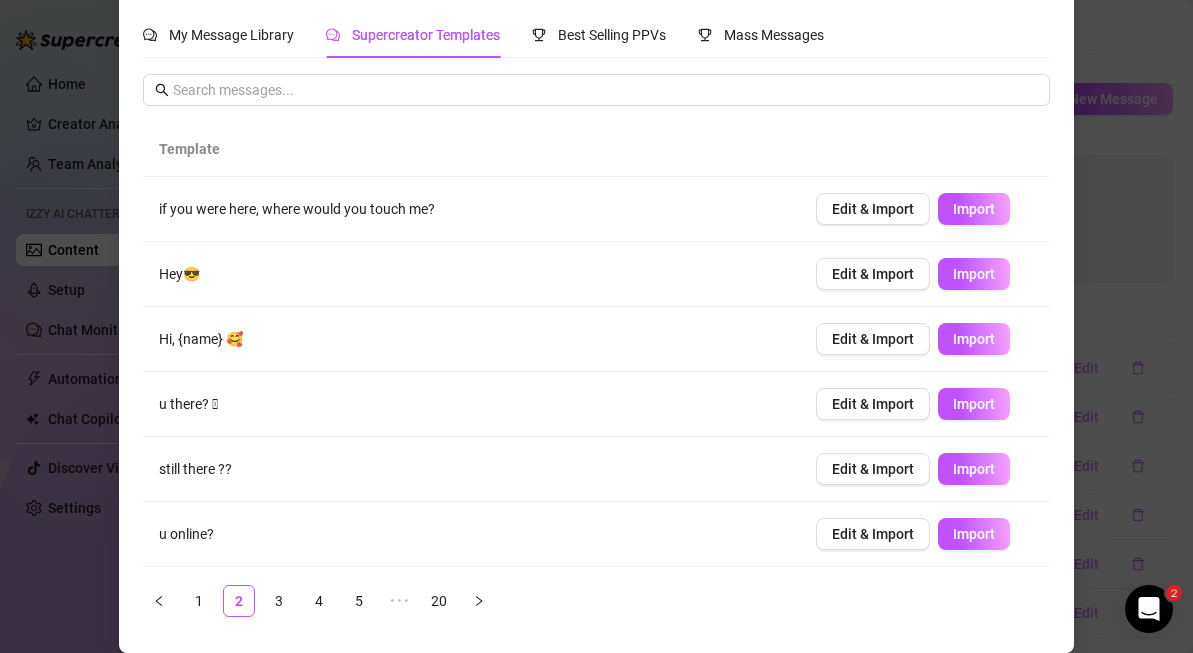 scroll, scrollTop: 258, scrollLeft: 0, axis: vertical 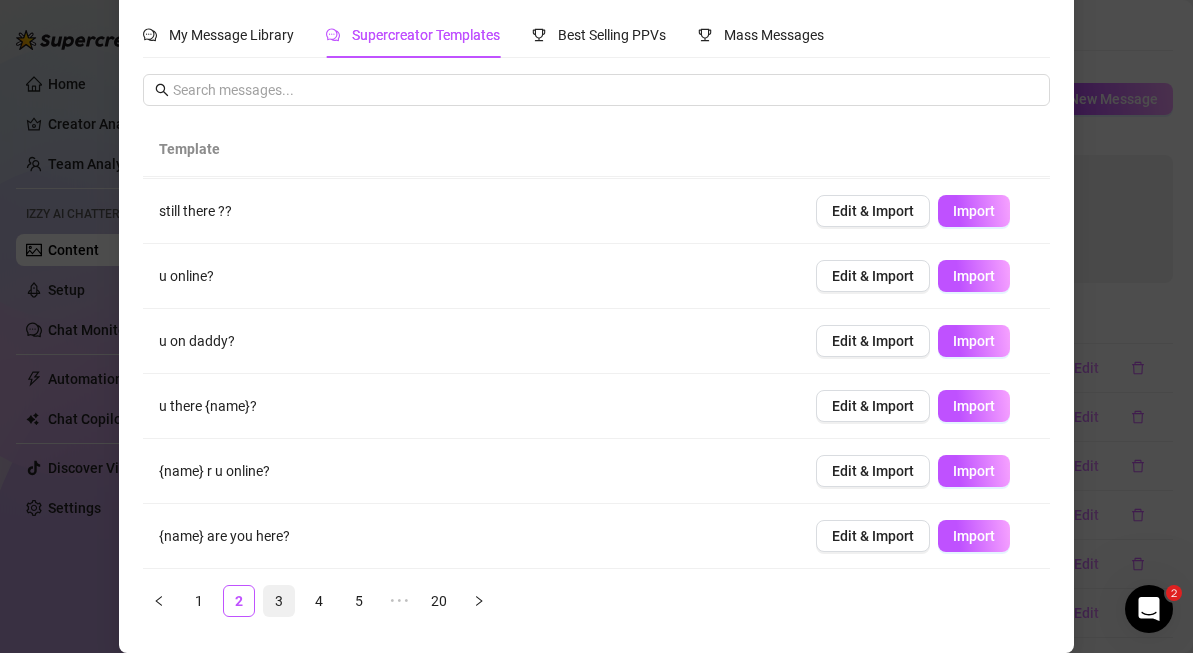 click on "3" at bounding box center [279, 601] 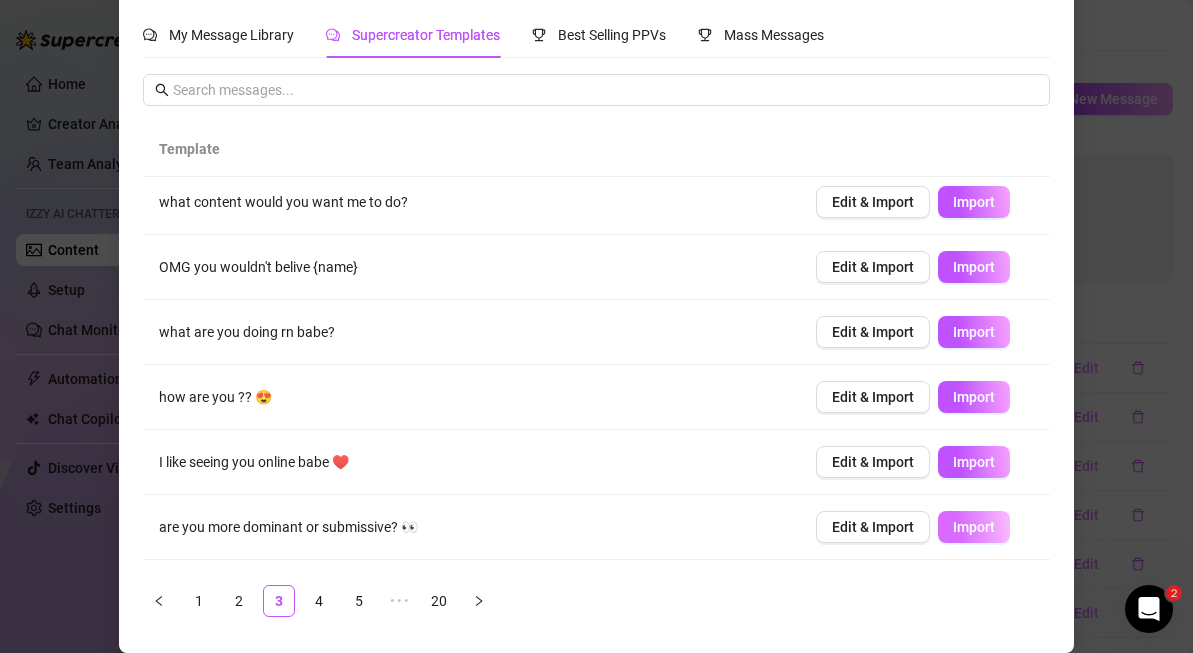 scroll, scrollTop: 258, scrollLeft: 0, axis: vertical 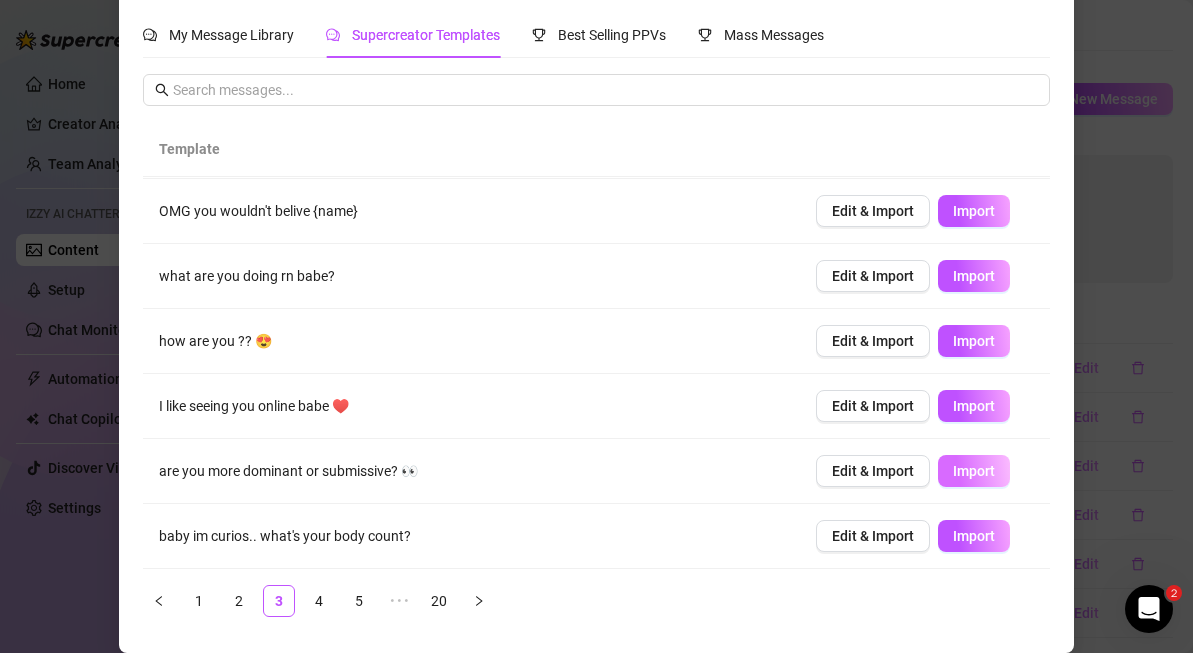 click on "Import" at bounding box center (974, 471) 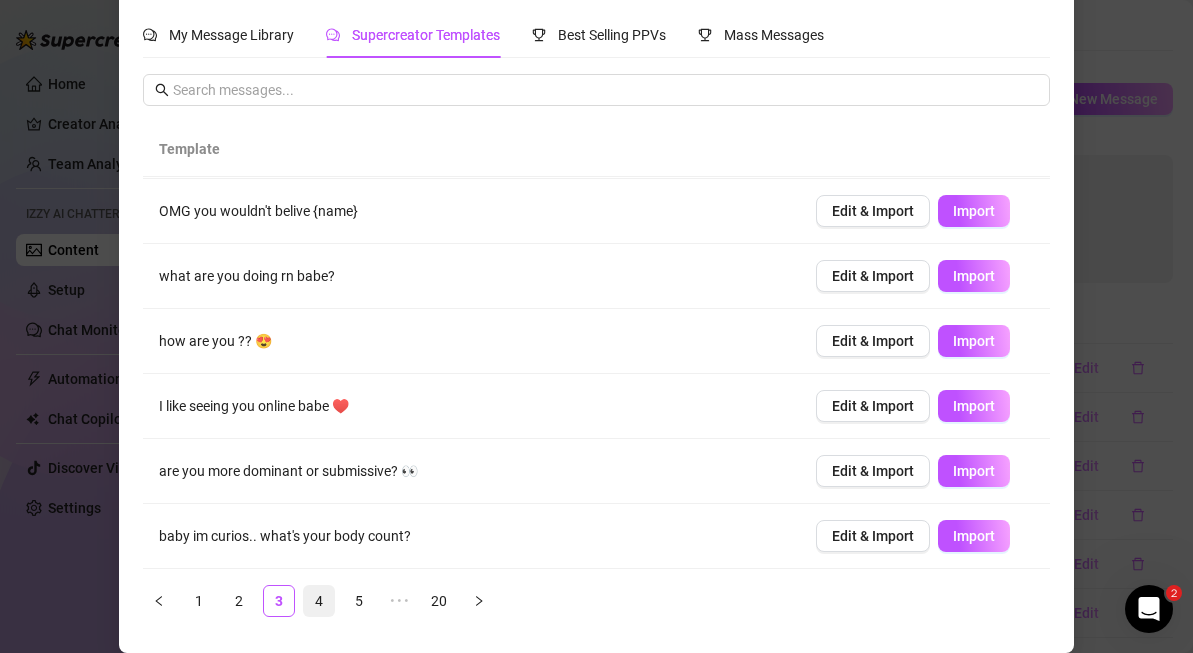 click on "4" at bounding box center (319, 601) 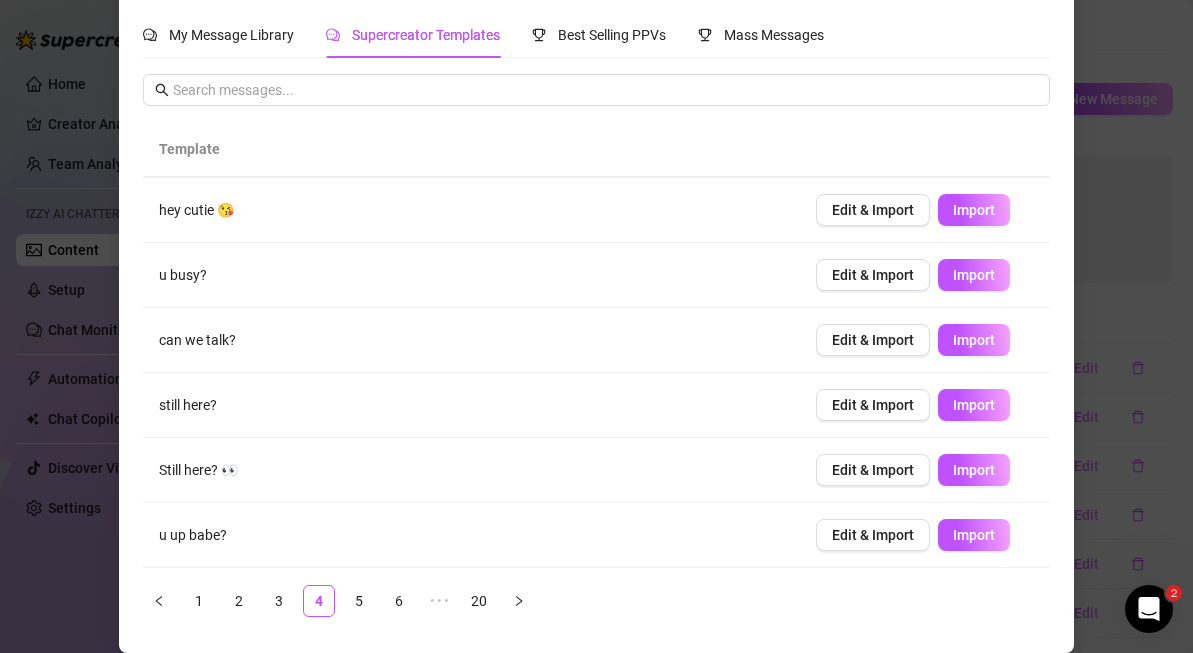 scroll, scrollTop: 258, scrollLeft: 0, axis: vertical 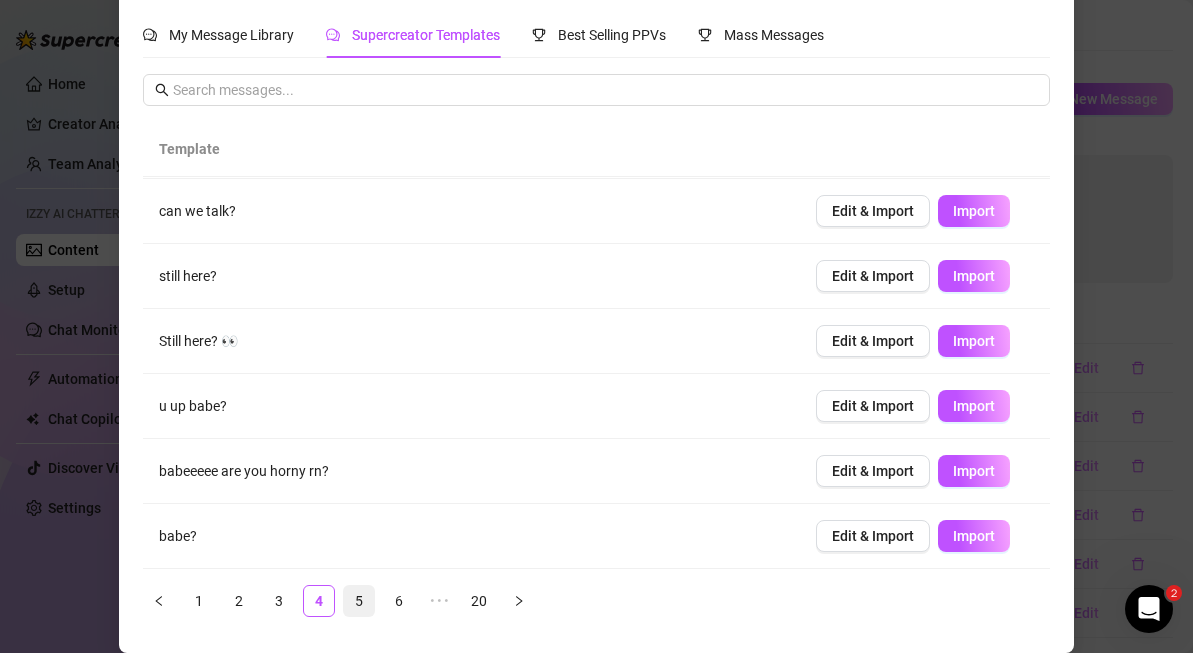 click on "5" at bounding box center [359, 601] 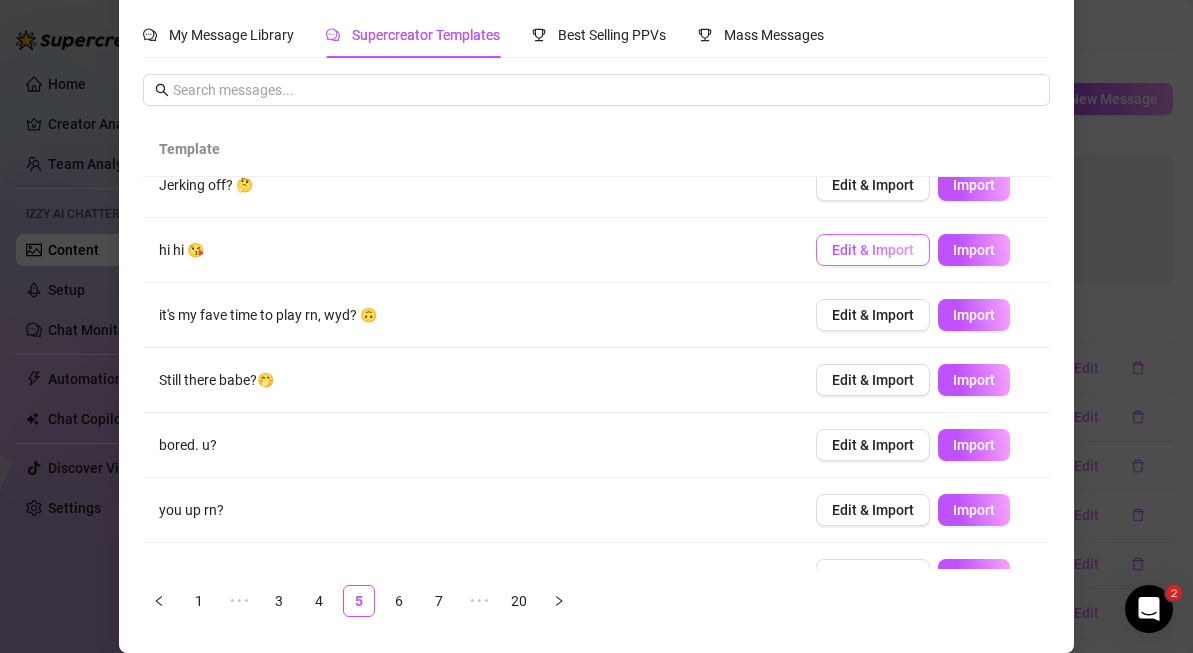 scroll, scrollTop: 258, scrollLeft: 0, axis: vertical 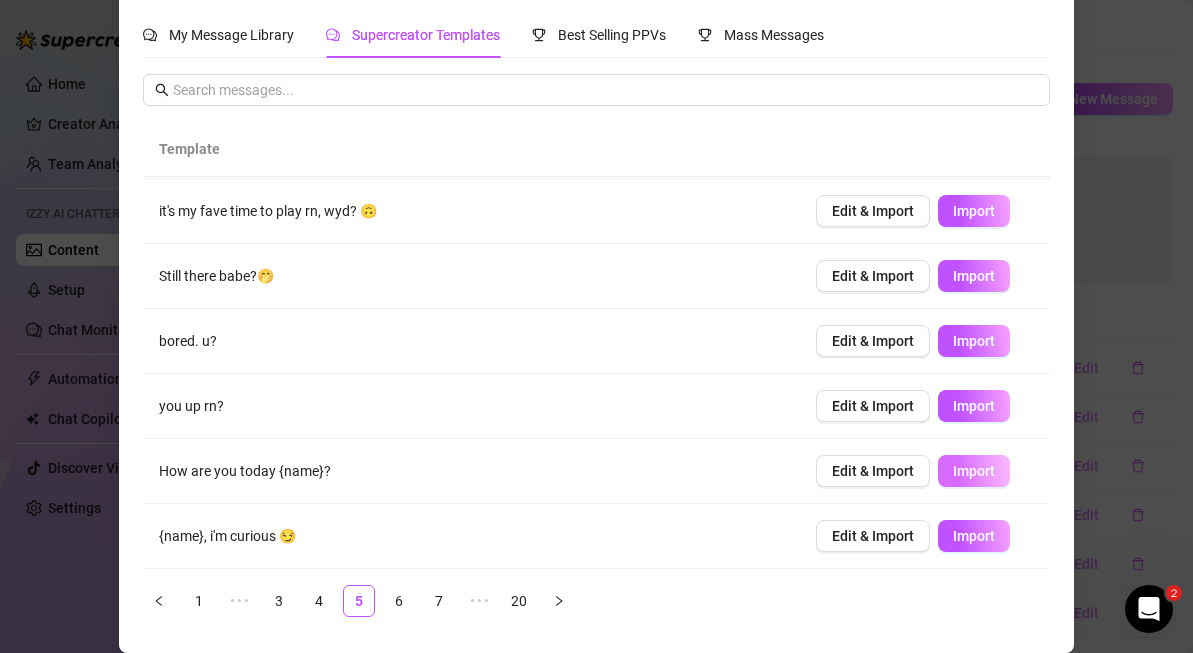 click on "Import" at bounding box center [974, 471] 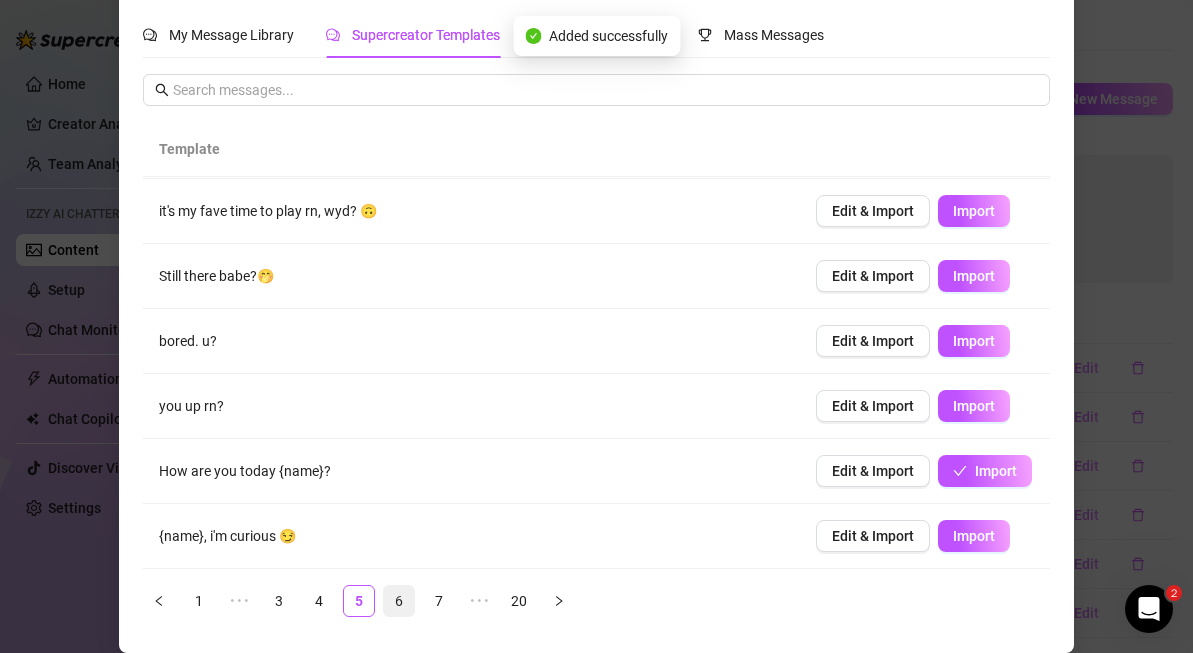 click on "6" at bounding box center (399, 601) 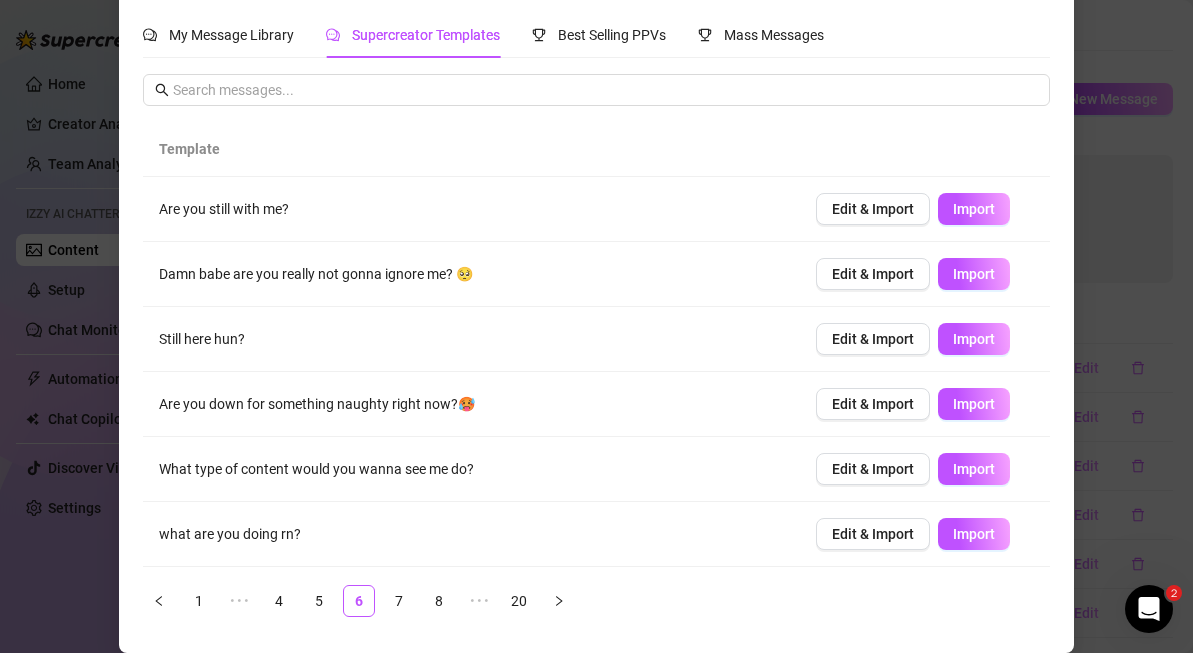 scroll, scrollTop: 258, scrollLeft: 0, axis: vertical 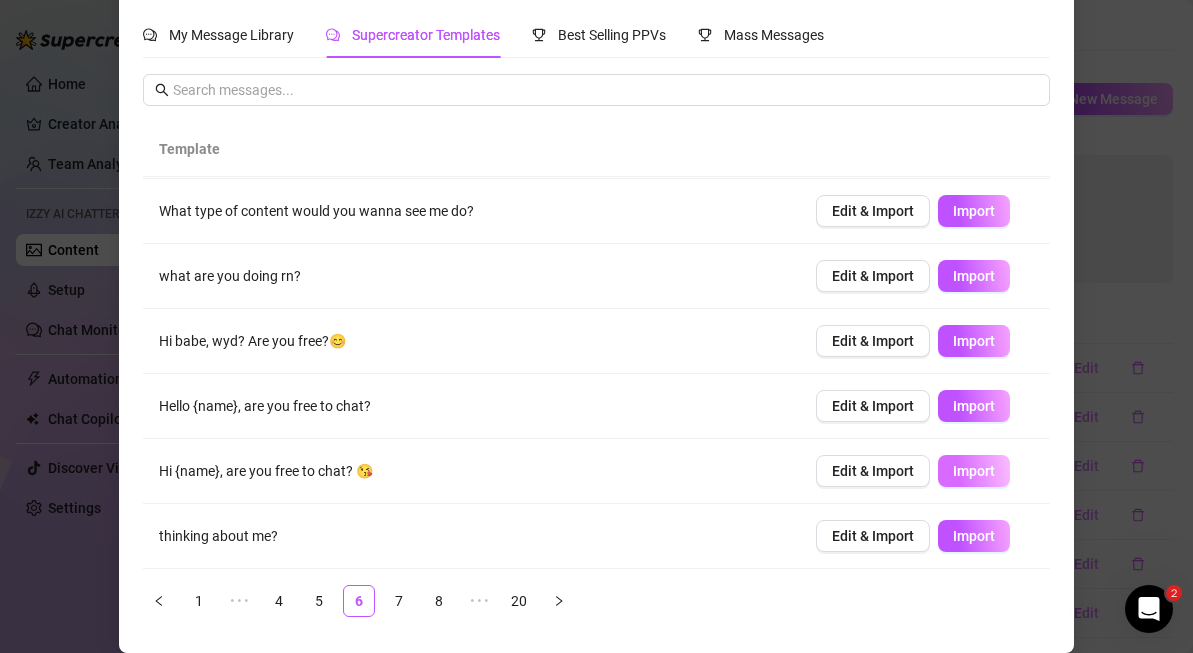 click on "Import" at bounding box center (974, 471) 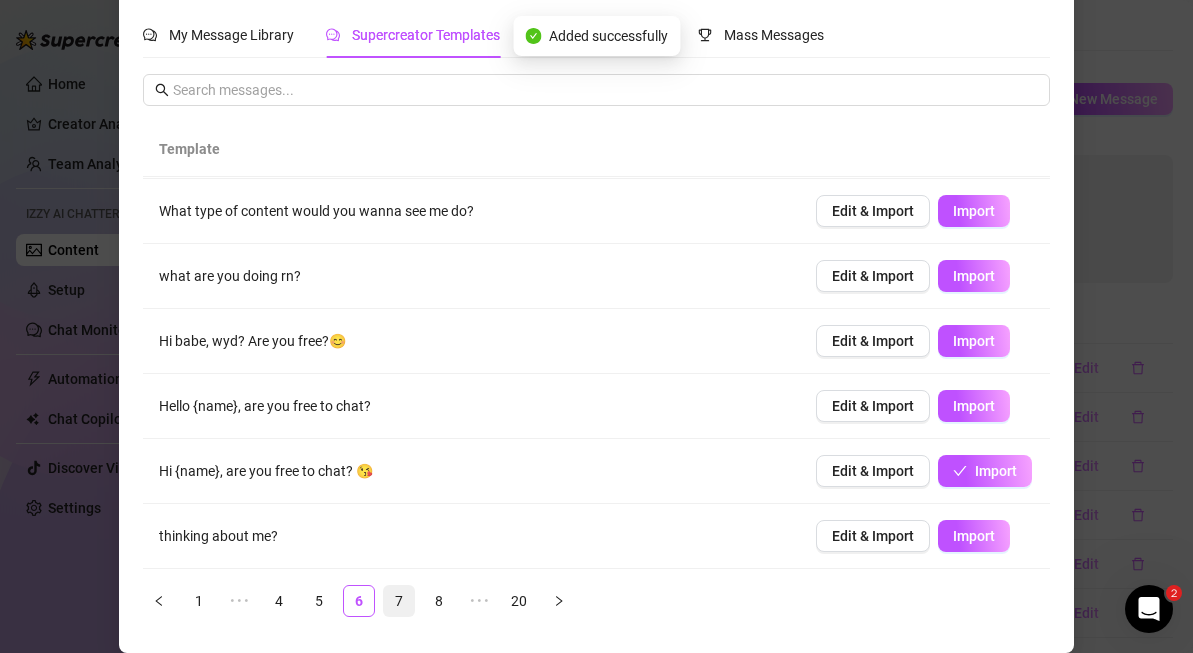 click on "7" at bounding box center [399, 601] 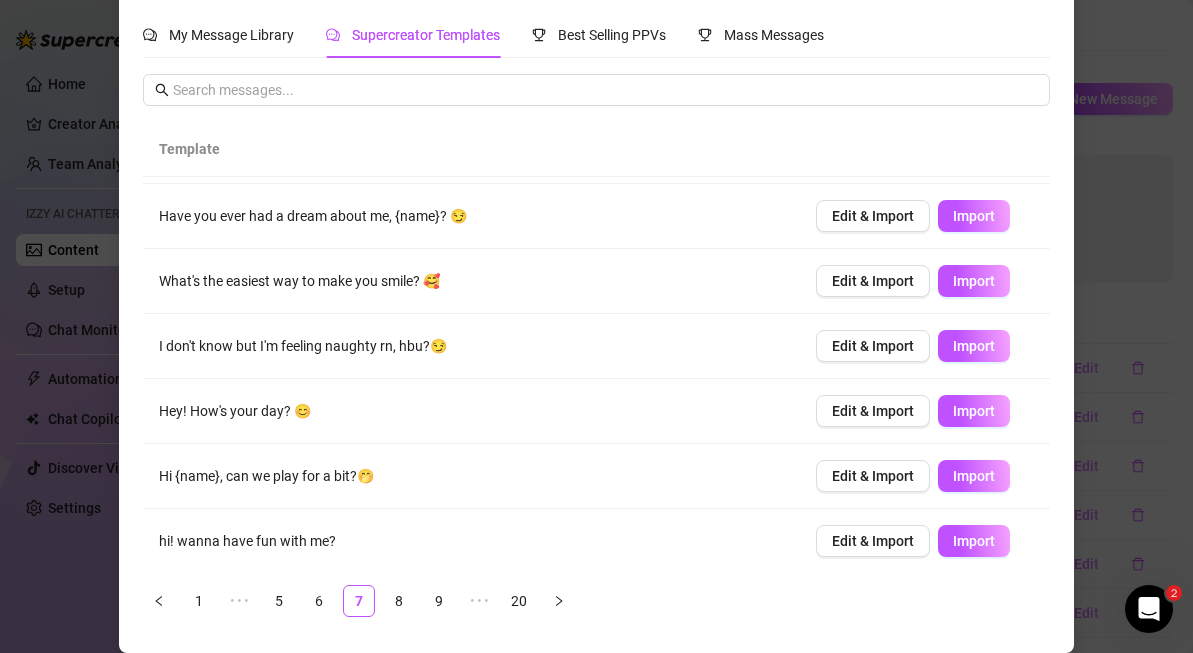 scroll, scrollTop: 258, scrollLeft: 0, axis: vertical 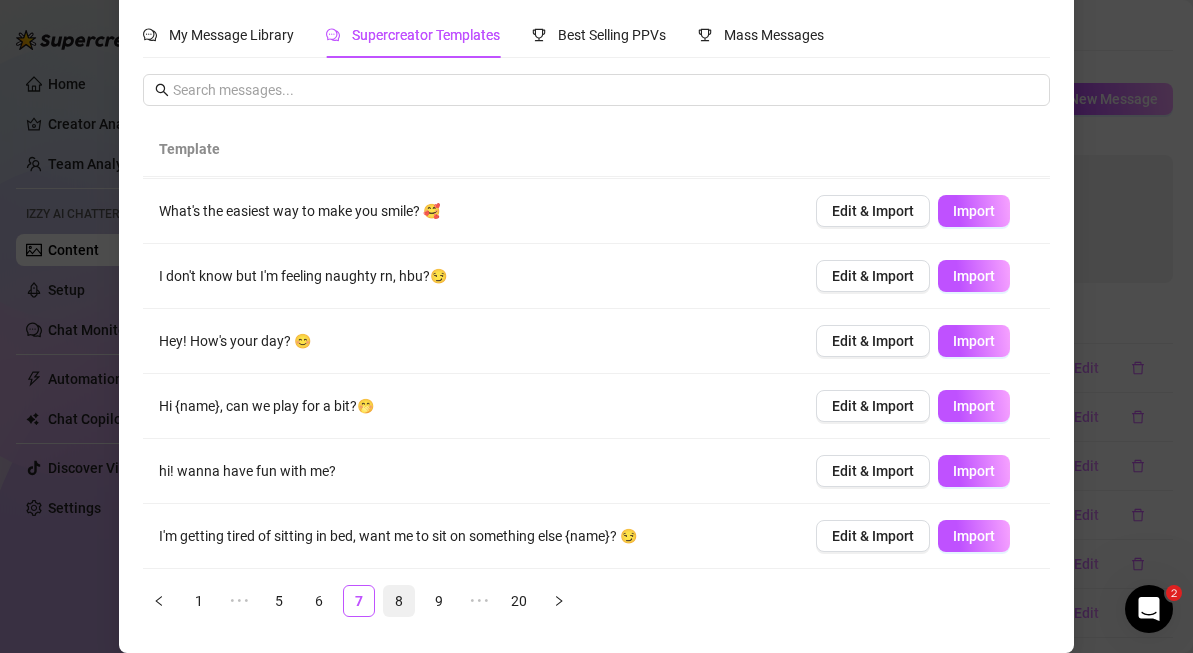 click on "8" at bounding box center [399, 601] 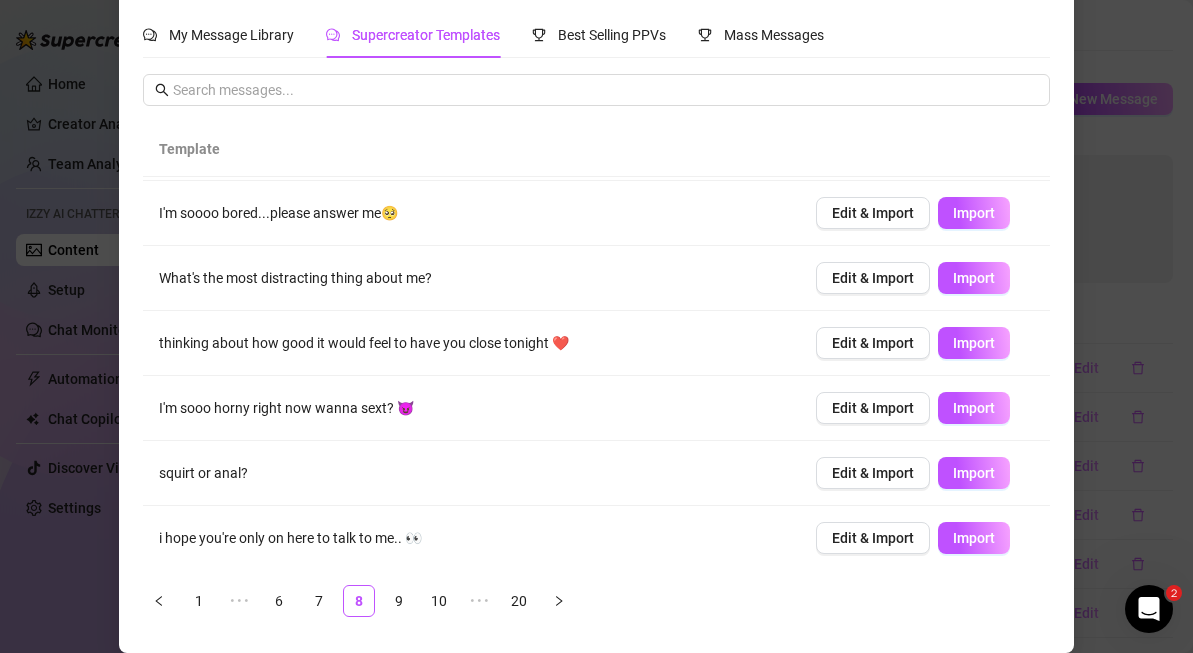 scroll, scrollTop: 258, scrollLeft: 0, axis: vertical 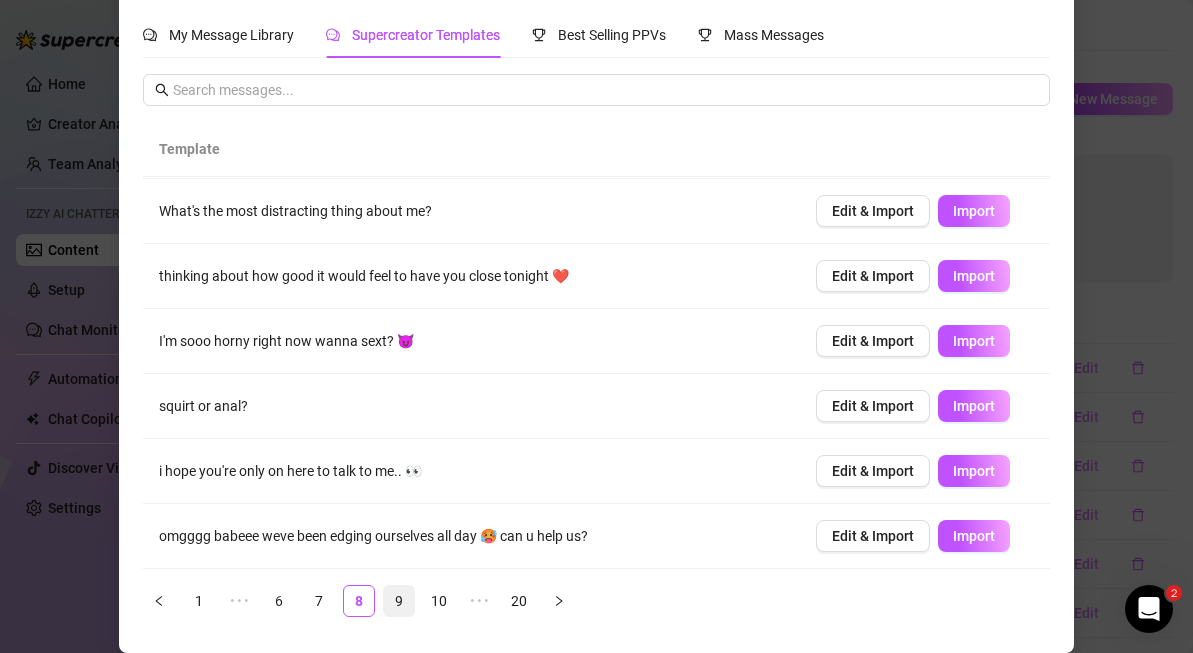 click on "9" at bounding box center (399, 601) 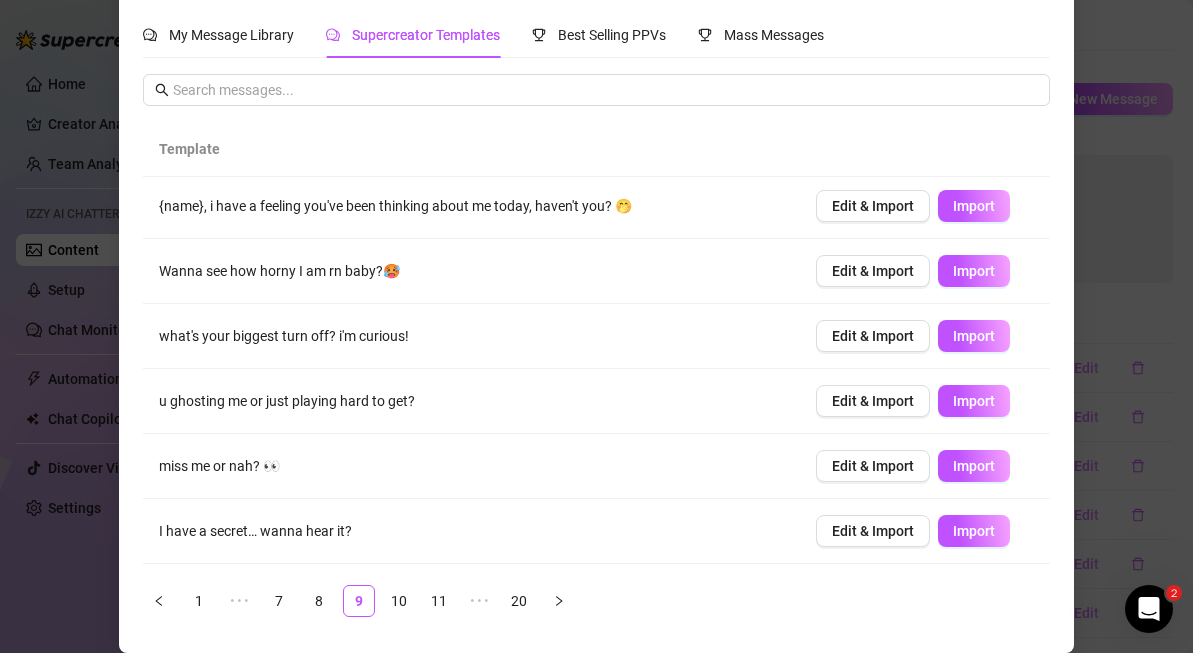 scroll, scrollTop: 0, scrollLeft: 0, axis: both 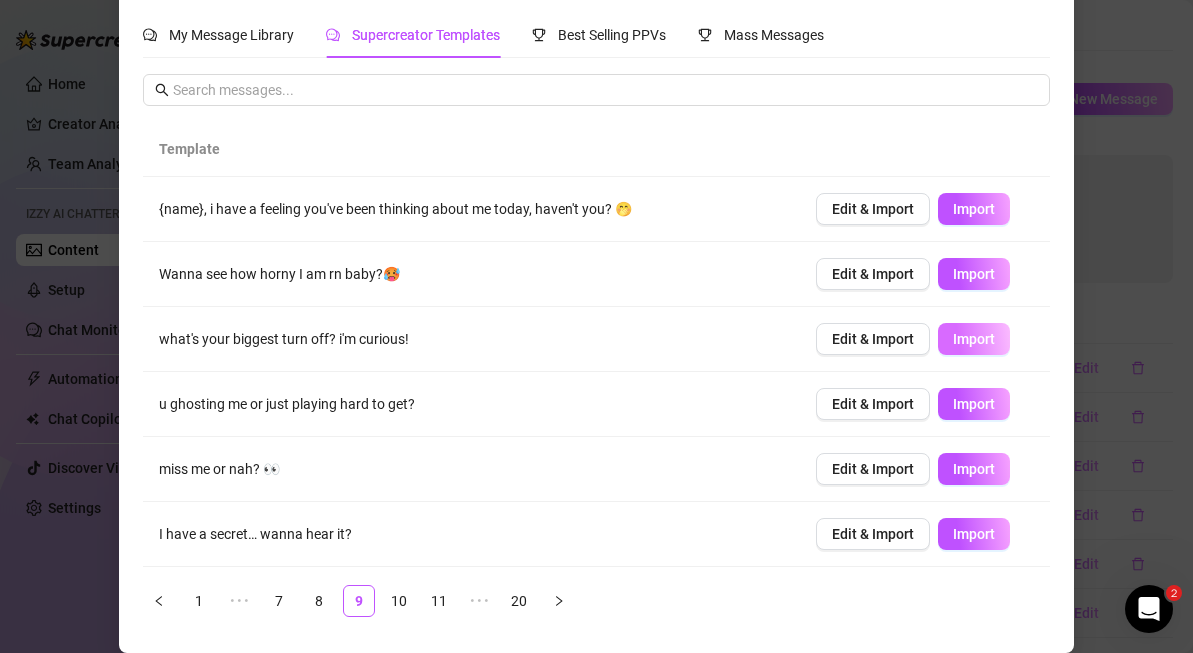 click on "Import" at bounding box center [974, 339] 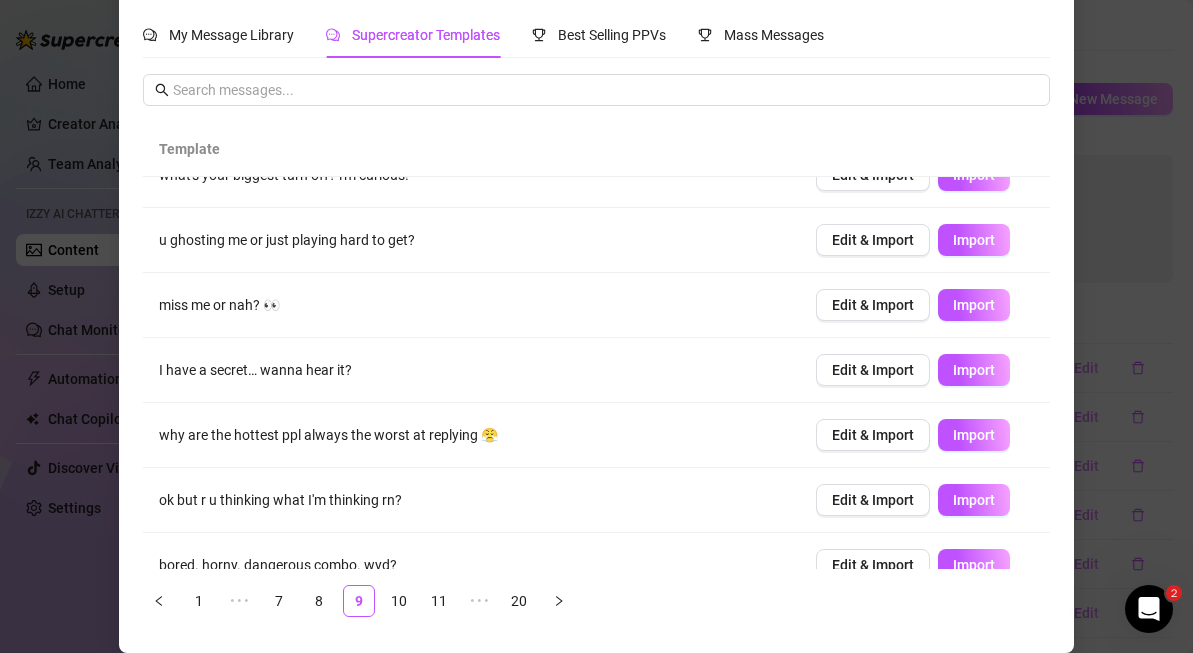 scroll, scrollTop: 258, scrollLeft: 0, axis: vertical 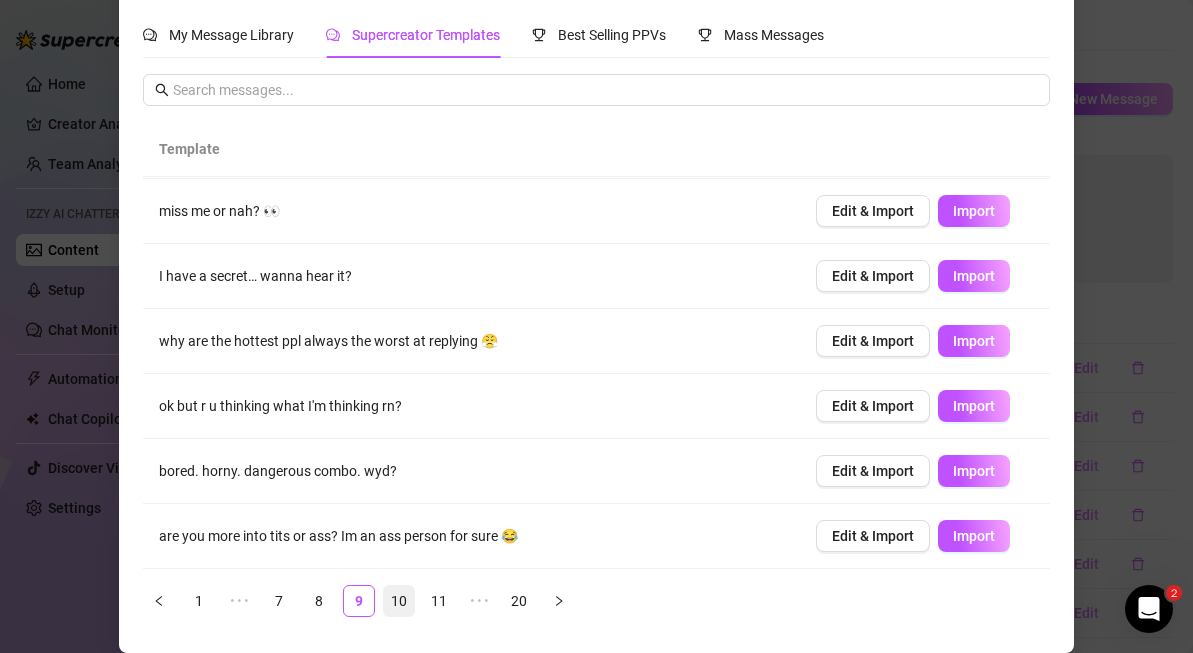 click on "10" at bounding box center (399, 601) 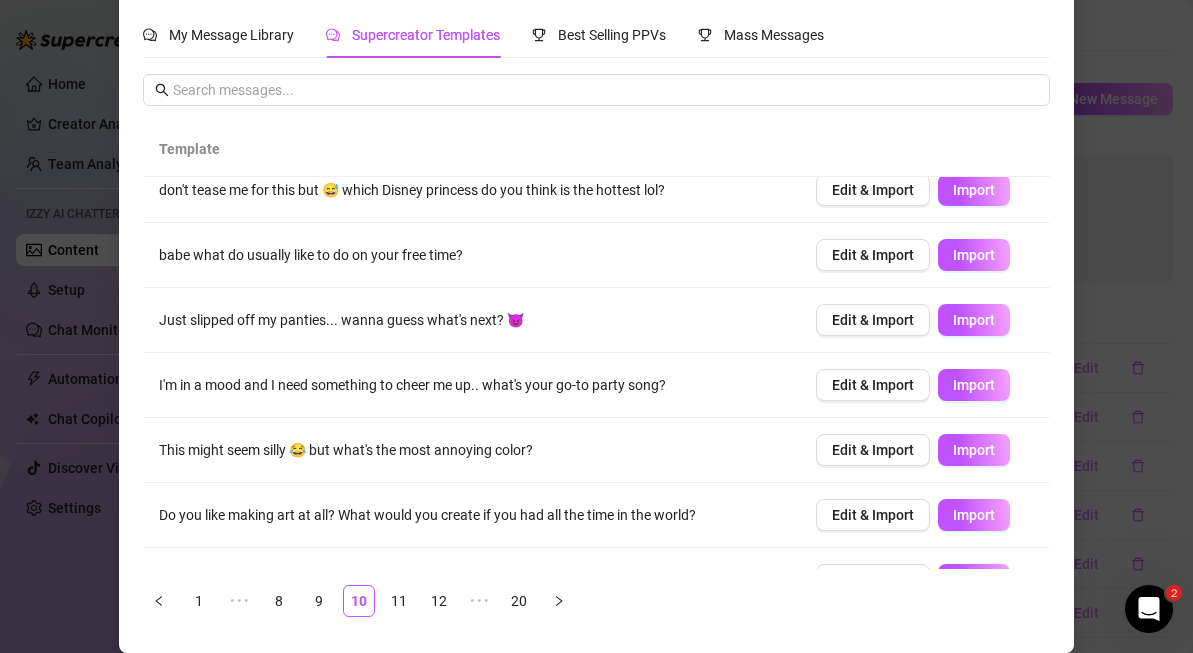 scroll, scrollTop: 0, scrollLeft: 0, axis: both 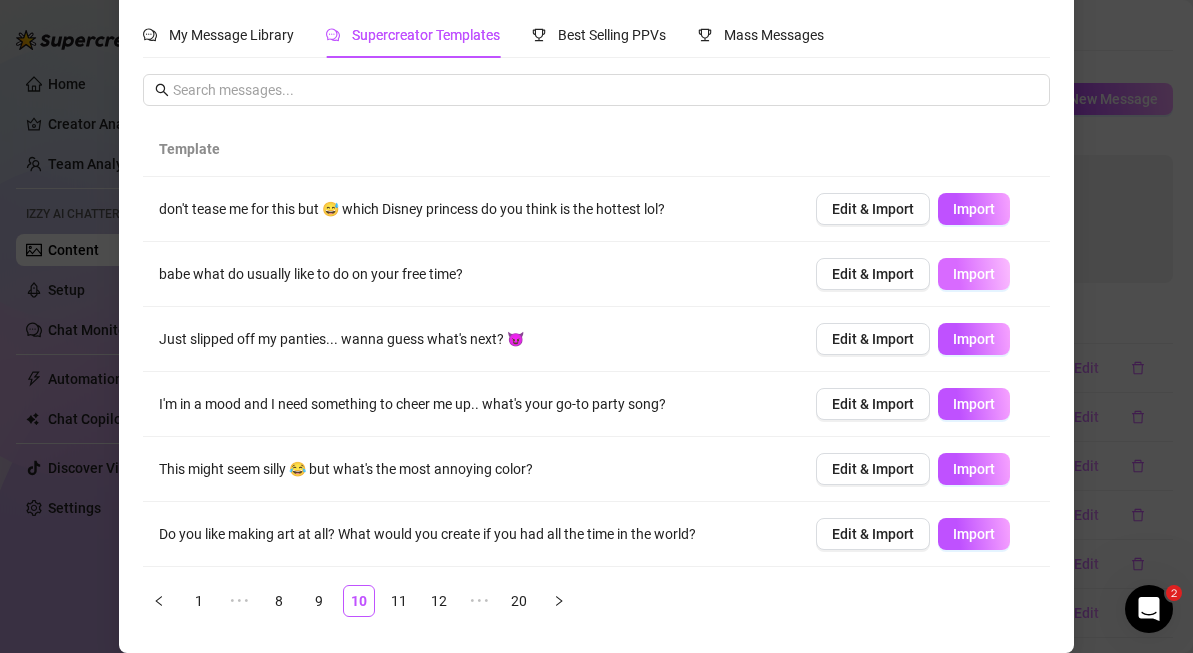 click on "Import" at bounding box center [974, 274] 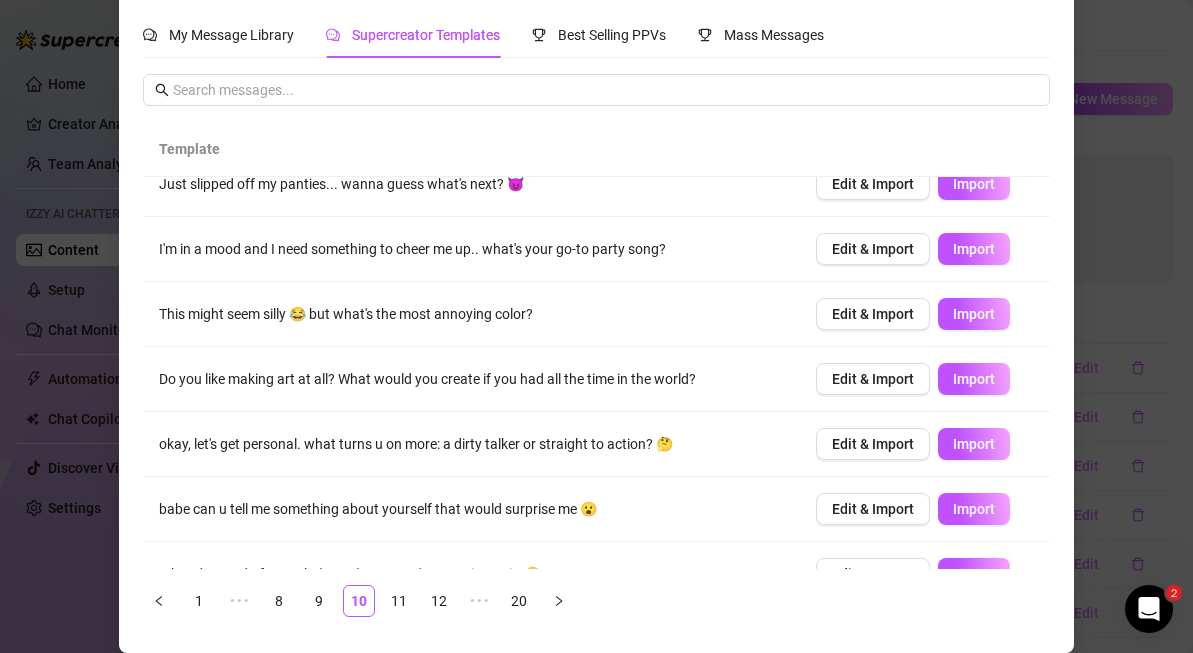 scroll, scrollTop: 256, scrollLeft: 0, axis: vertical 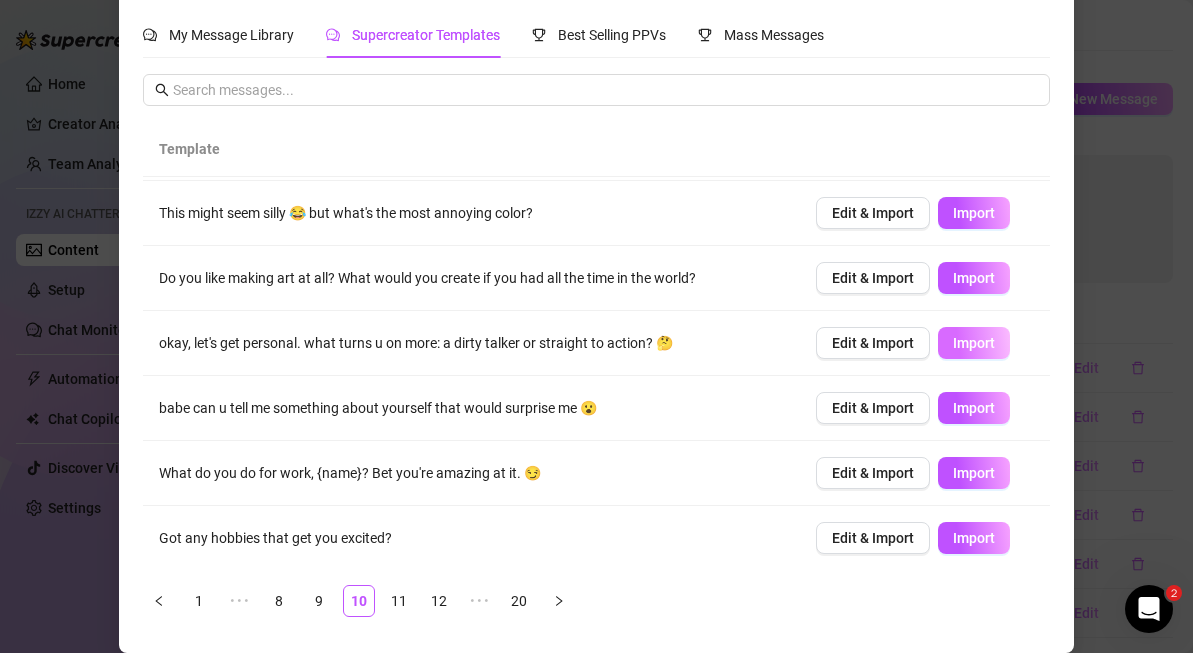 click on "Import" at bounding box center [974, 343] 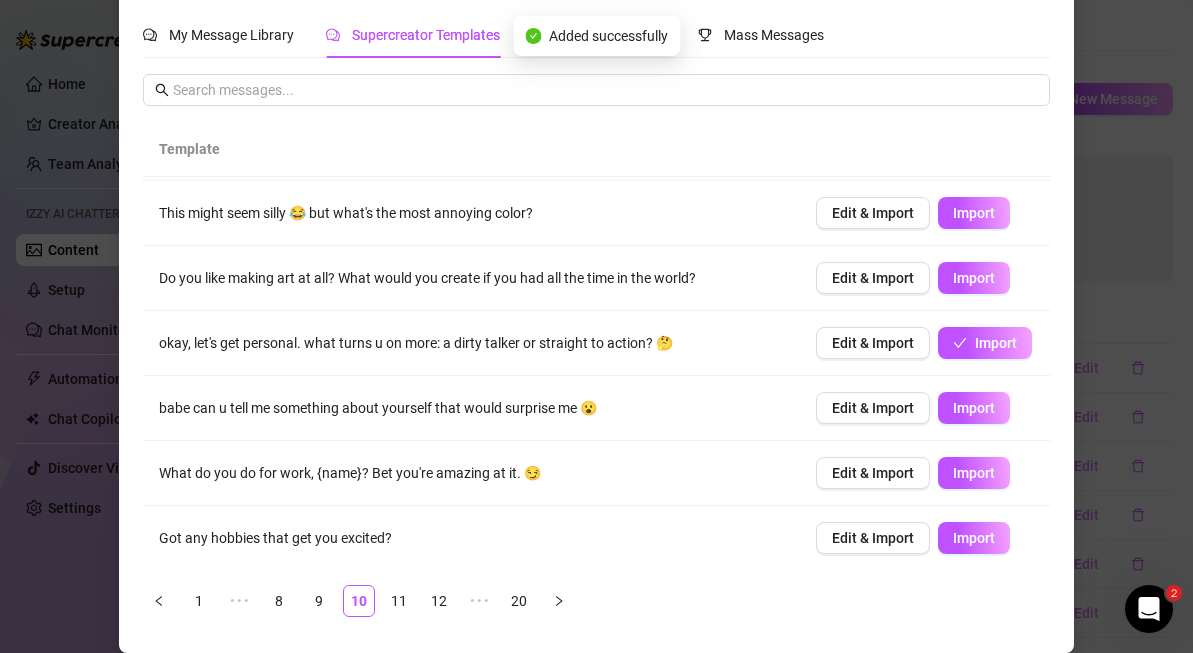 scroll, scrollTop: 258, scrollLeft: 0, axis: vertical 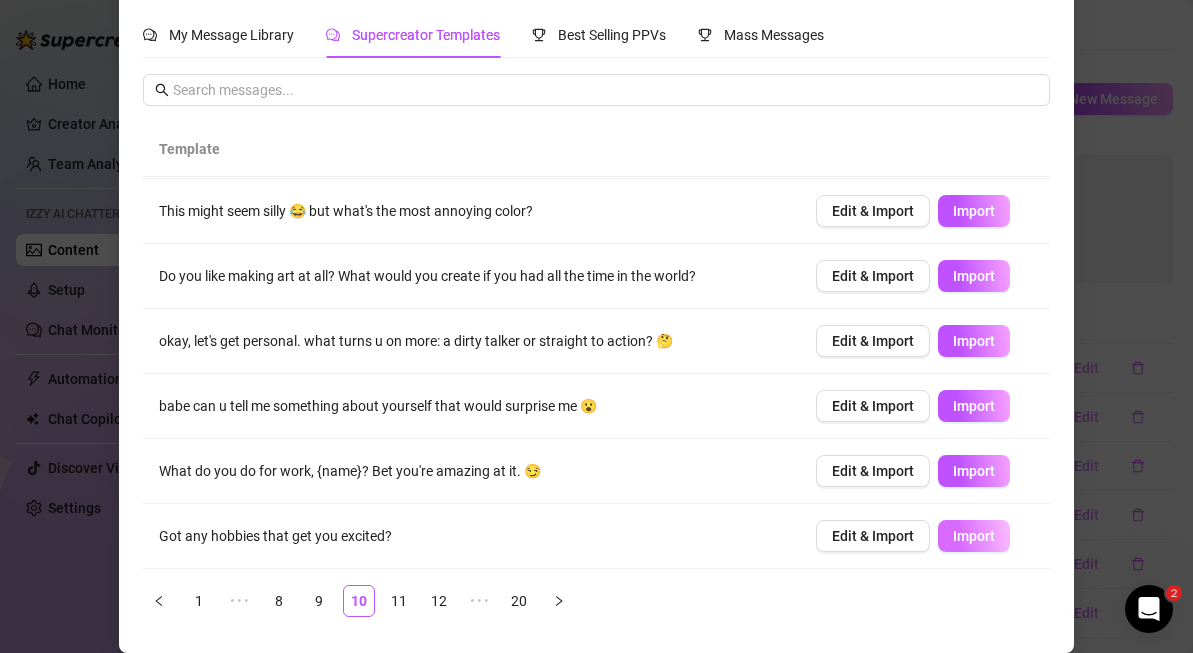click on "Import" at bounding box center (974, 536) 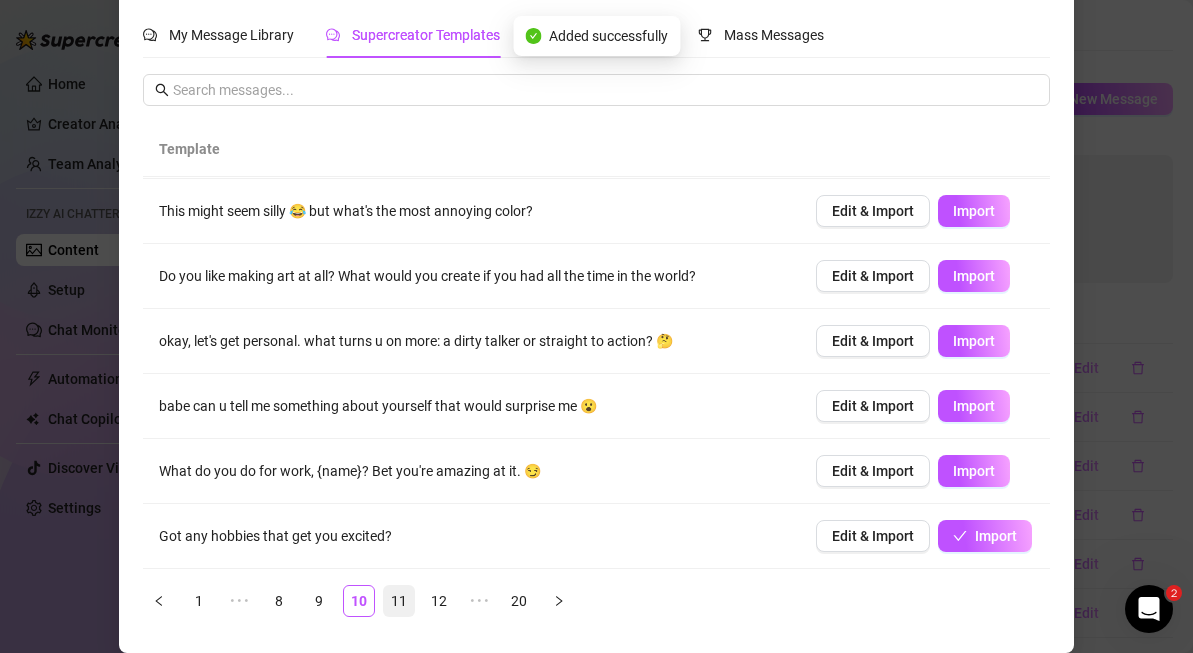 click on "11" at bounding box center (399, 601) 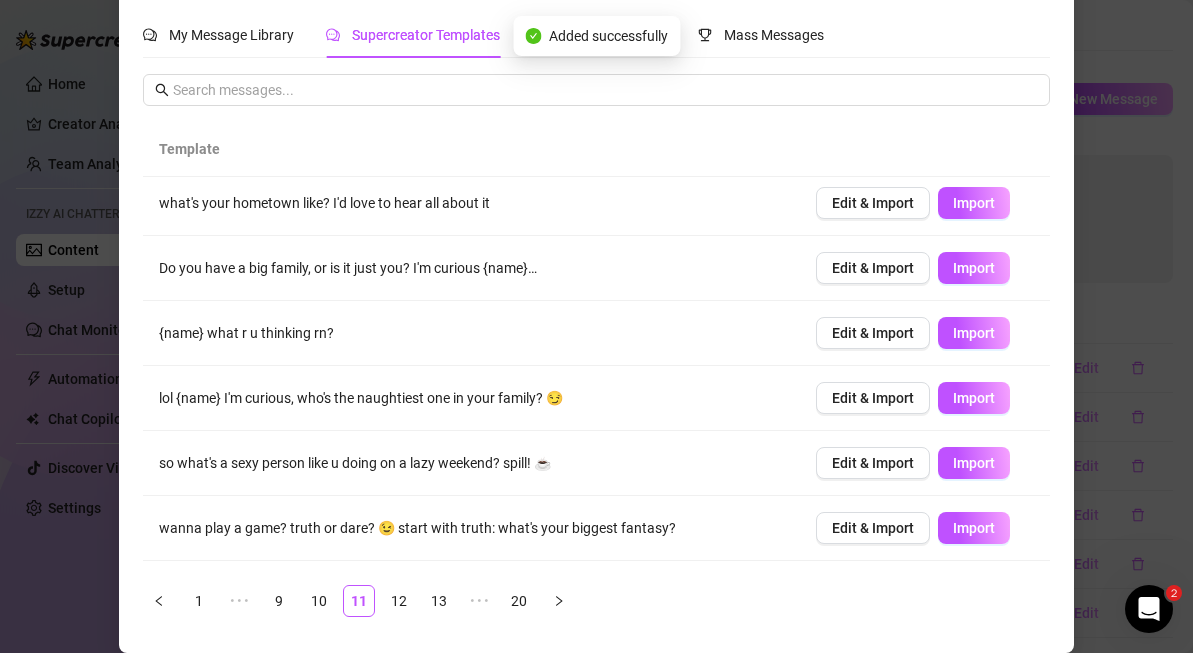 scroll, scrollTop: 0, scrollLeft: 0, axis: both 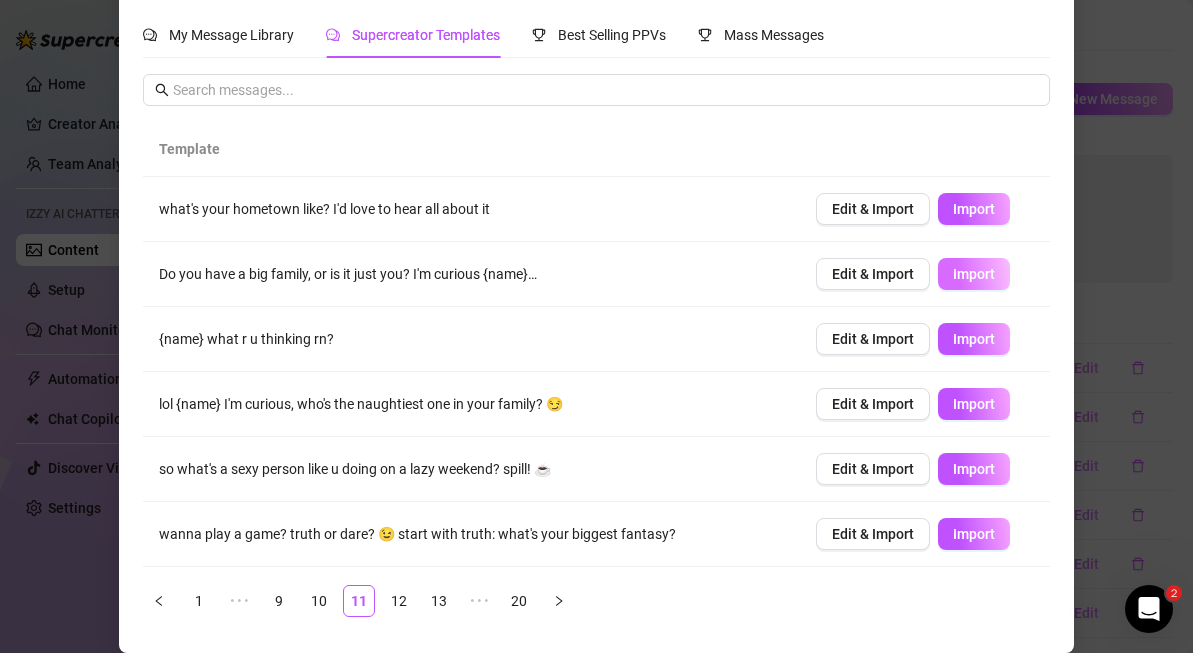 click on "Import" at bounding box center [974, 274] 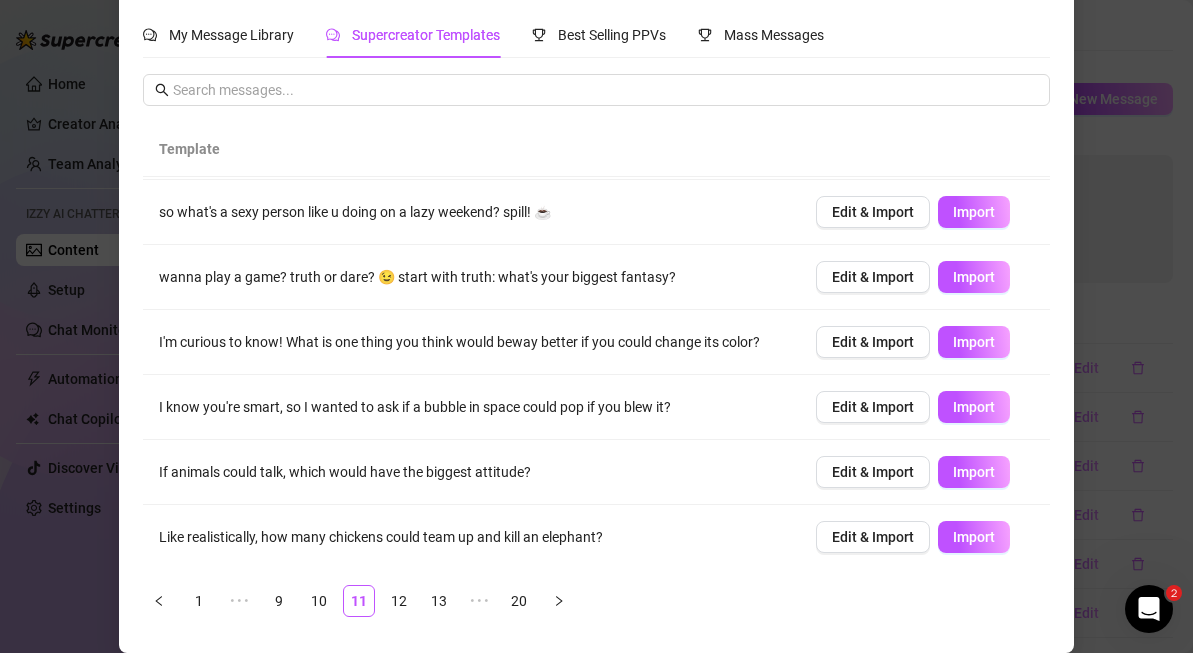 scroll, scrollTop: 258, scrollLeft: 0, axis: vertical 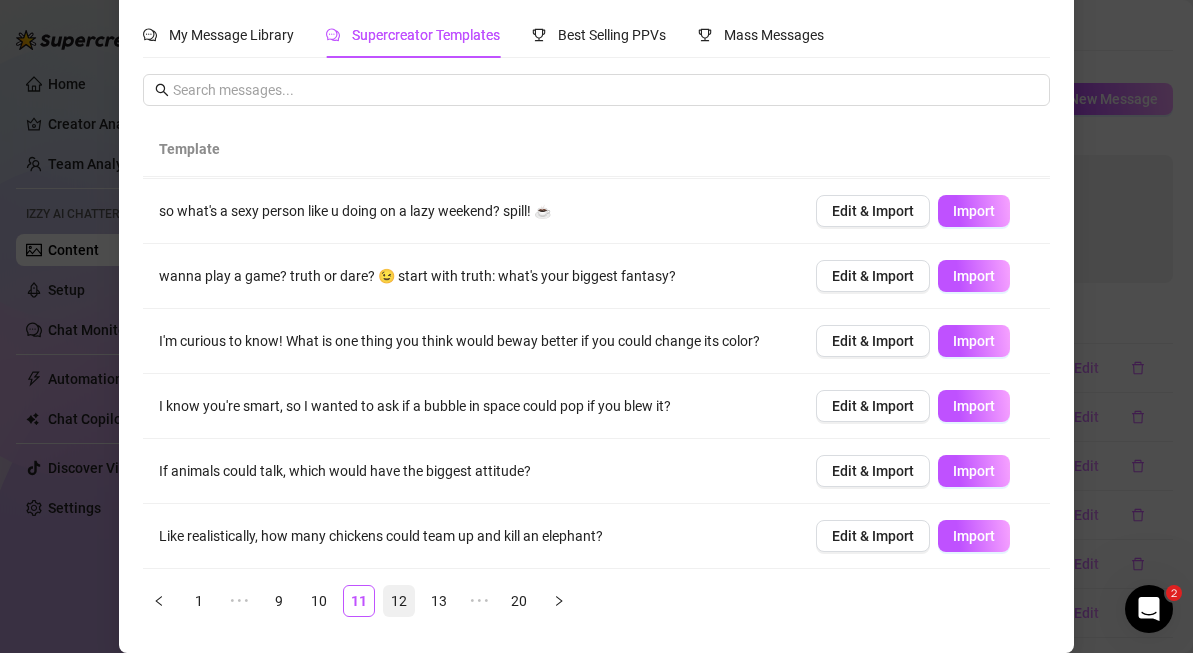 click on "12" at bounding box center [399, 601] 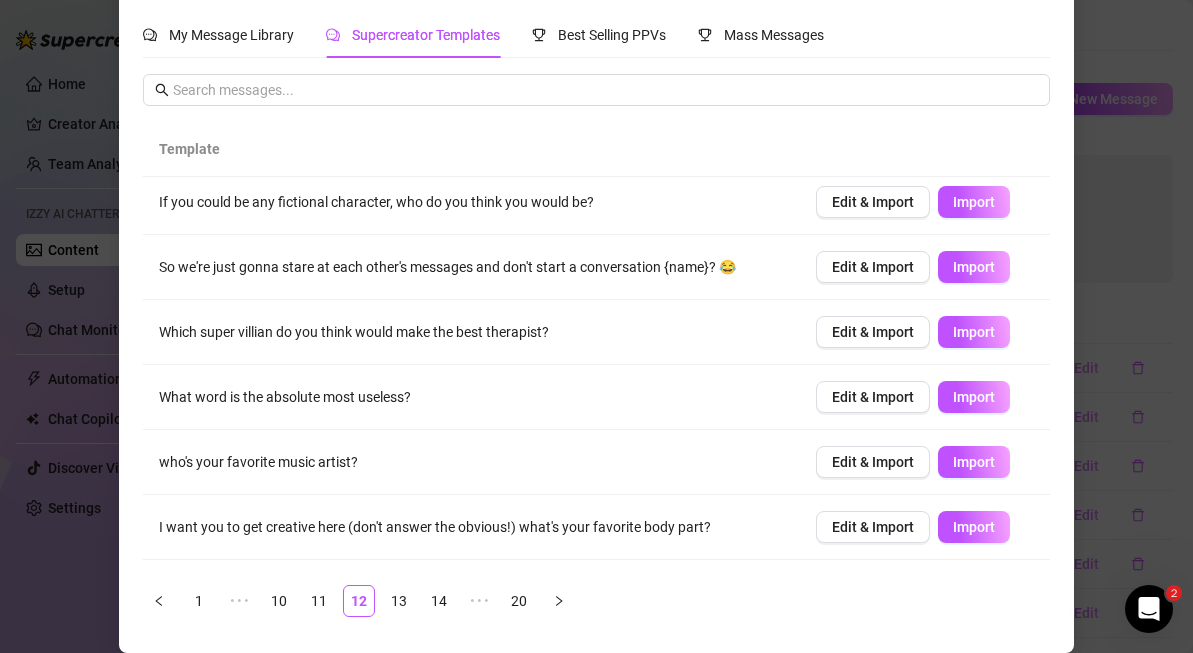 scroll, scrollTop: 73, scrollLeft: 0, axis: vertical 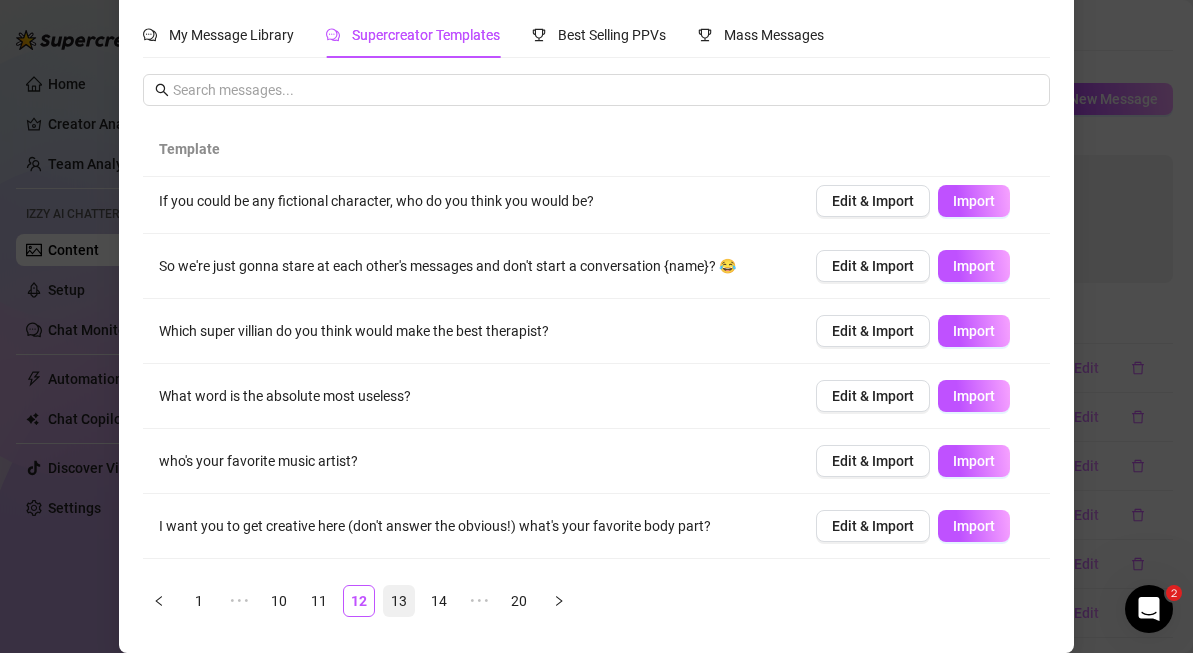 click on "13" at bounding box center (399, 601) 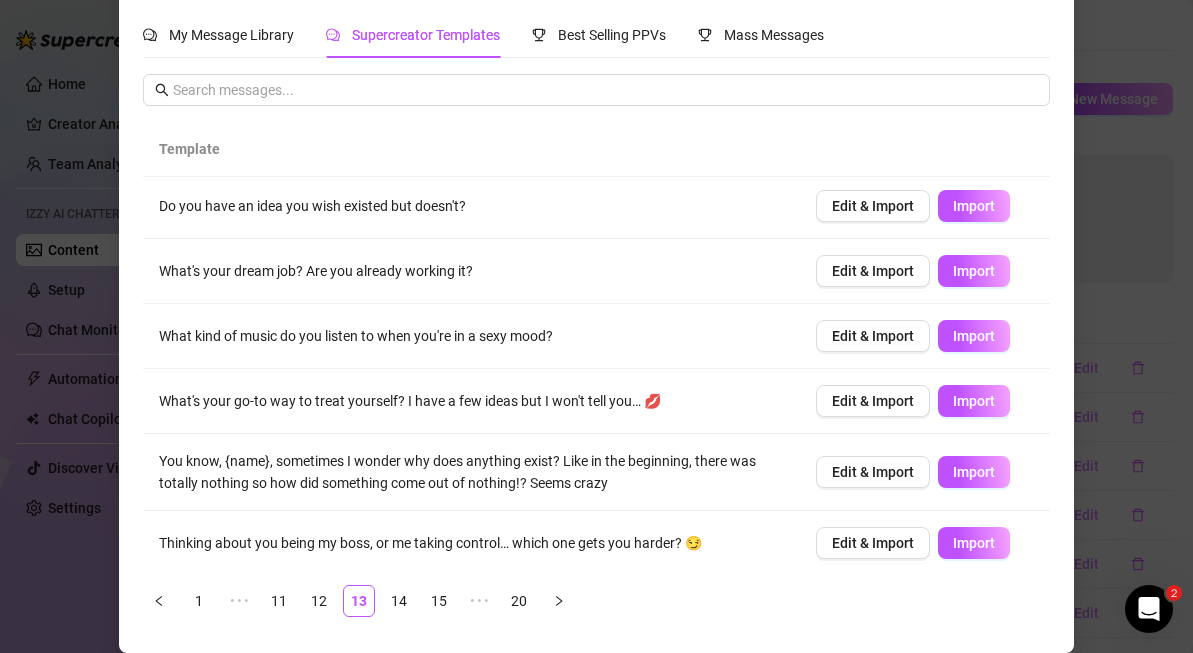 scroll, scrollTop: 0, scrollLeft: 0, axis: both 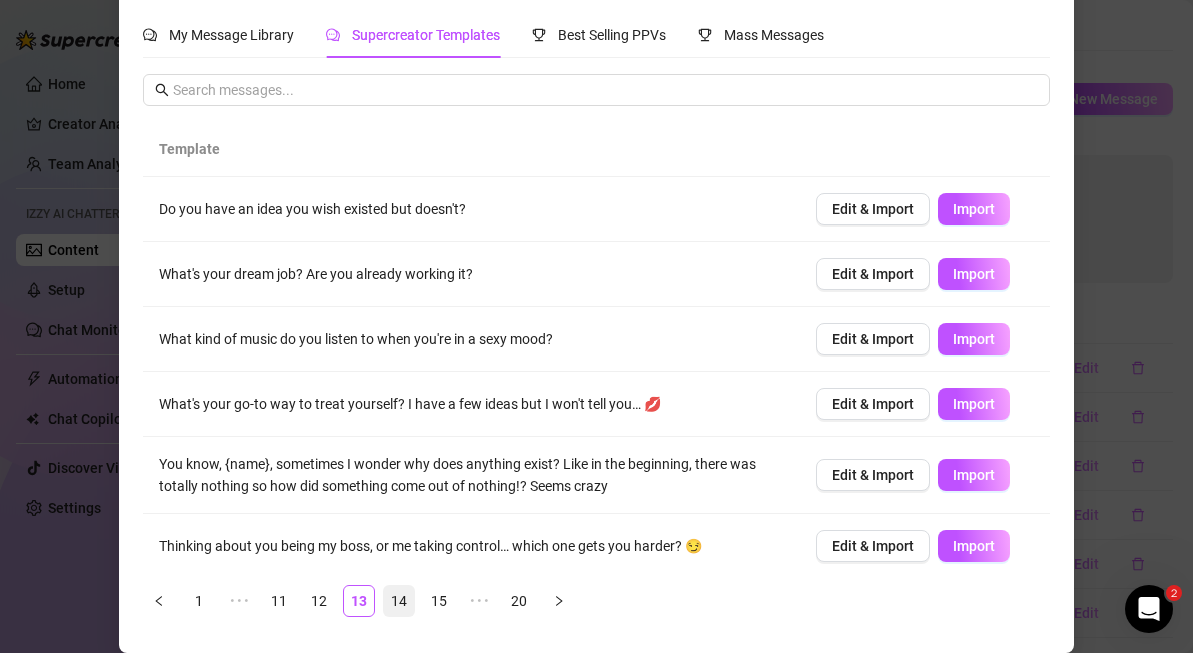 click on "14" at bounding box center (399, 601) 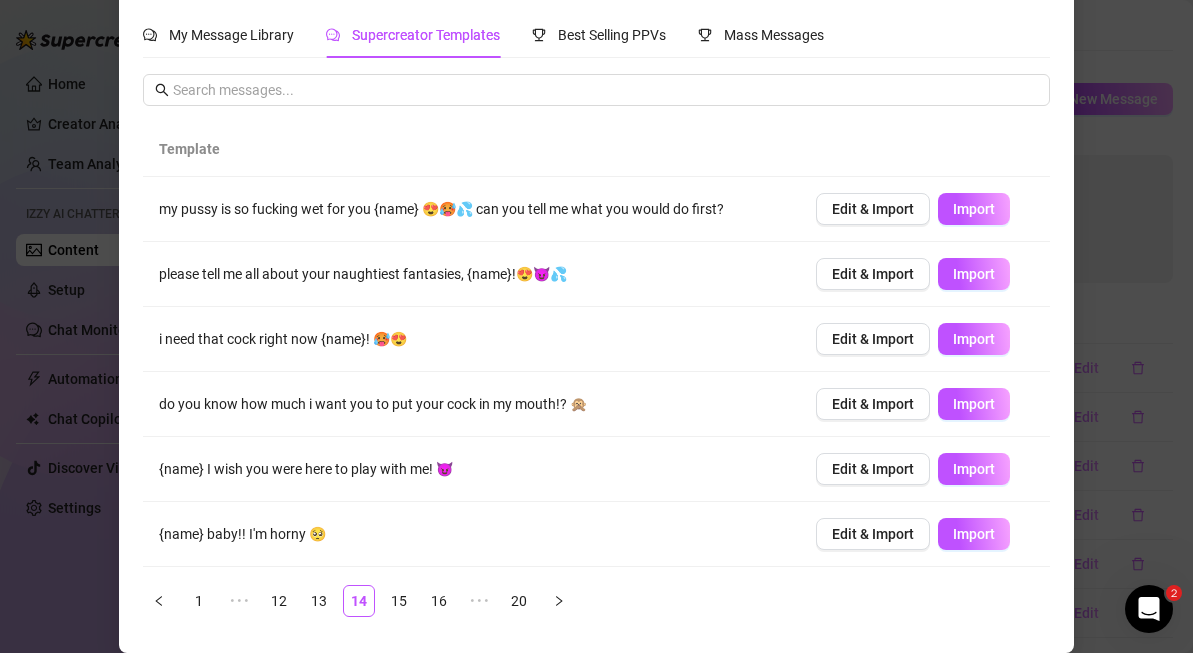 scroll, scrollTop: 83, scrollLeft: 0, axis: vertical 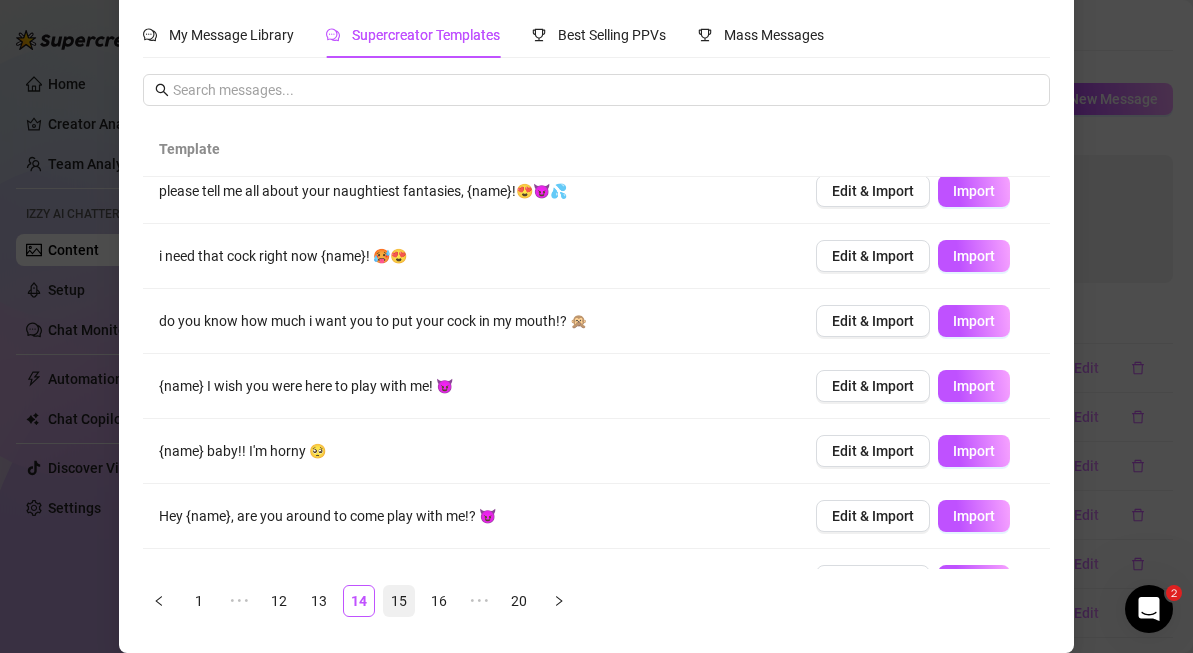 click on "15" at bounding box center (399, 601) 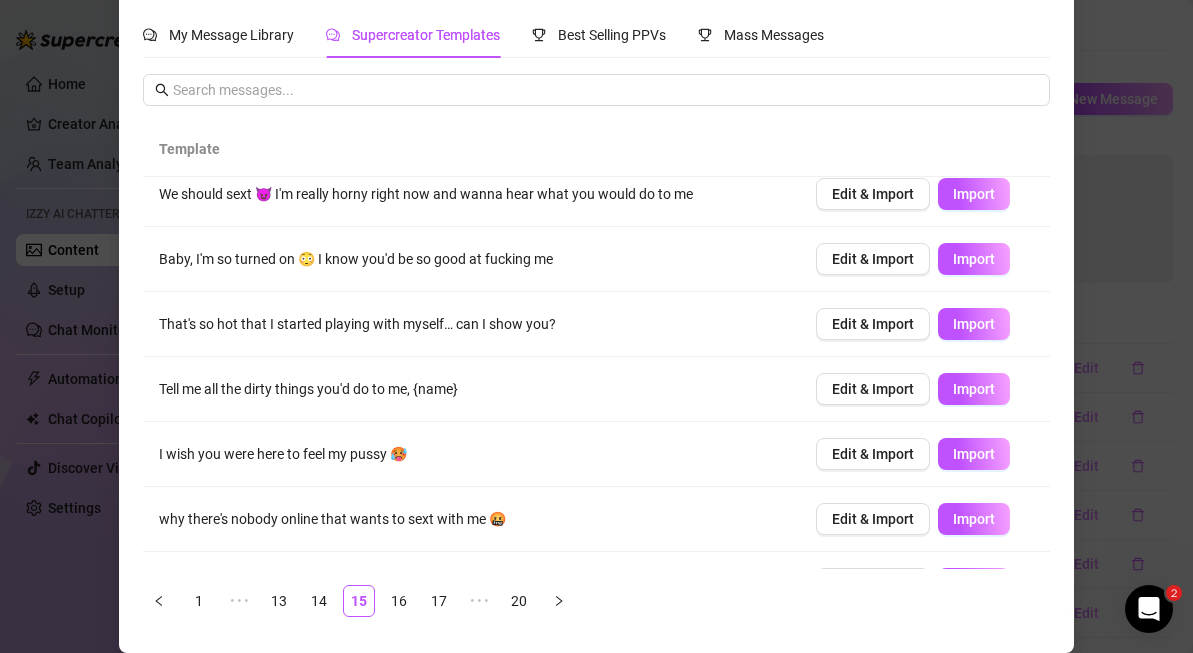 scroll, scrollTop: 258, scrollLeft: 0, axis: vertical 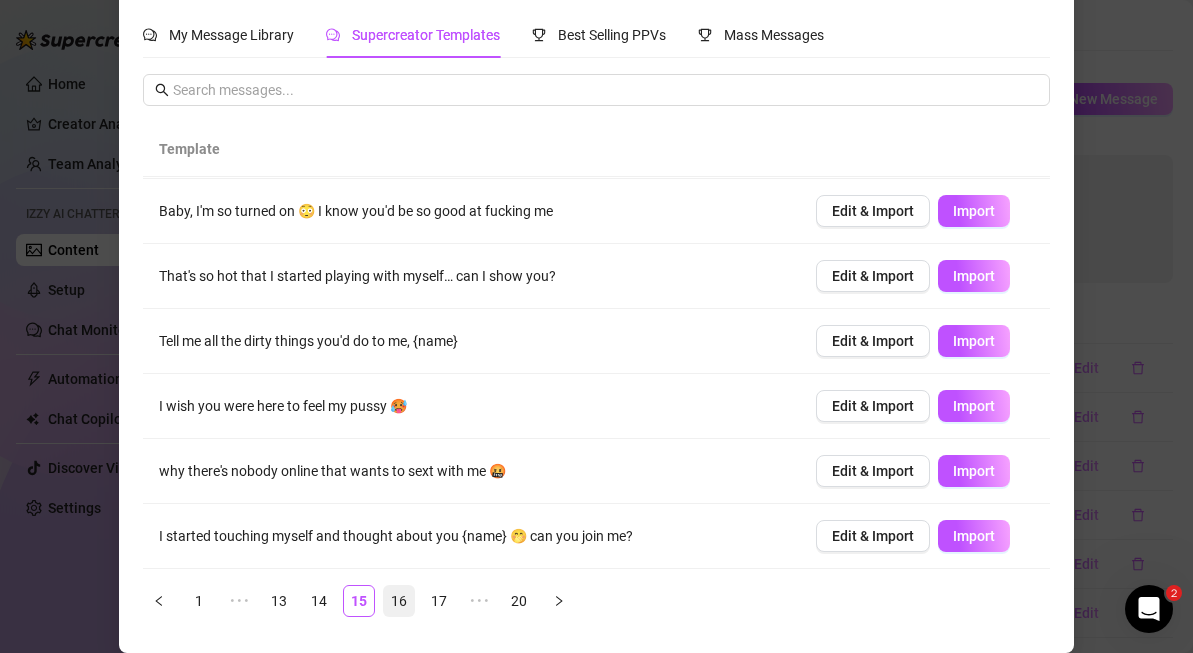 click on "16" at bounding box center [399, 601] 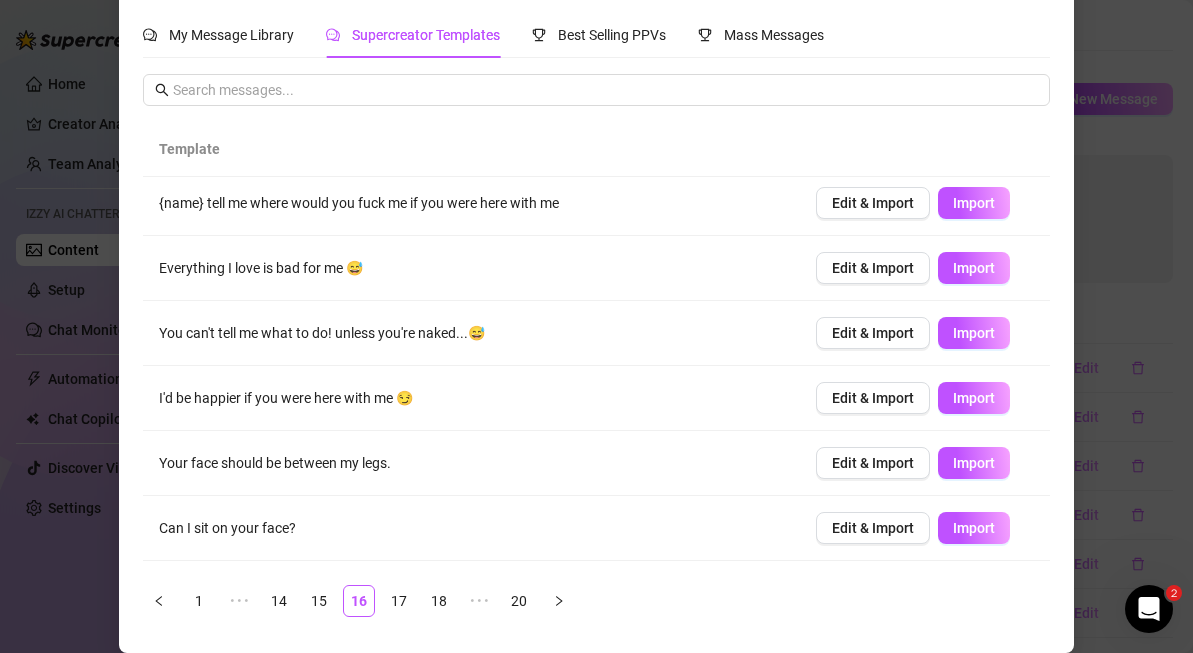 scroll, scrollTop: 0, scrollLeft: 0, axis: both 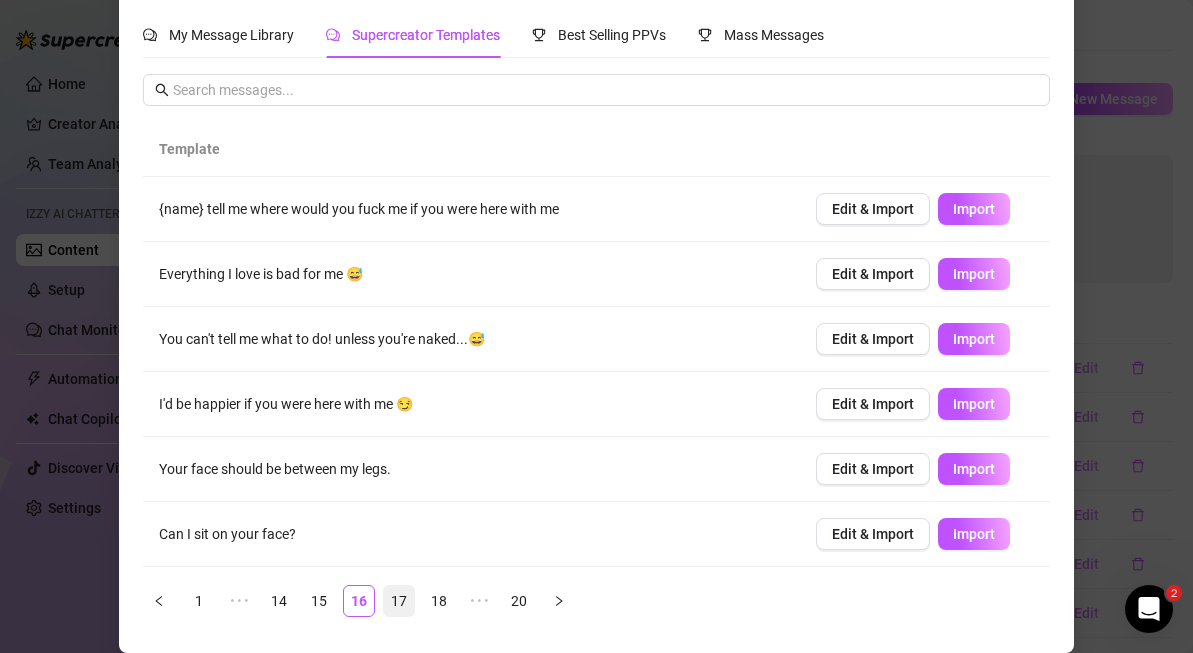 click on "17" at bounding box center [399, 601] 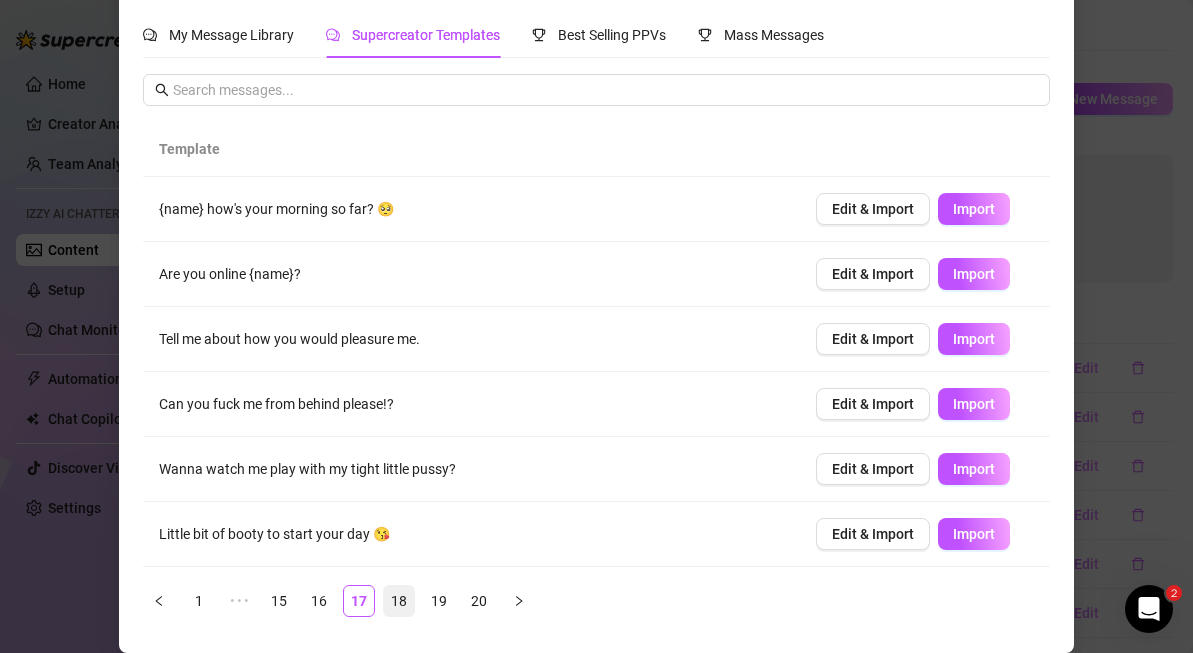 click on "18" at bounding box center (399, 601) 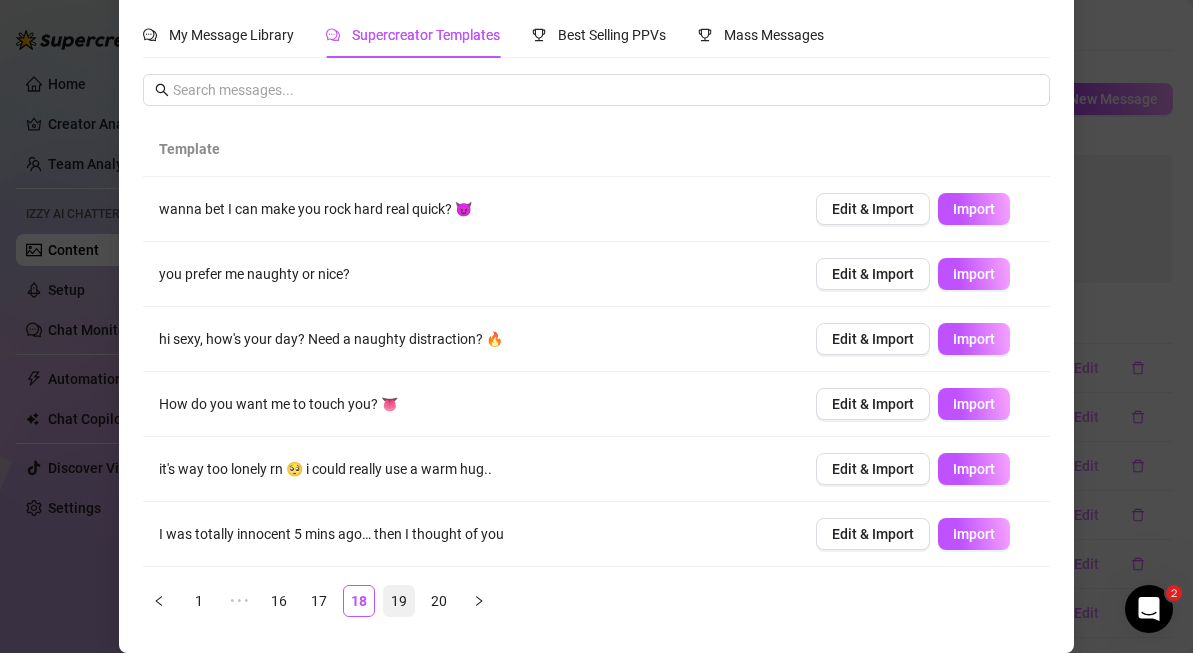 click on "19" at bounding box center [399, 601] 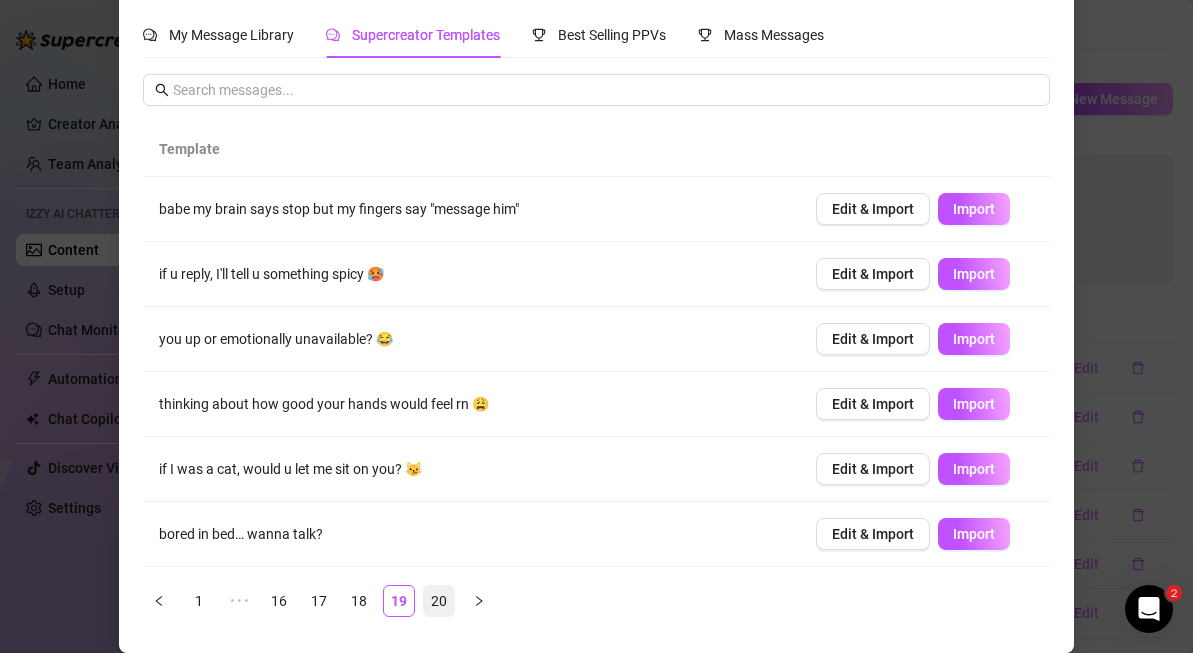 click on "20" at bounding box center (439, 601) 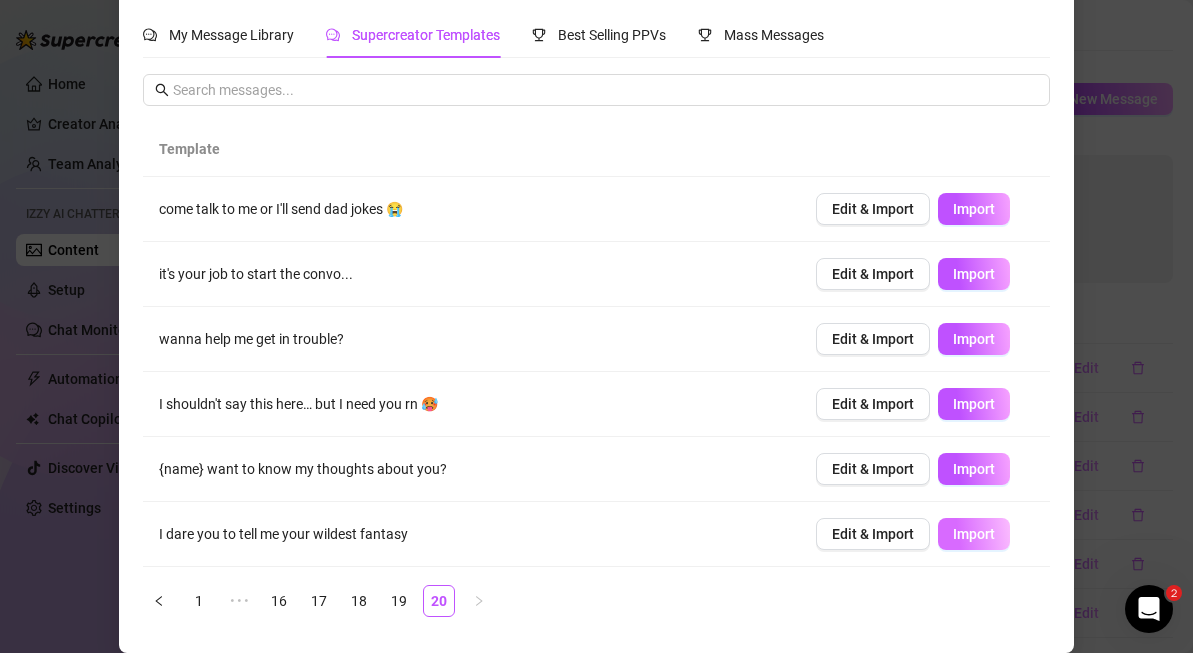 click on "Import" at bounding box center (974, 534) 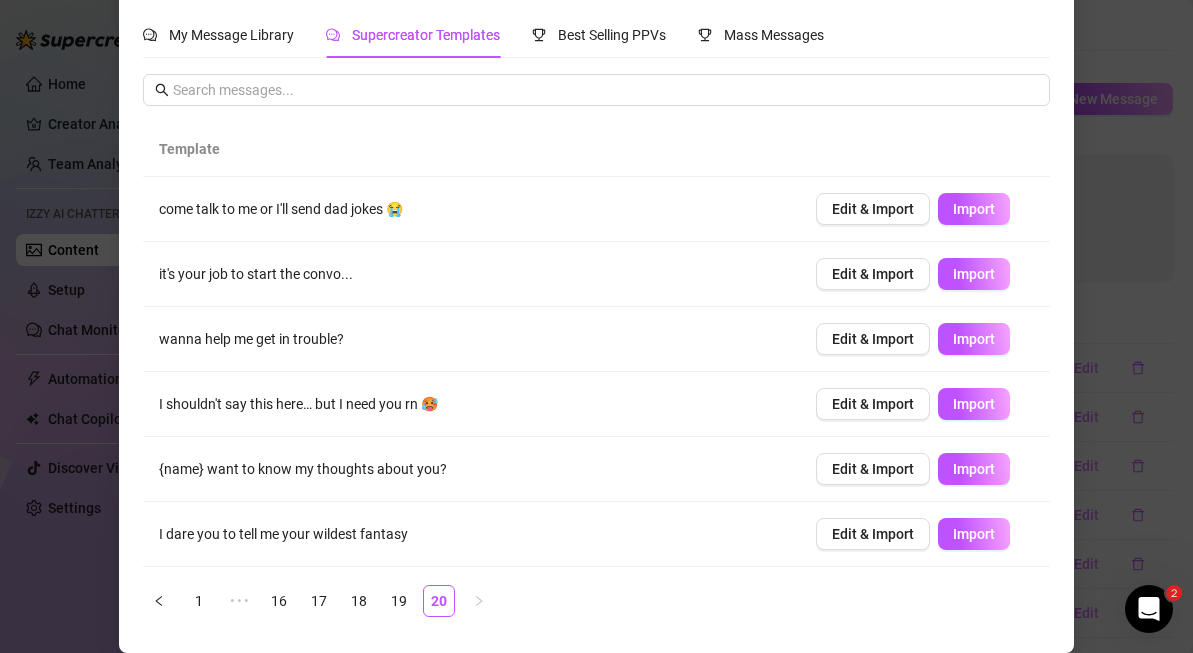click on "Import Bump Message from ... My Message Library Supercreator Templates Best Selling PPVs Mass Messages Template     come talk to me or I'll send dad jokes 😭 Edit & Import Import it's your job to start the convo... Edit & Import Import wanna help me get in trouble? Edit & Import Import I shouldn't say this here… but I need you rn 🥵 Edit & Import Import {name} want to know my thoughts about you? Edit & Import Import I dare you to tell me your wildest fantasy Edit & Import Import I'm not teasing… I'm inviting Edit & Import Import guess what I'm not wearing rn 🙈 Edit & Import Import you have no idea how wet I am rn Edit & Import Import are you in the same mood as i am? Edit & Import Import 1 ••• 16 17 18 19 20" at bounding box center (596, 326) 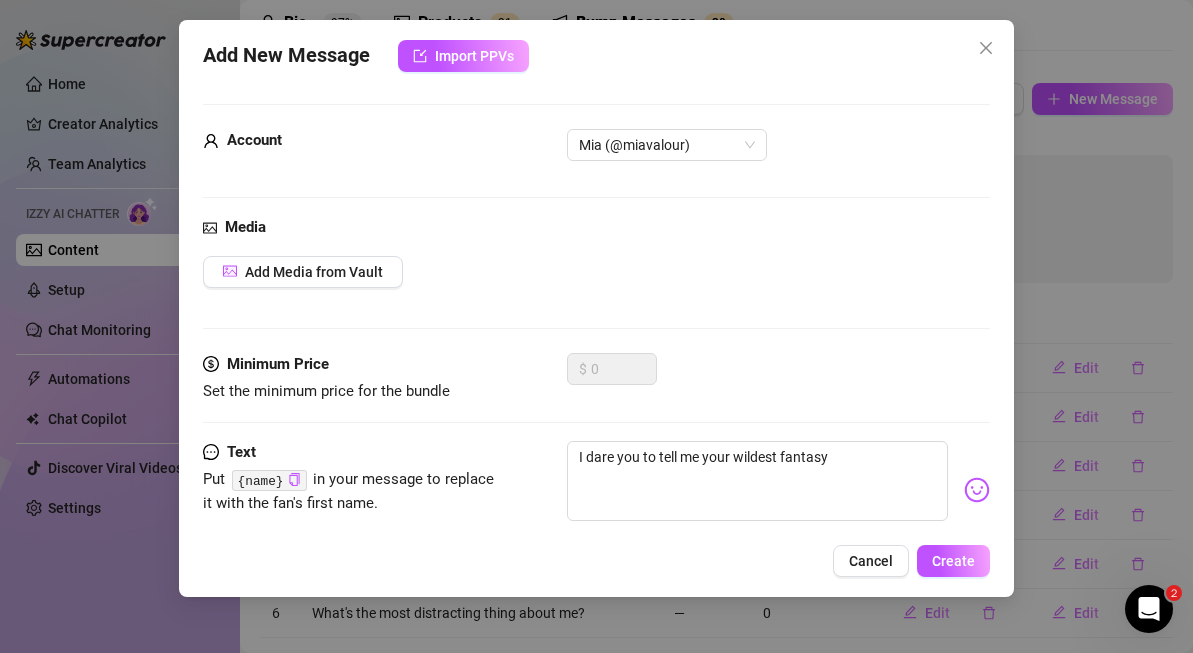 scroll, scrollTop: 47, scrollLeft: 0, axis: vertical 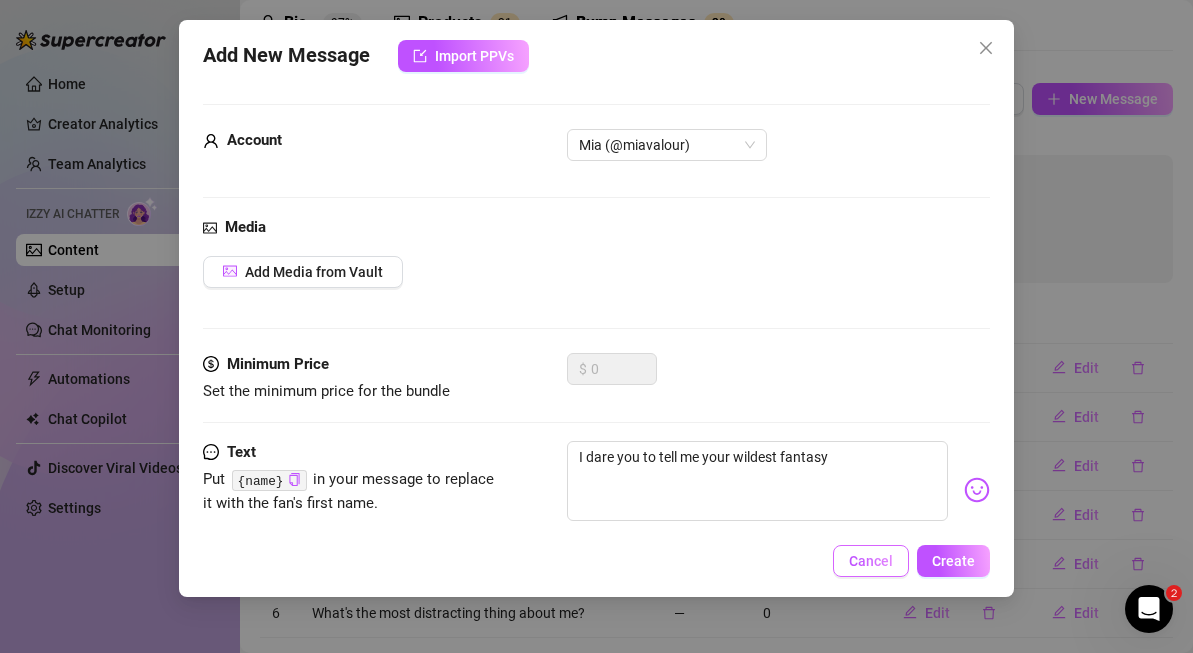 click on "Cancel" at bounding box center [871, 561] 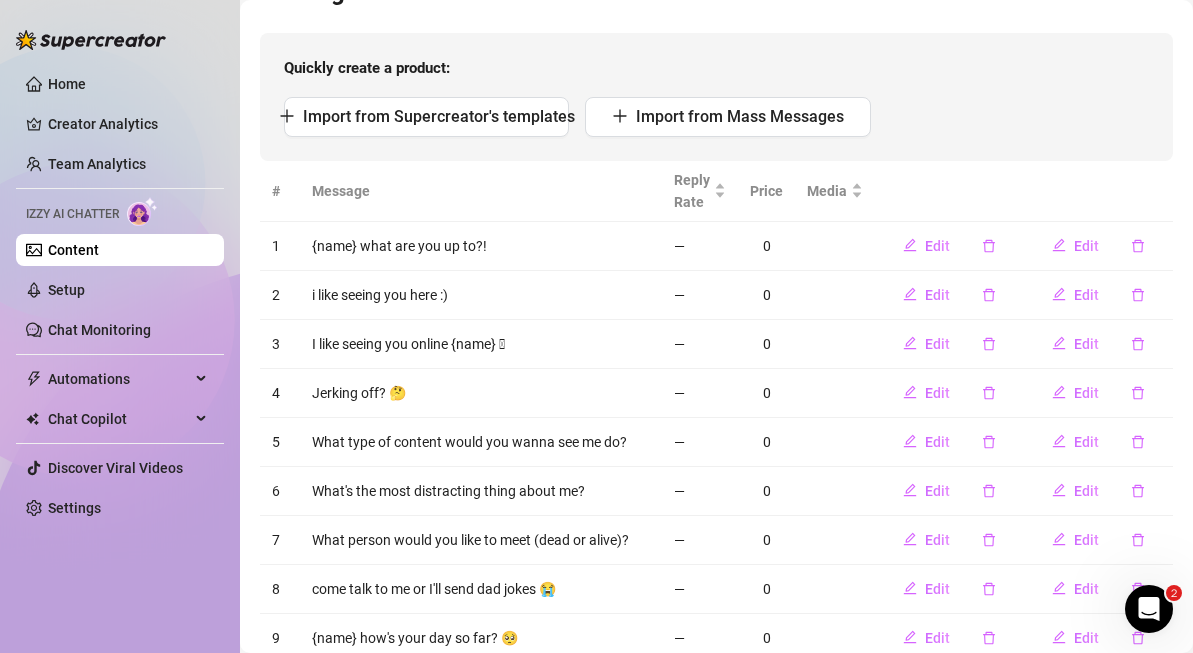 scroll, scrollTop: 241, scrollLeft: 0, axis: vertical 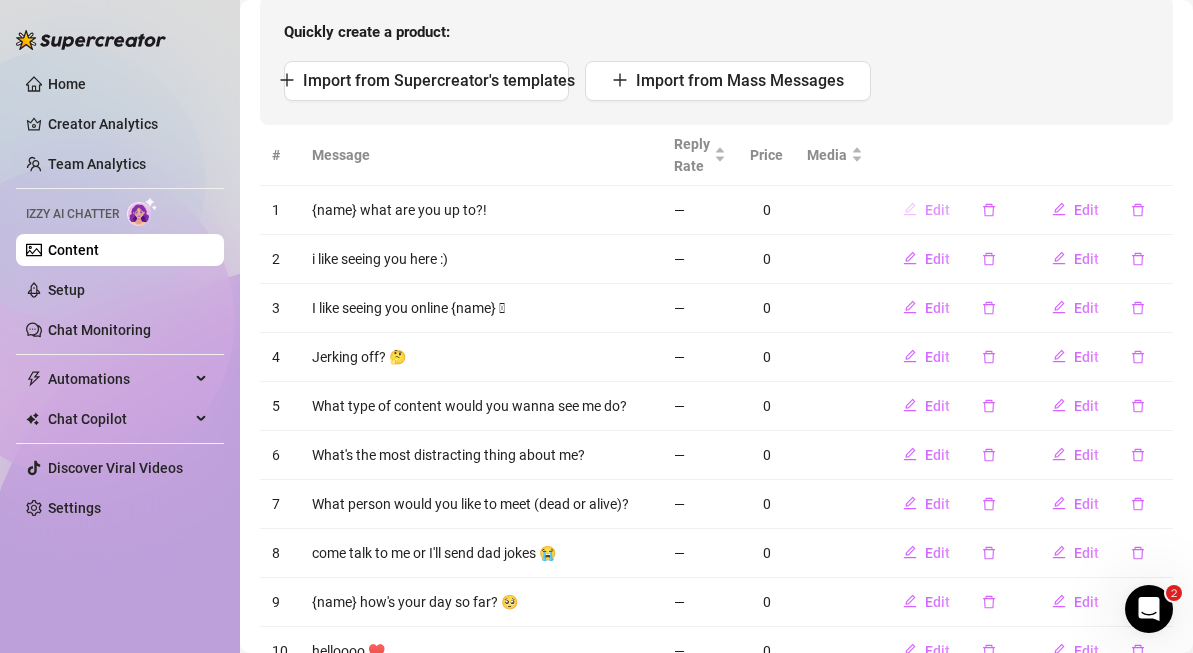 click on "Edit" at bounding box center (937, 210) 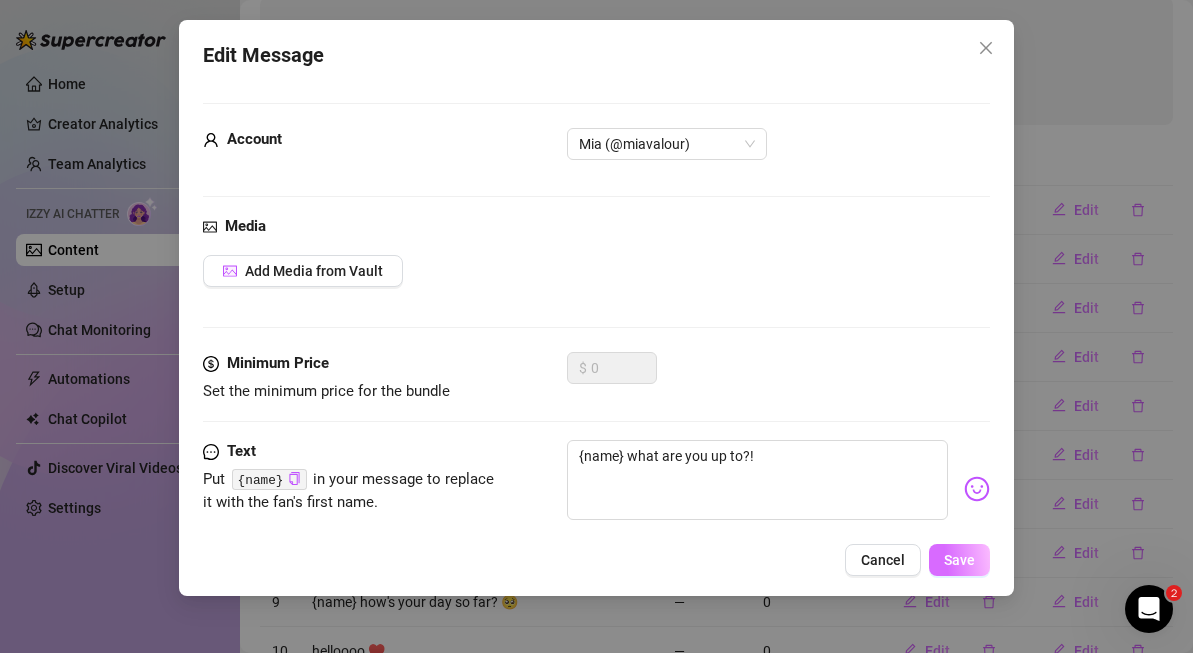 click on "Save" at bounding box center (959, 560) 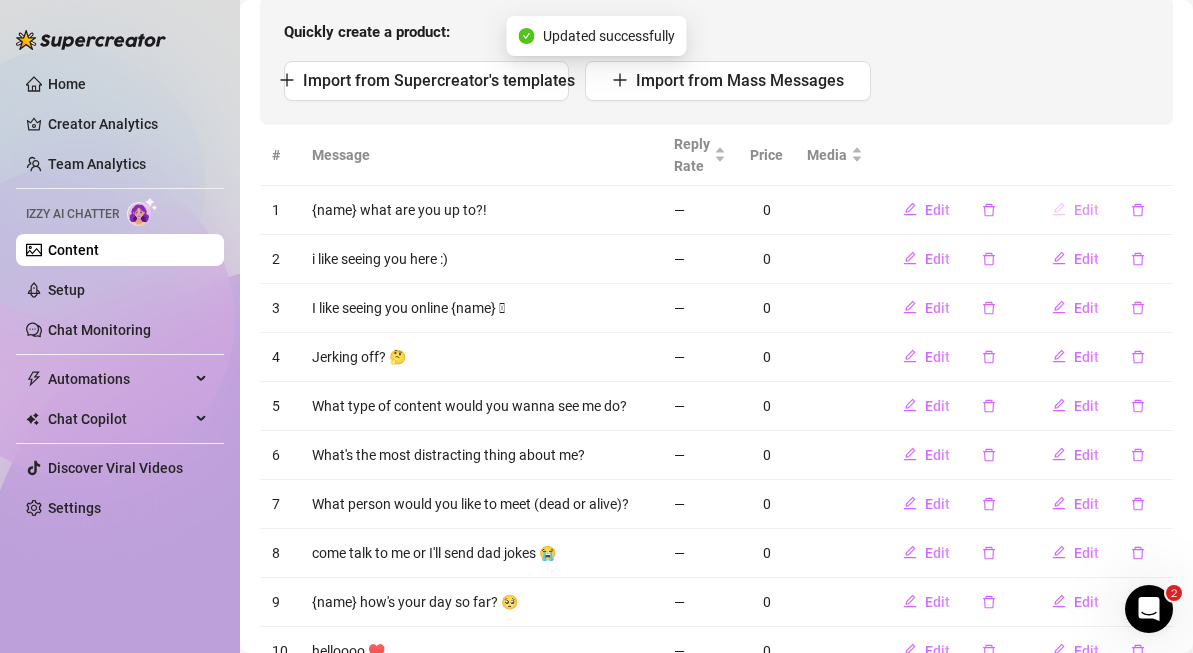 click on "Edit" at bounding box center [1086, 210] 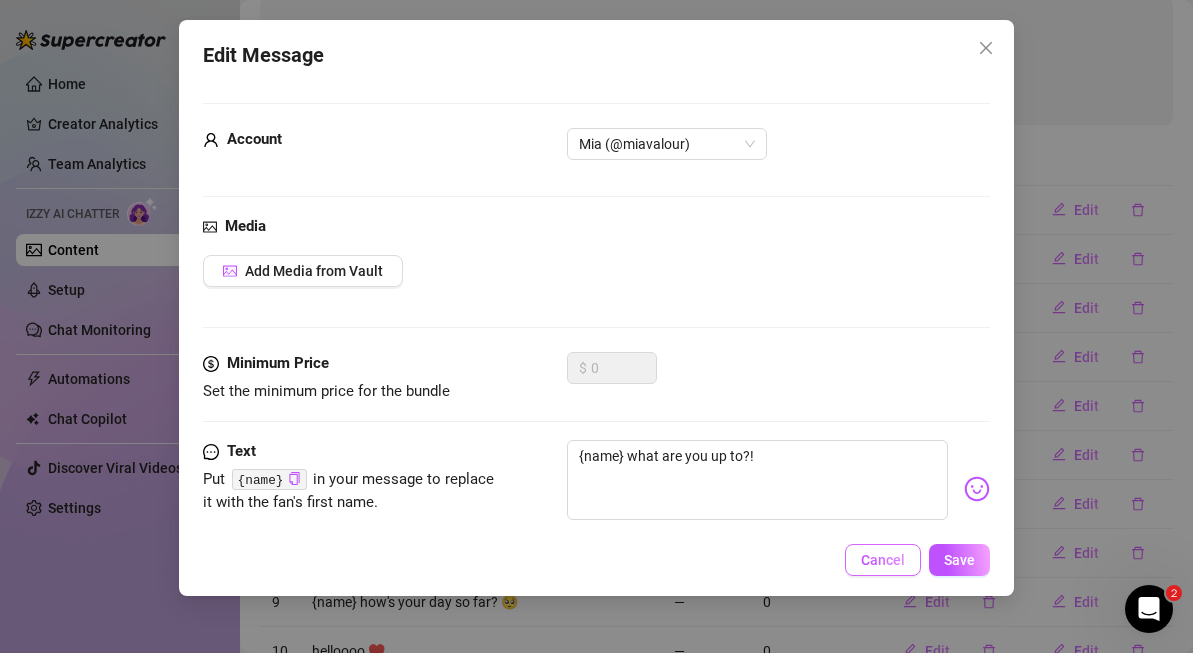 click on "Cancel" at bounding box center [883, 560] 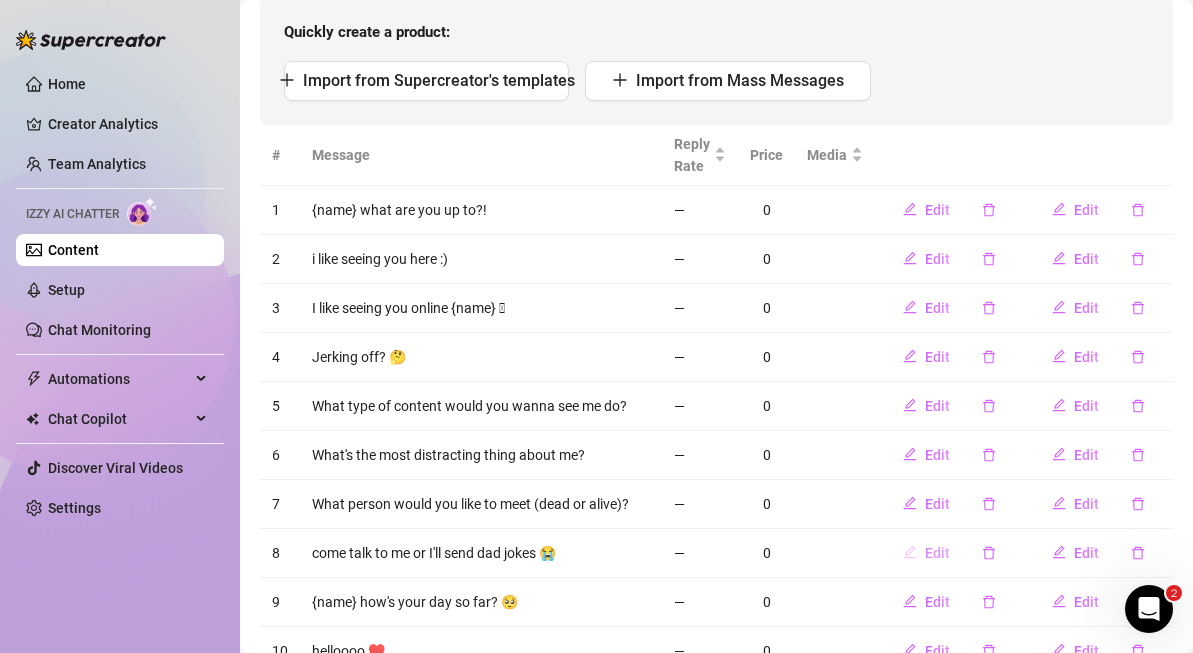 click on "Edit" at bounding box center (937, 553) 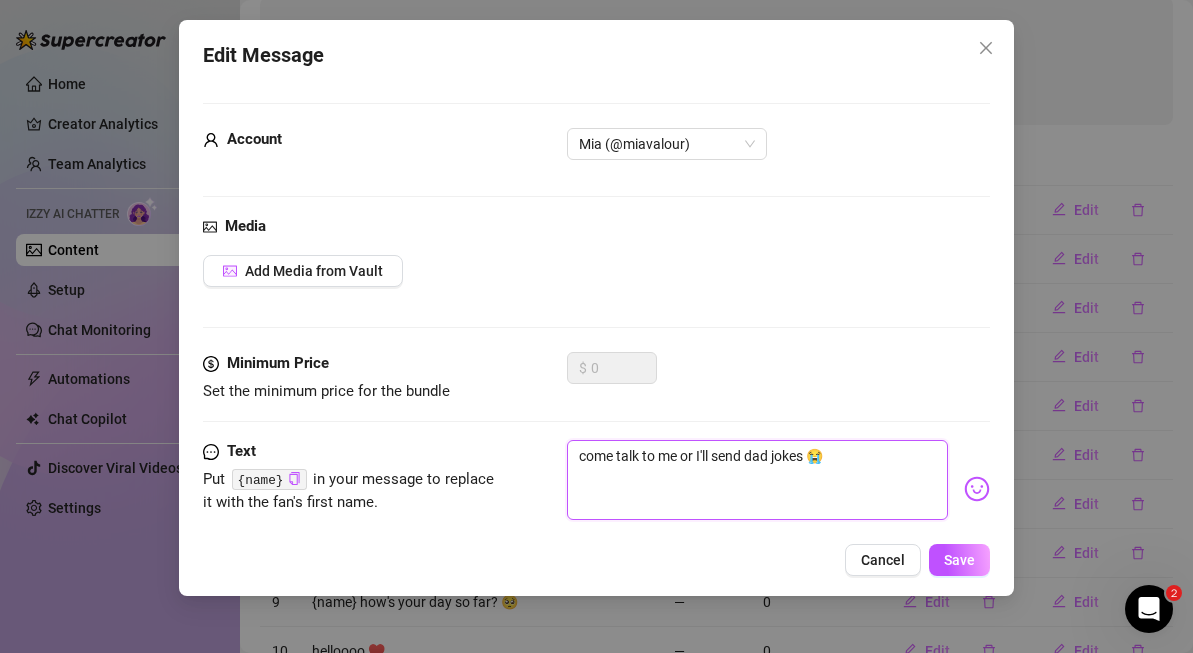 click on "come talk to me or I'll send dad jokes 😭" at bounding box center [757, 480] 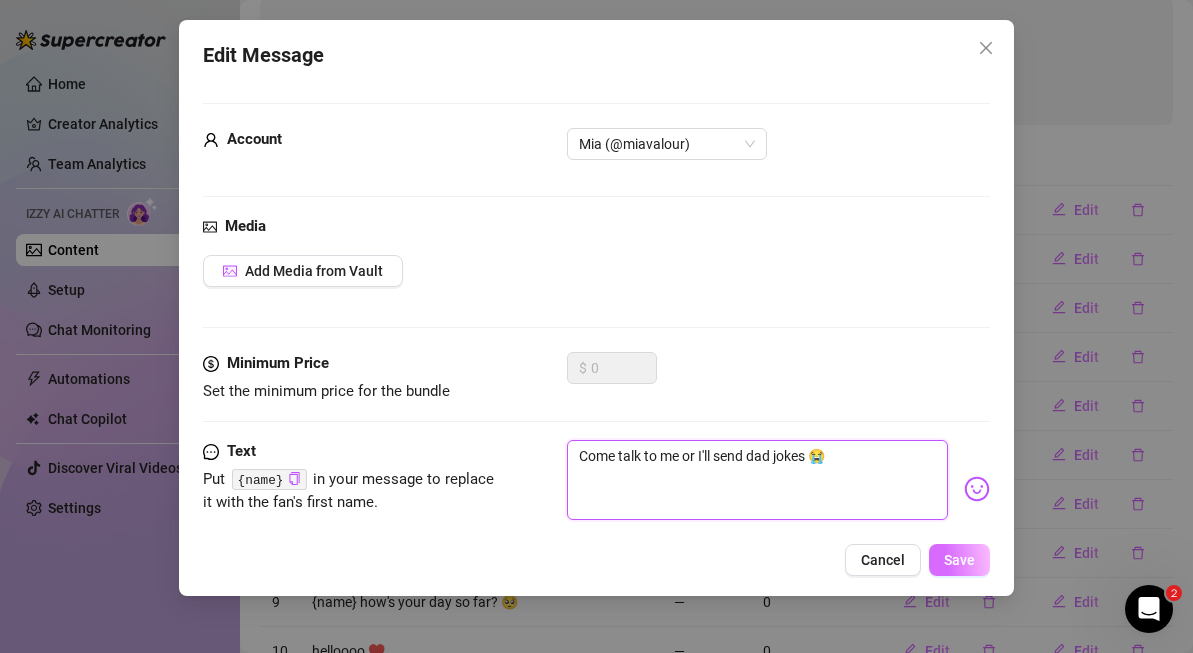 type on "Come talk to me or I'll send dad jokes 😭" 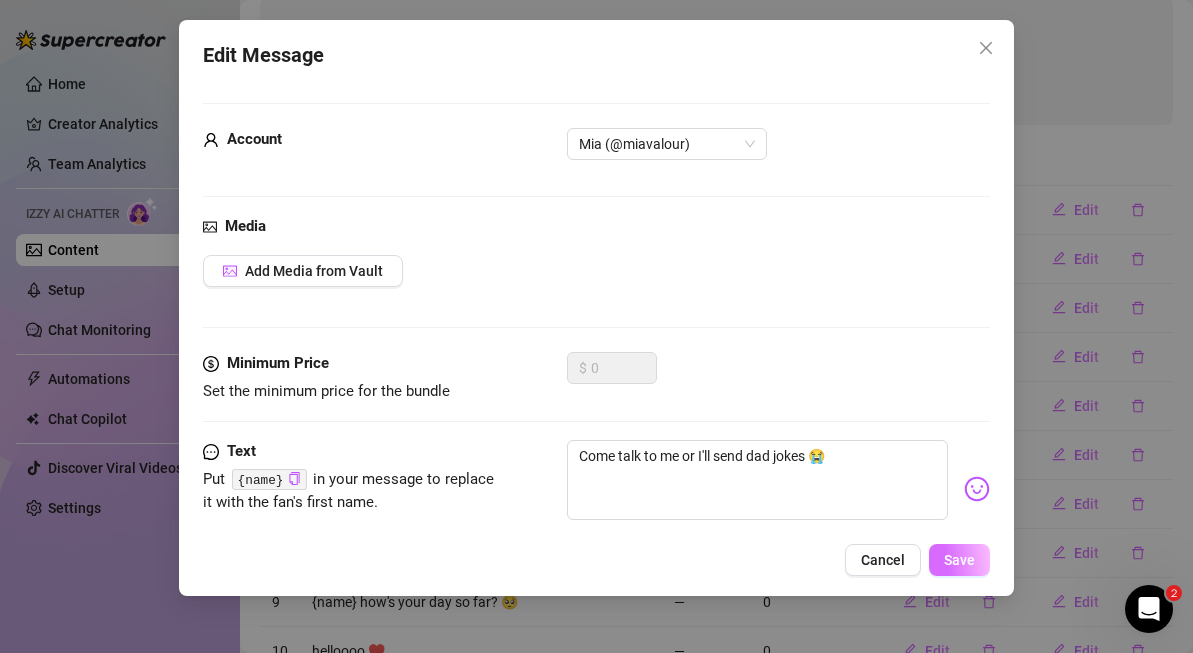 click on "Save" at bounding box center (959, 560) 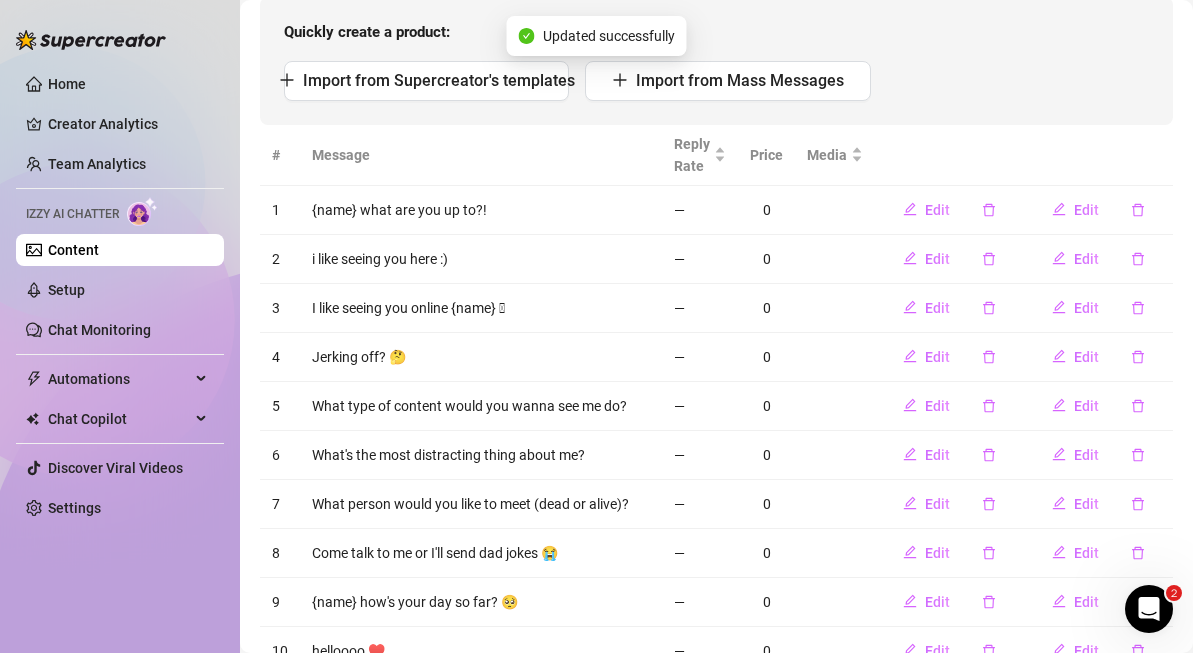 scroll, scrollTop: 379, scrollLeft: 0, axis: vertical 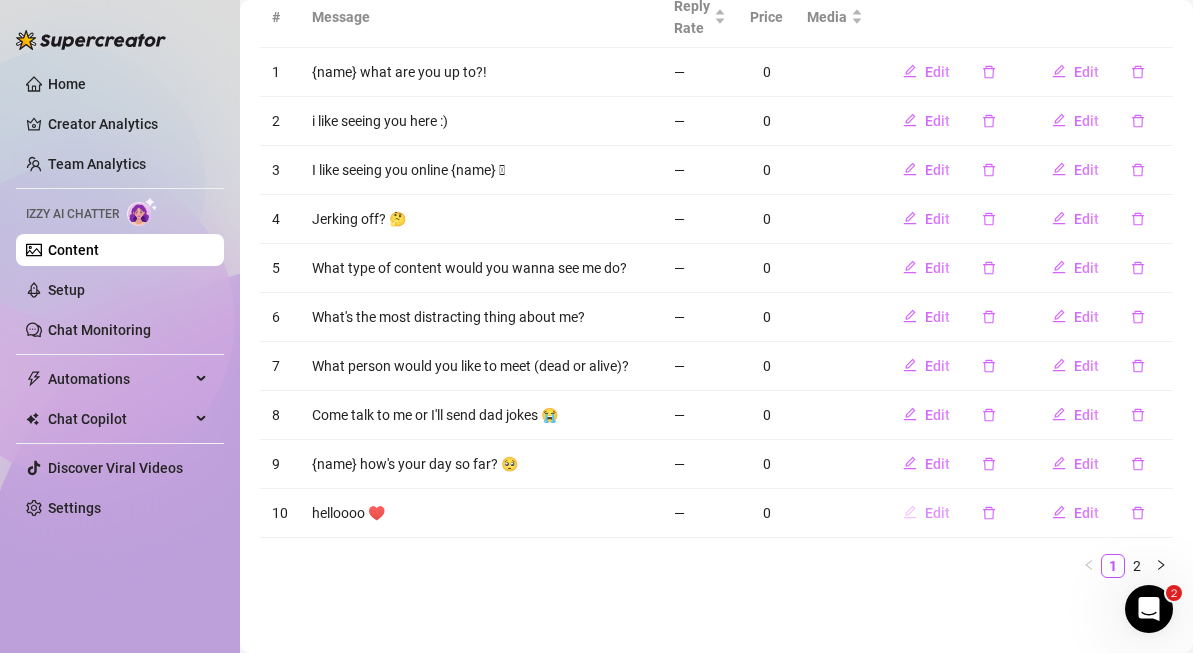 click on "Edit" at bounding box center [937, 513] 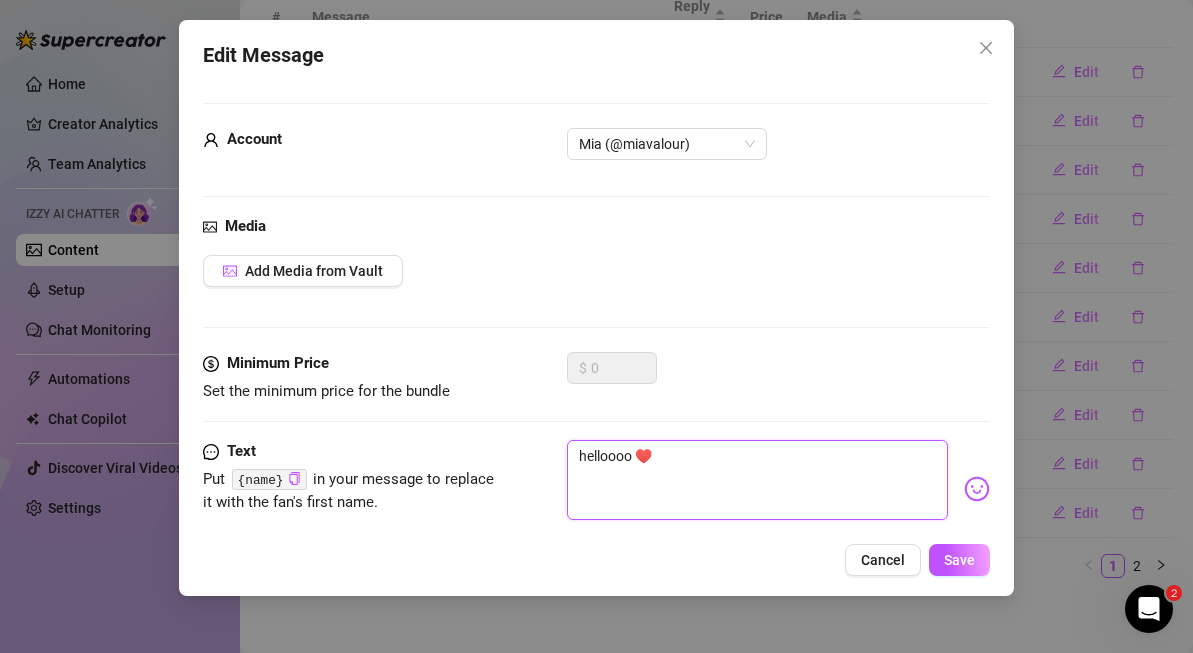 click on "helloooo ♥️" at bounding box center (757, 480) 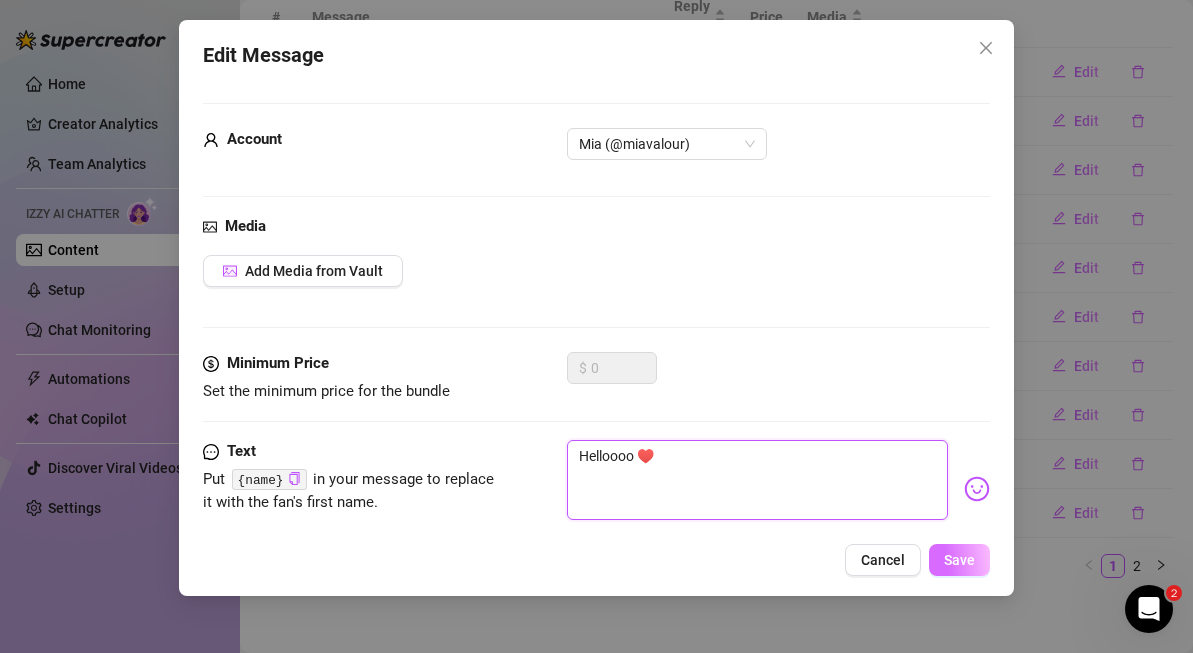 type on "Helloooo ♥️" 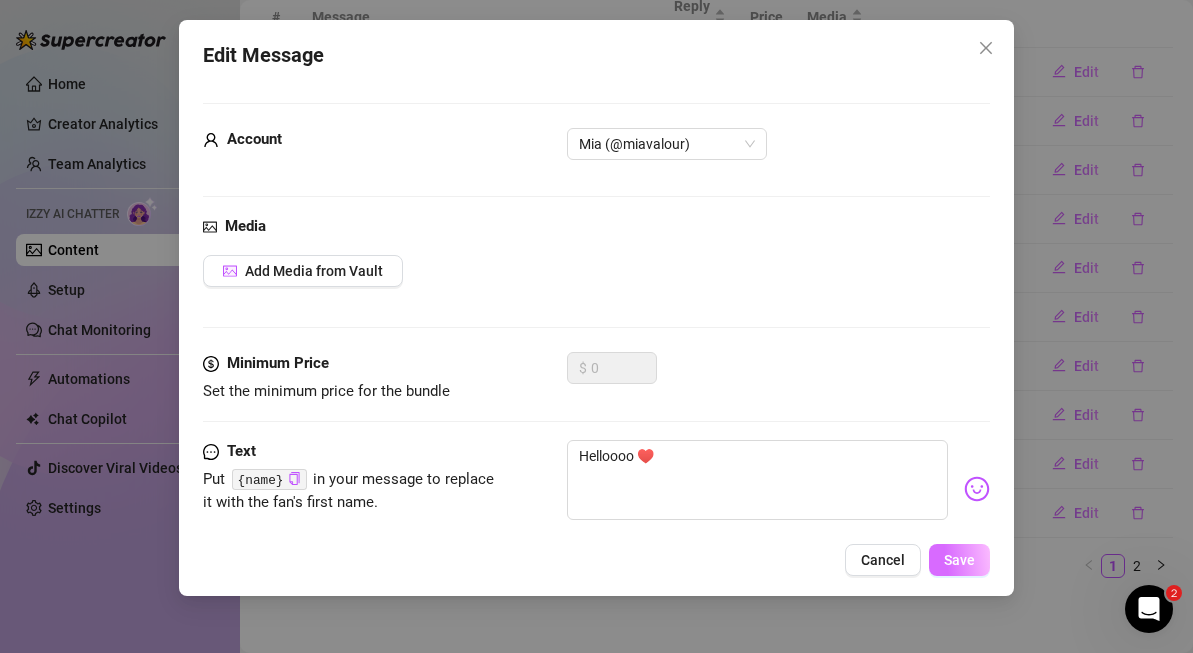 click on "Save" at bounding box center [959, 560] 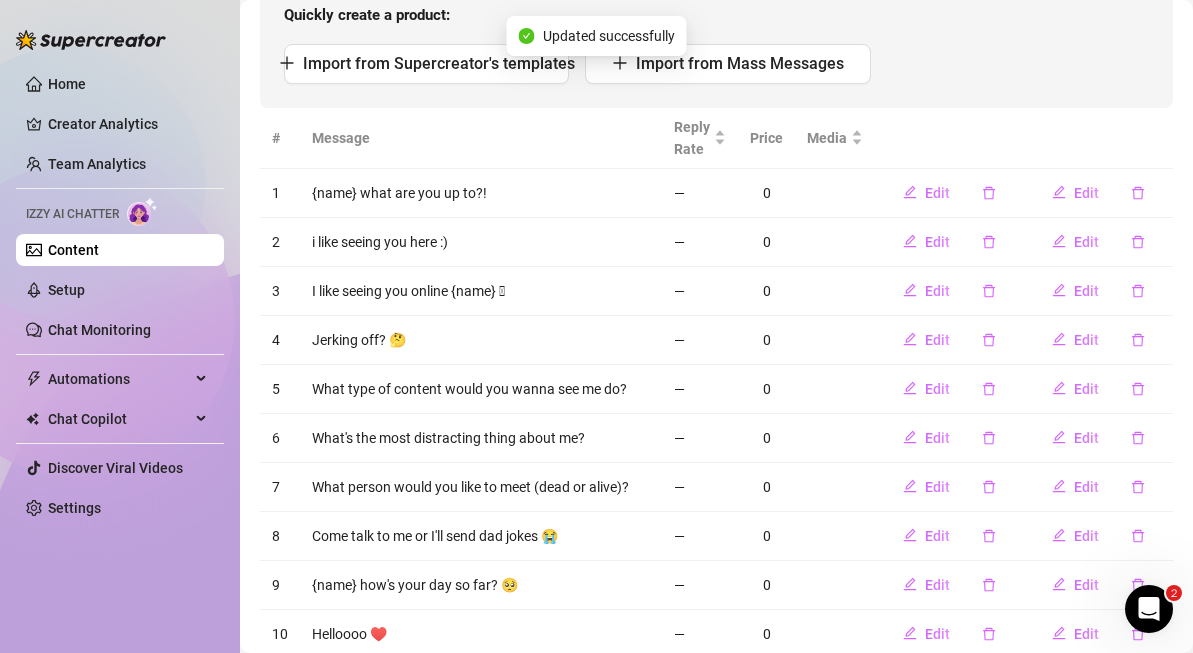 scroll, scrollTop: 379, scrollLeft: 0, axis: vertical 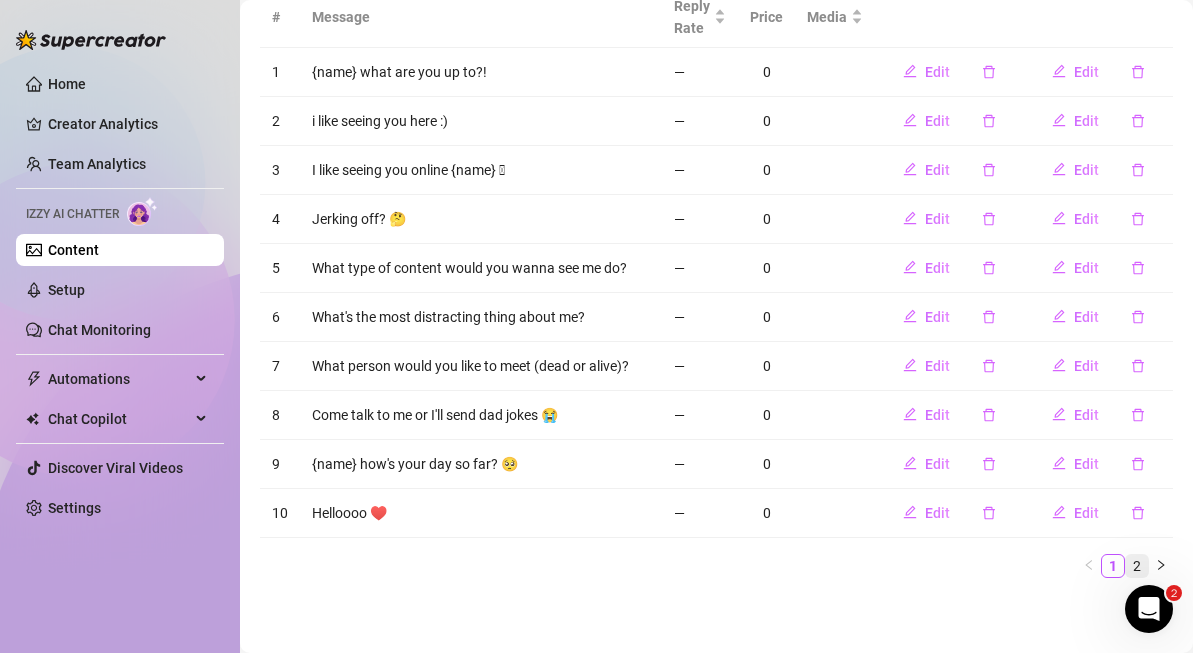 click on "2" at bounding box center (1137, 566) 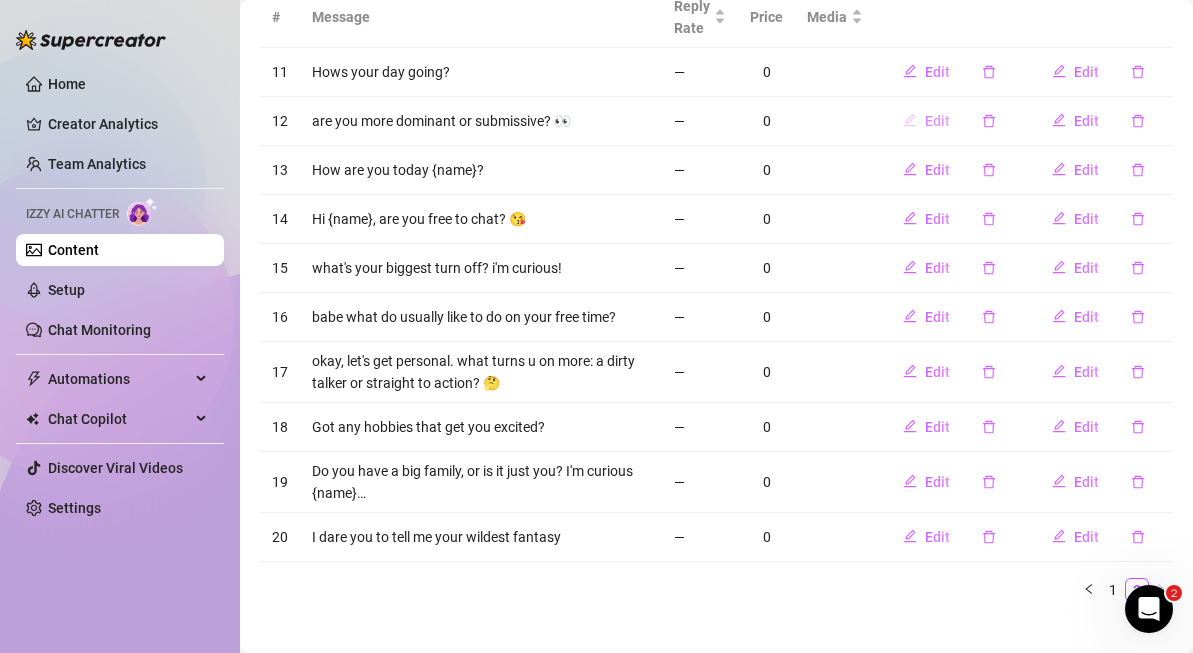 click on "Edit" at bounding box center (937, 121) 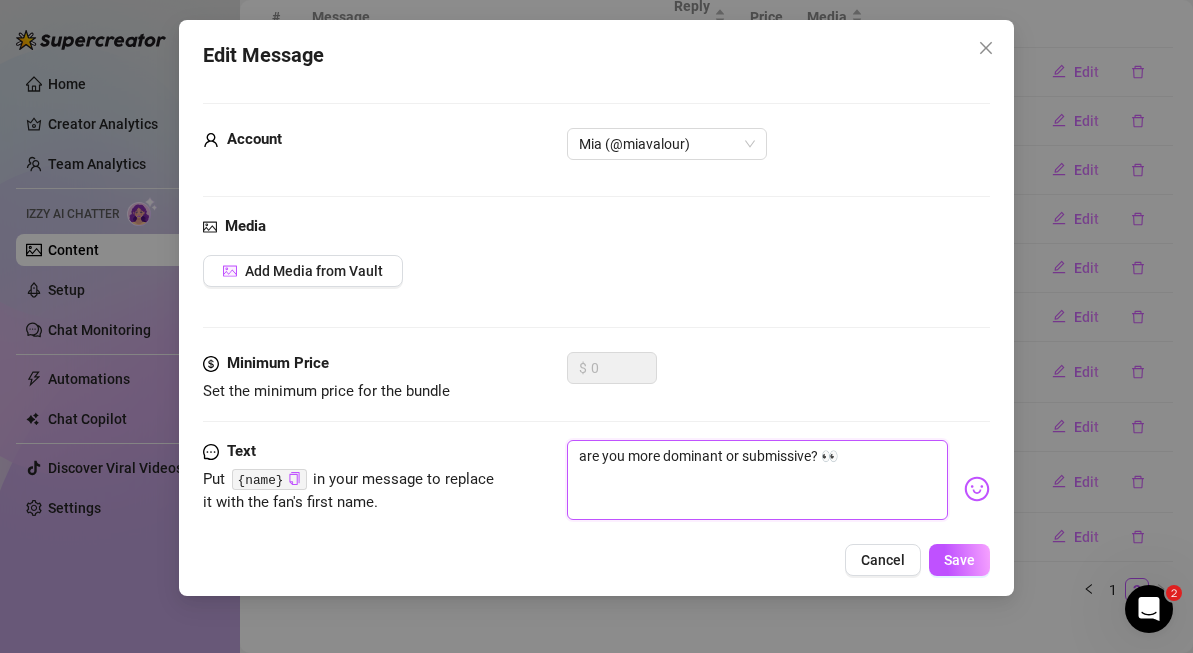 click on "are you more dominant or submissive? 👀" at bounding box center (757, 480) 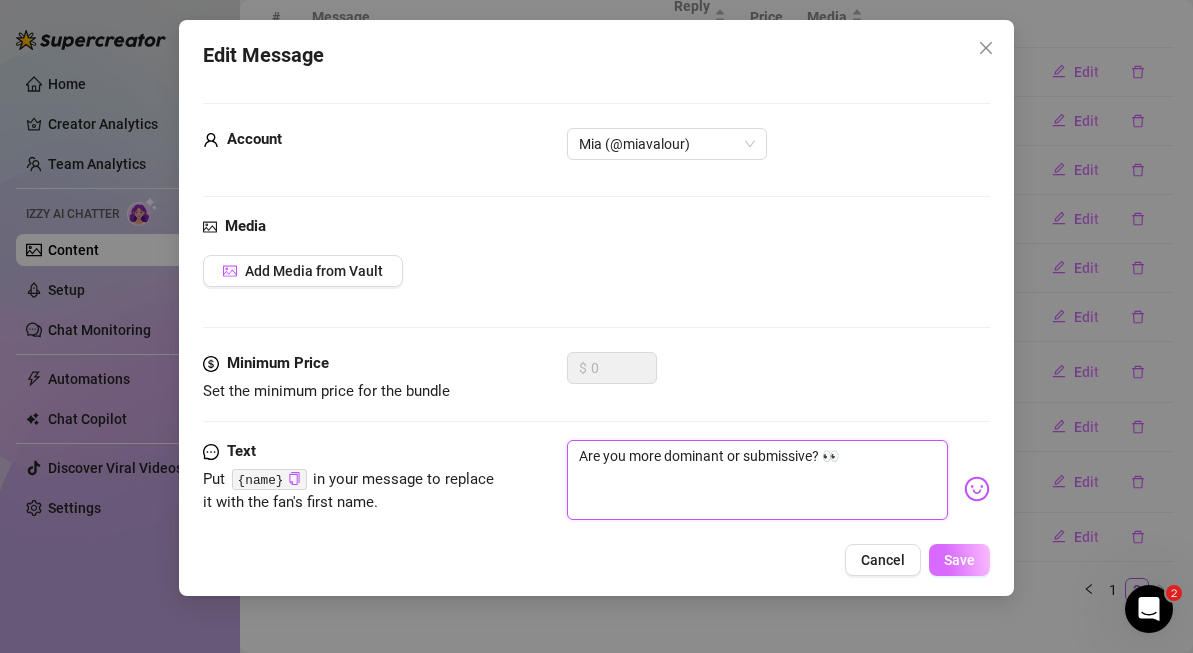 type on "Are you more dominant or submissive? 👀" 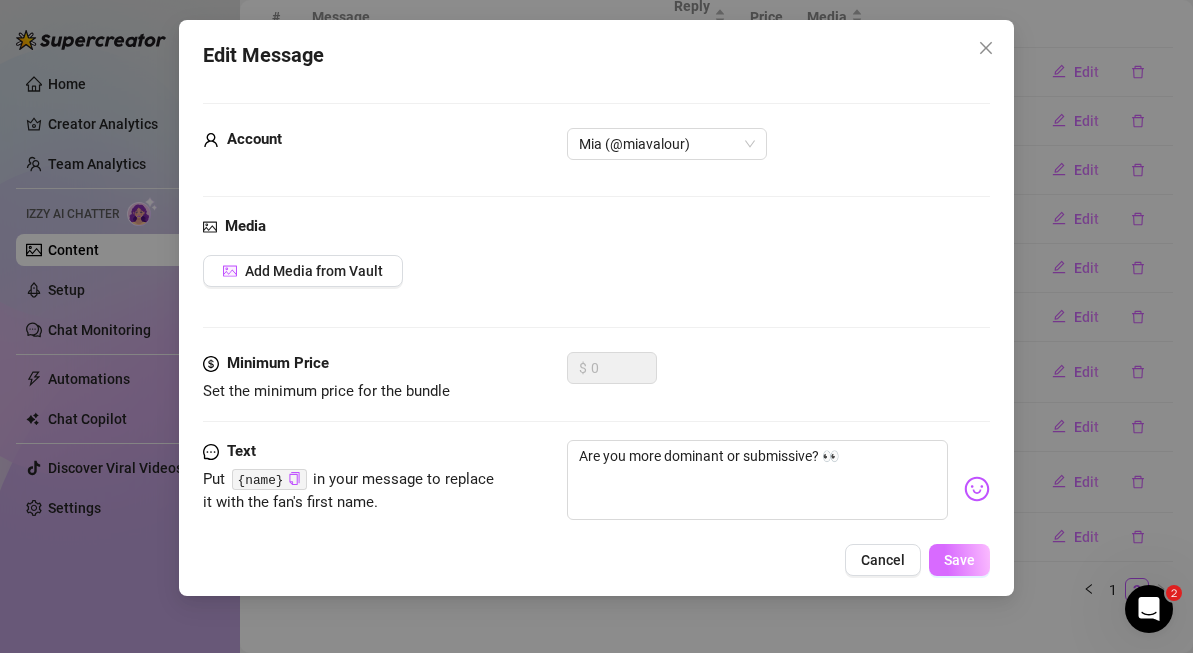click on "Save" at bounding box center (959, 560) 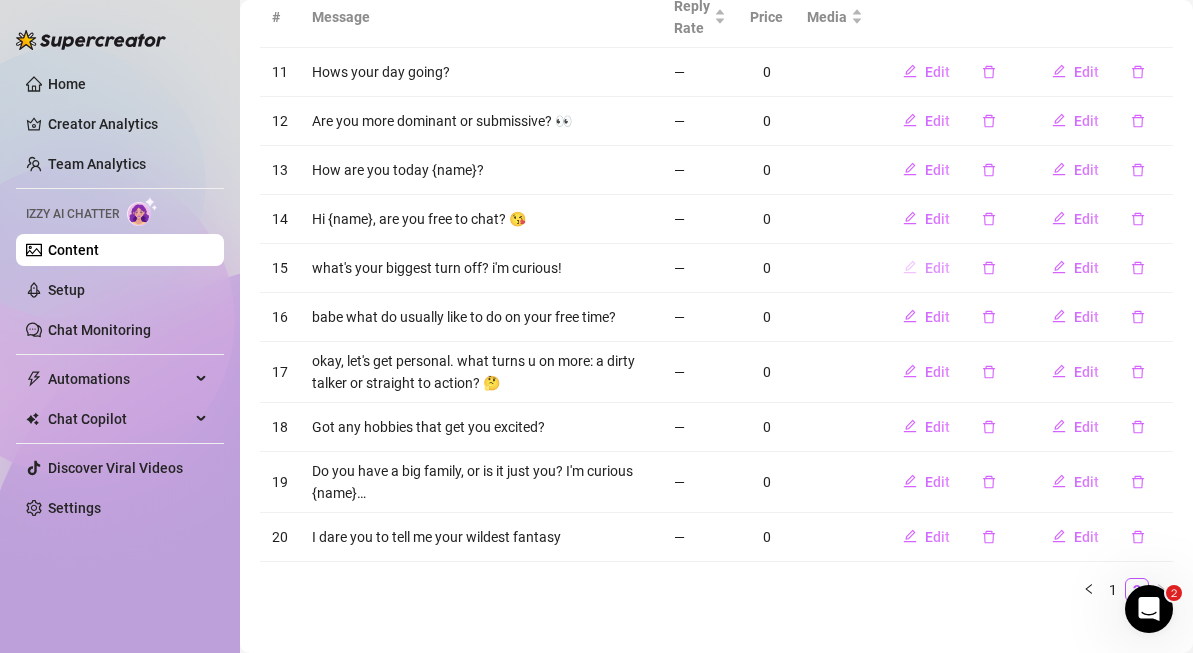click on "Edit" at bounding box center (937, 268) 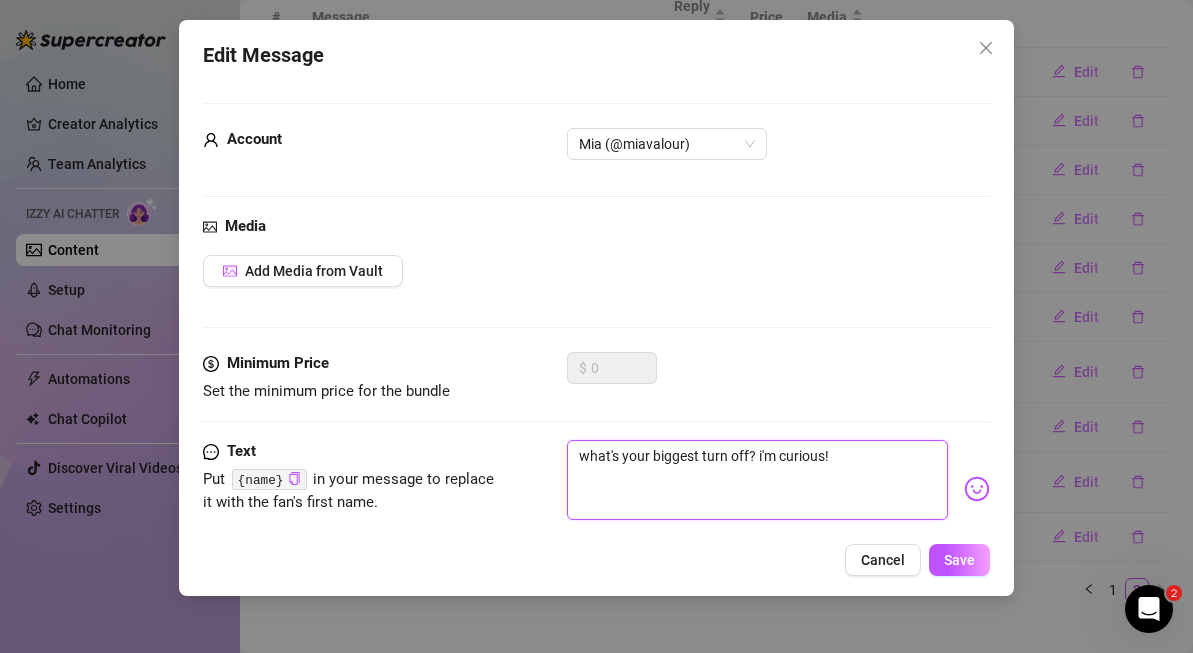 click on "what's your biggest turn off? i'm curious!" at bounding box center (757, 480) 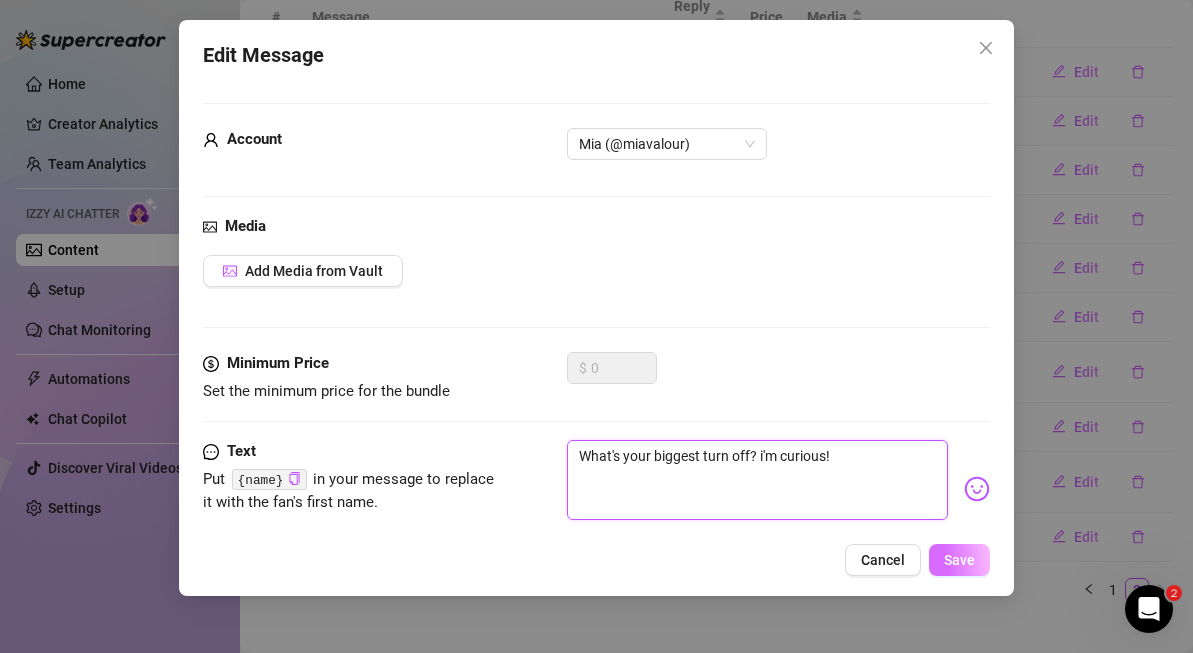 type on "What's your biggest turn off? i'm curious!" 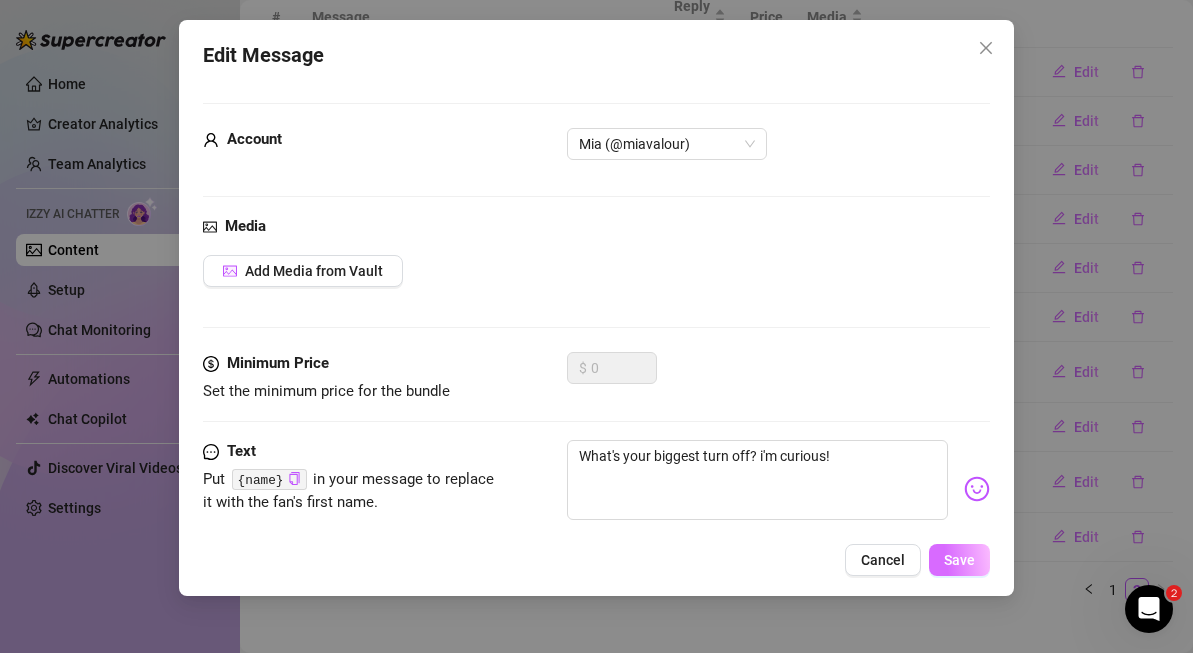 click on "Save" at bounding box center (959, 560) 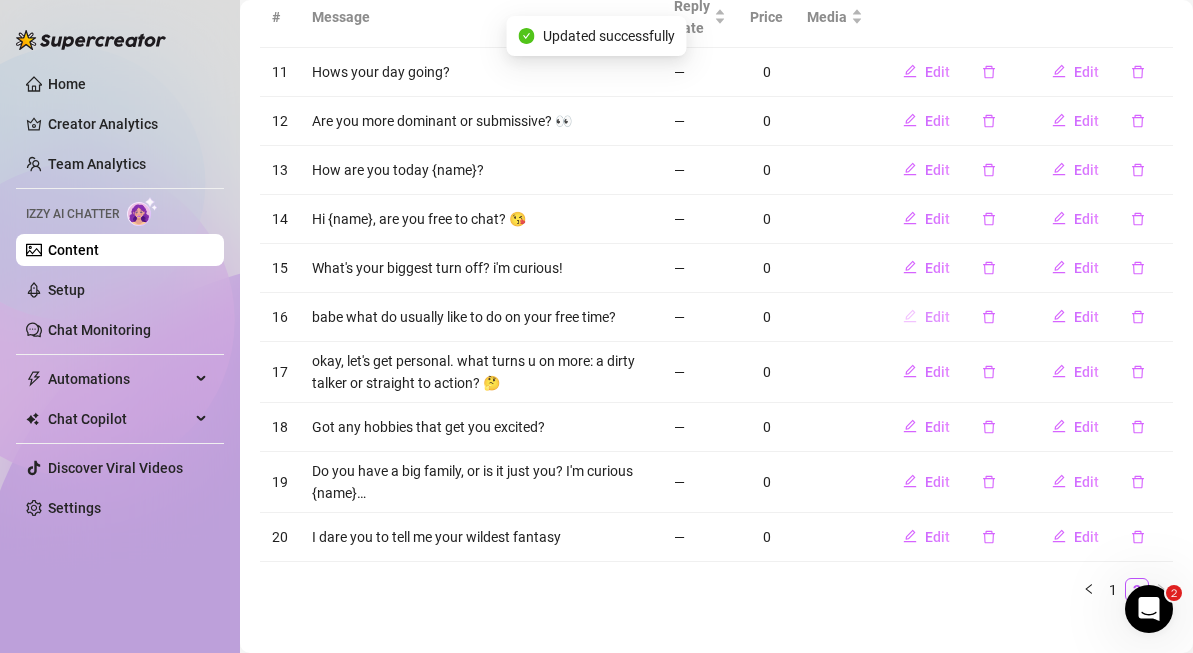 click on "Edit" at bounding box center (926, 317) 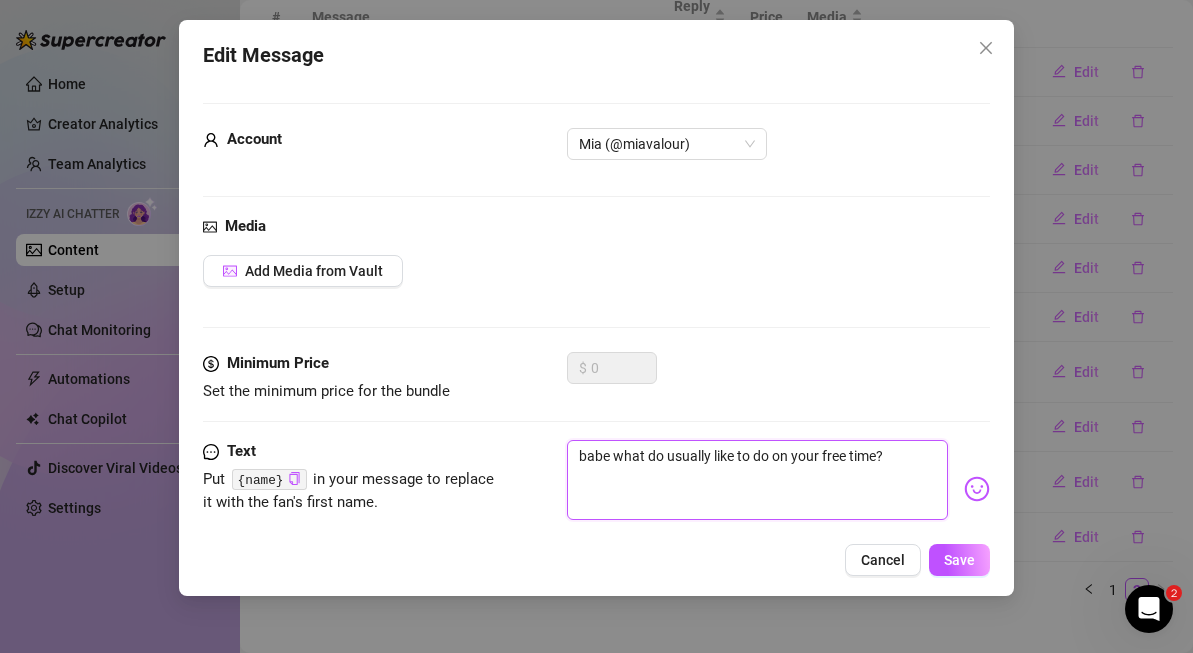 drag, startPoint x: 612, startPoint y: 457, endPoint x: 568, endPoint y: 457, distance: 44 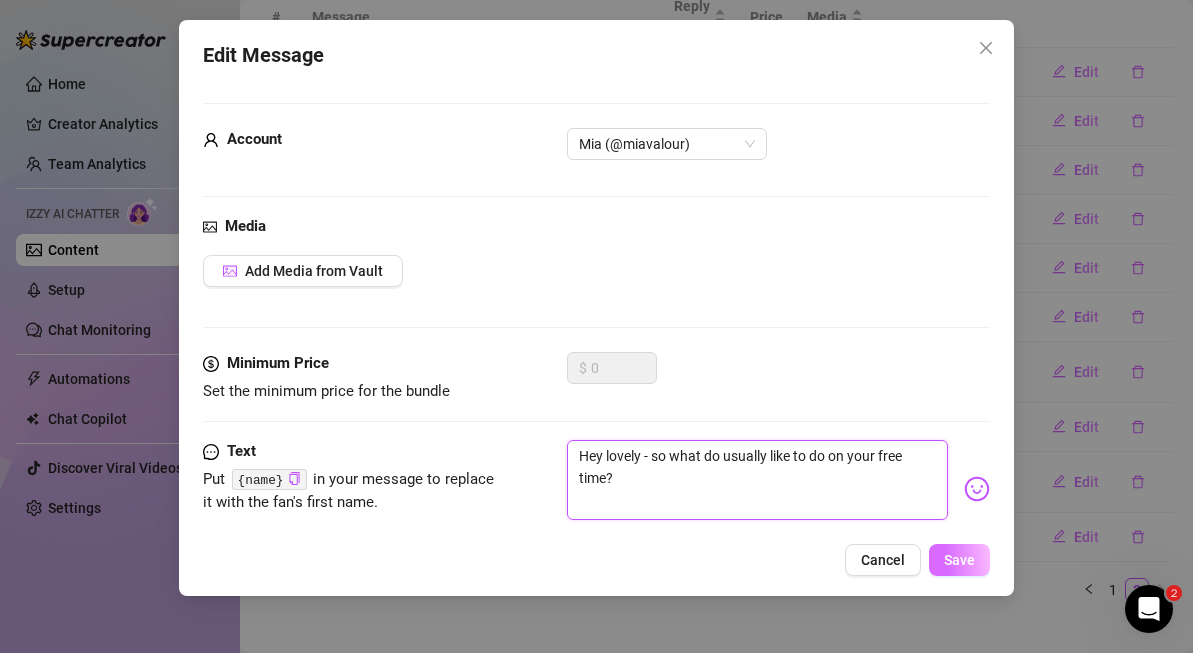type on "Hey lovely - so what do usually like to do on your free time?" 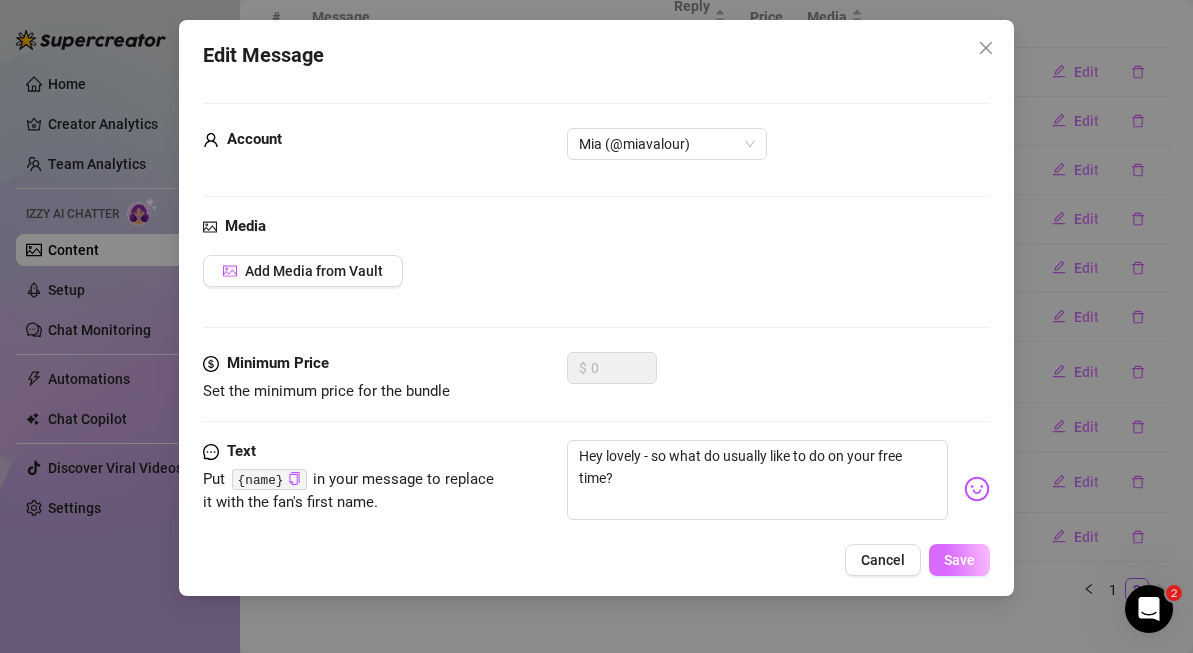 click on "Save" at bounding box center [959, 560] 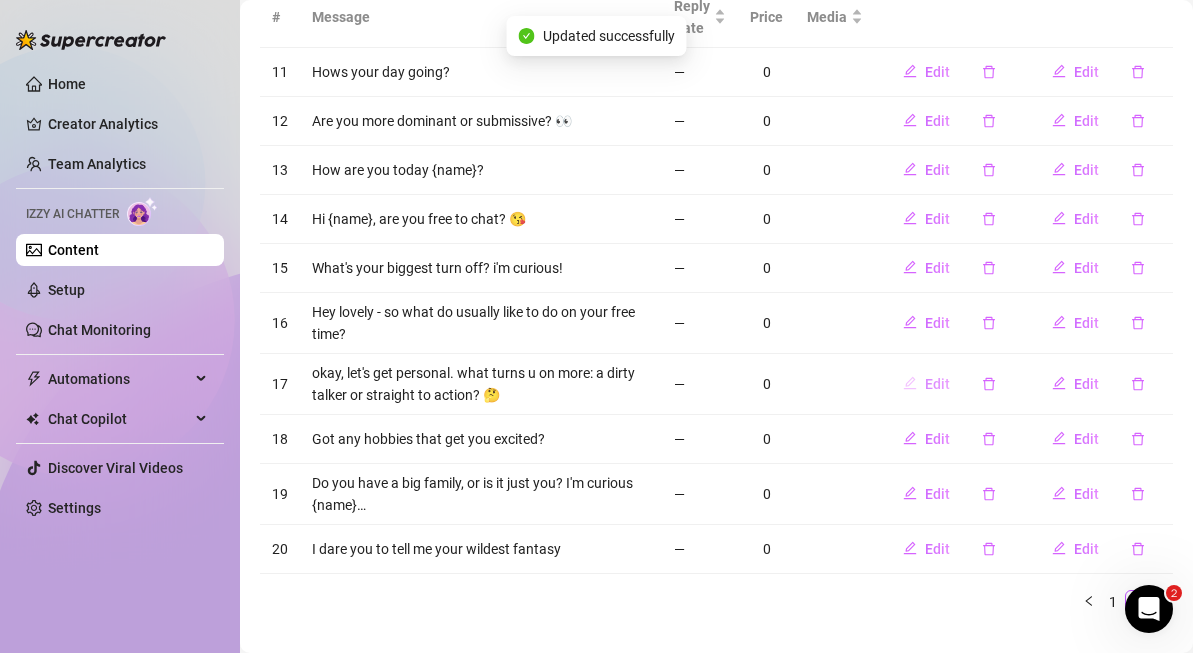 click on "Edit" at bounding box center [926, 384] 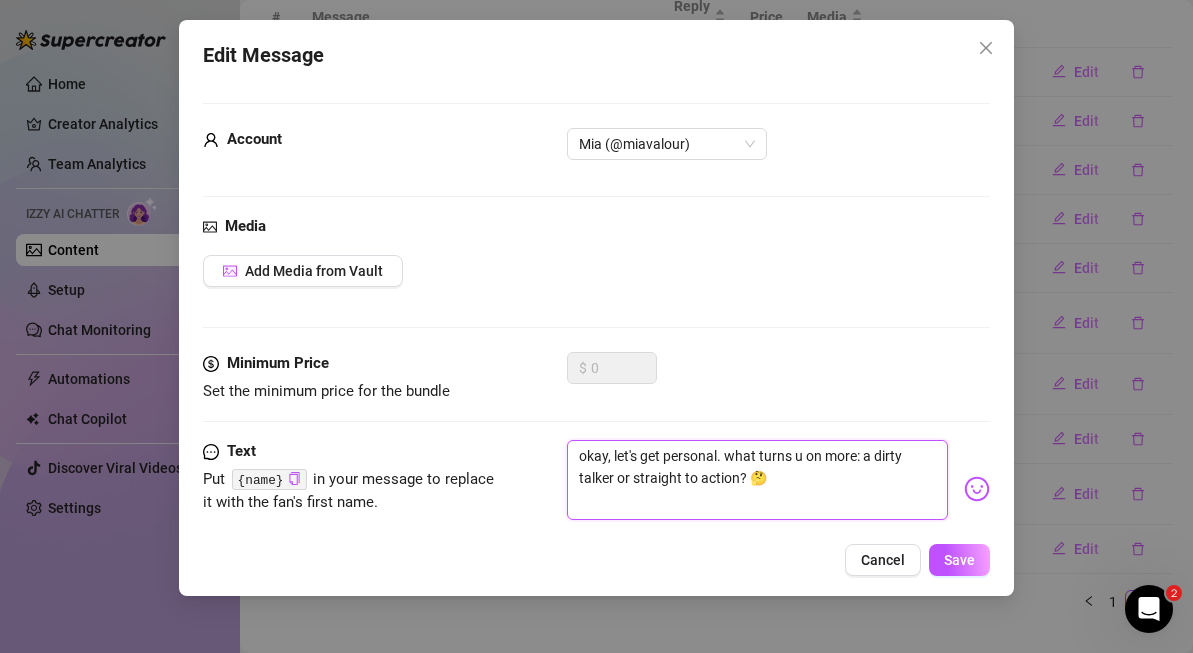 click on "okay, let's get personal. what turns u on more: a dirty talker or straight to action? 🤔" at bounding box center [757, 480] 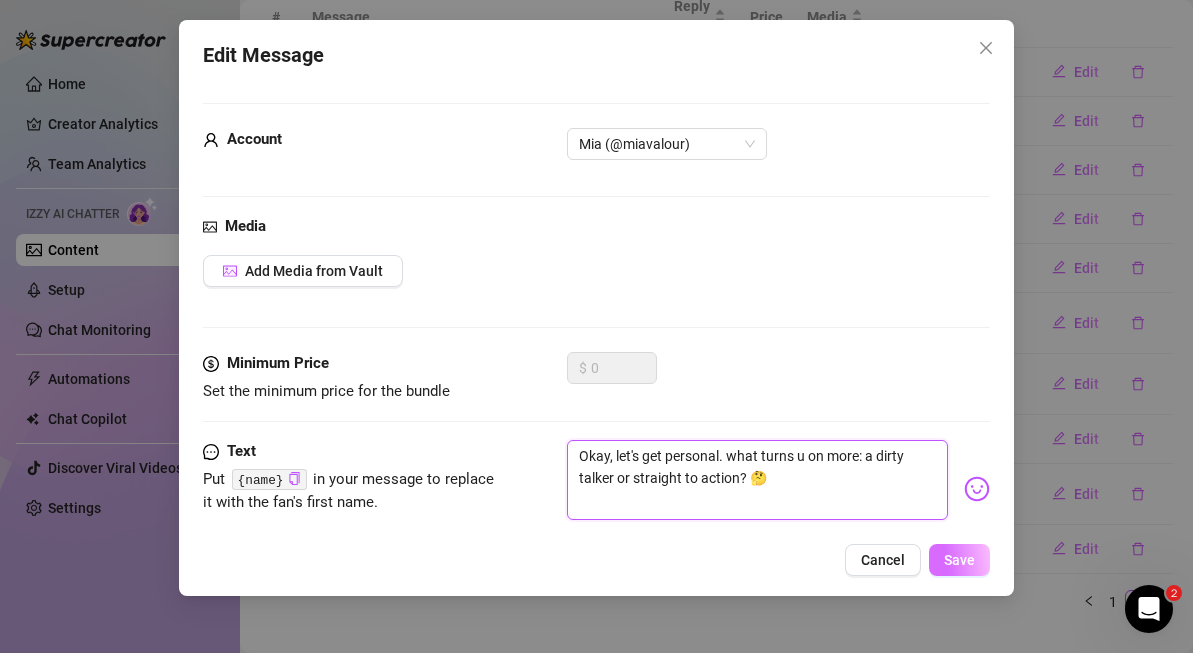 type on "Okay, let's get personal. what turns u on more: a dirty talker or straight to action? 🤔" 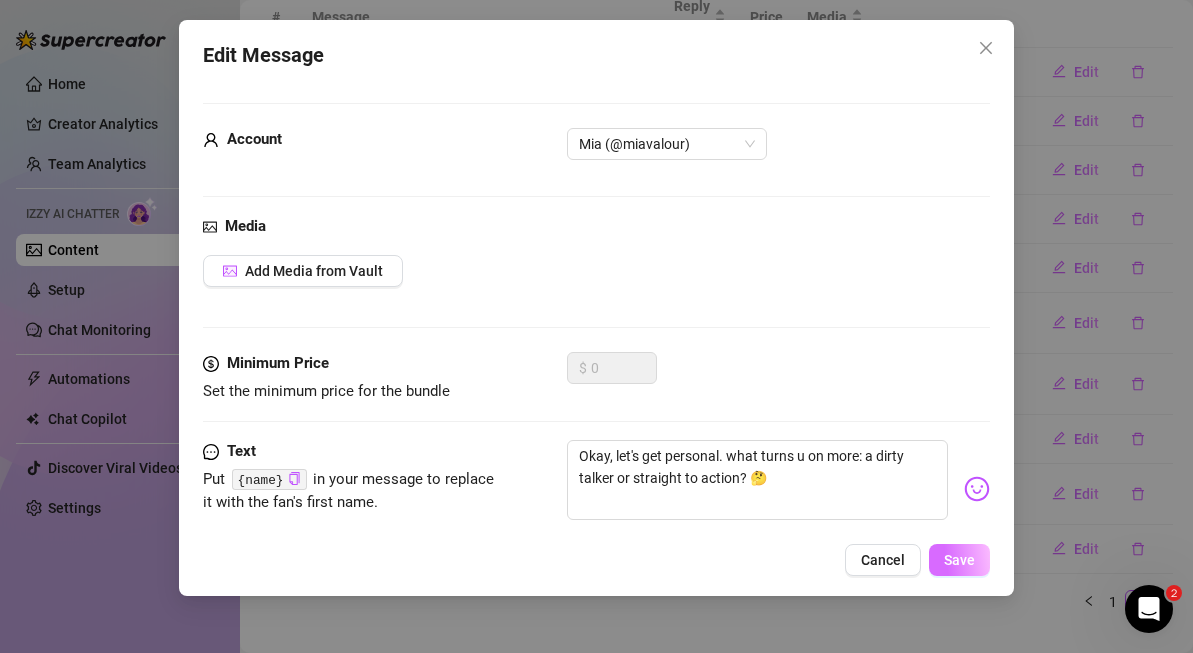 click on "Save" at bounding box center (959, 560) 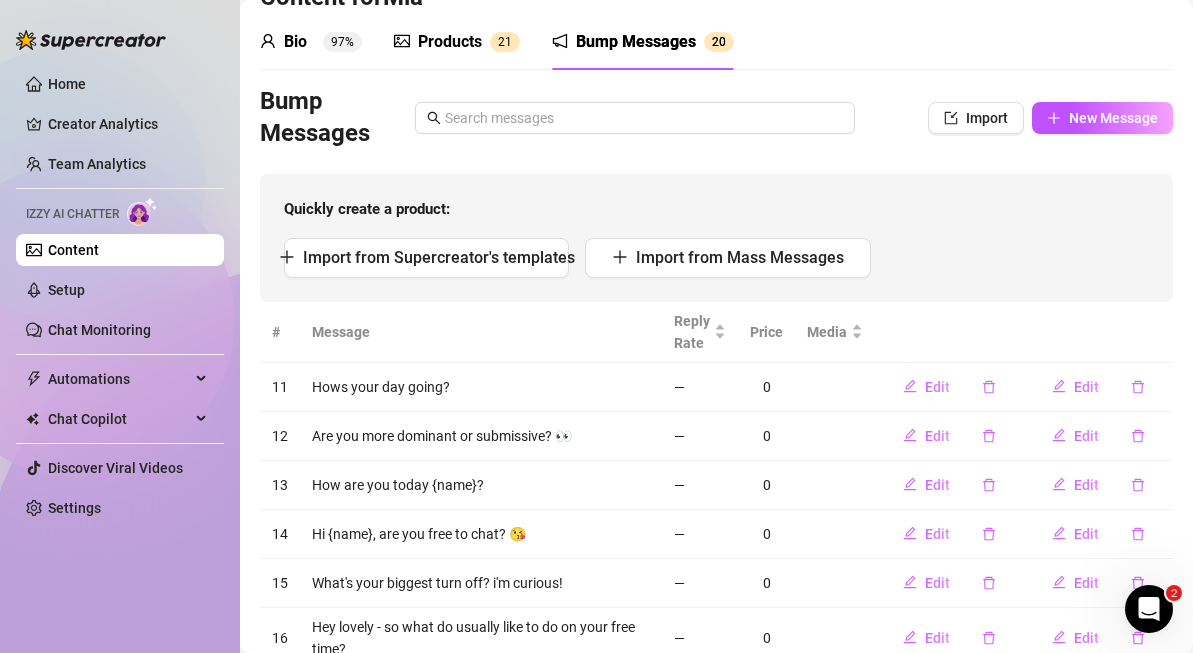 scroll, scrollTop: 0, scrollLeft: 0, axis: both 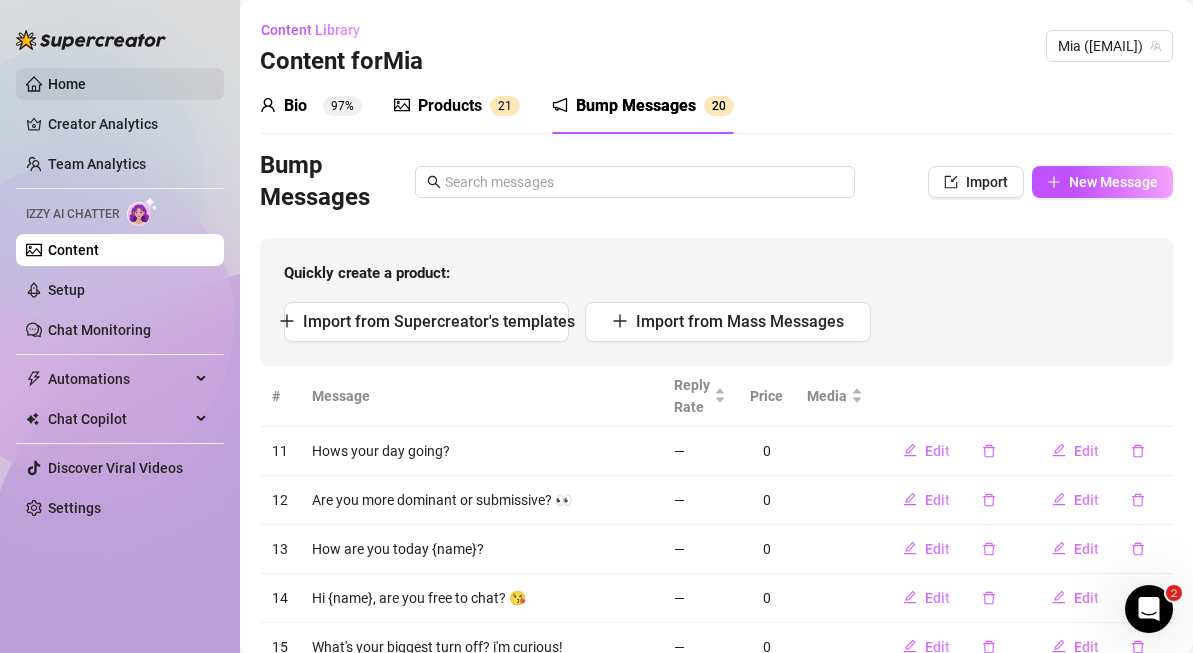 click on "Home" at bounding box center [67, 84] 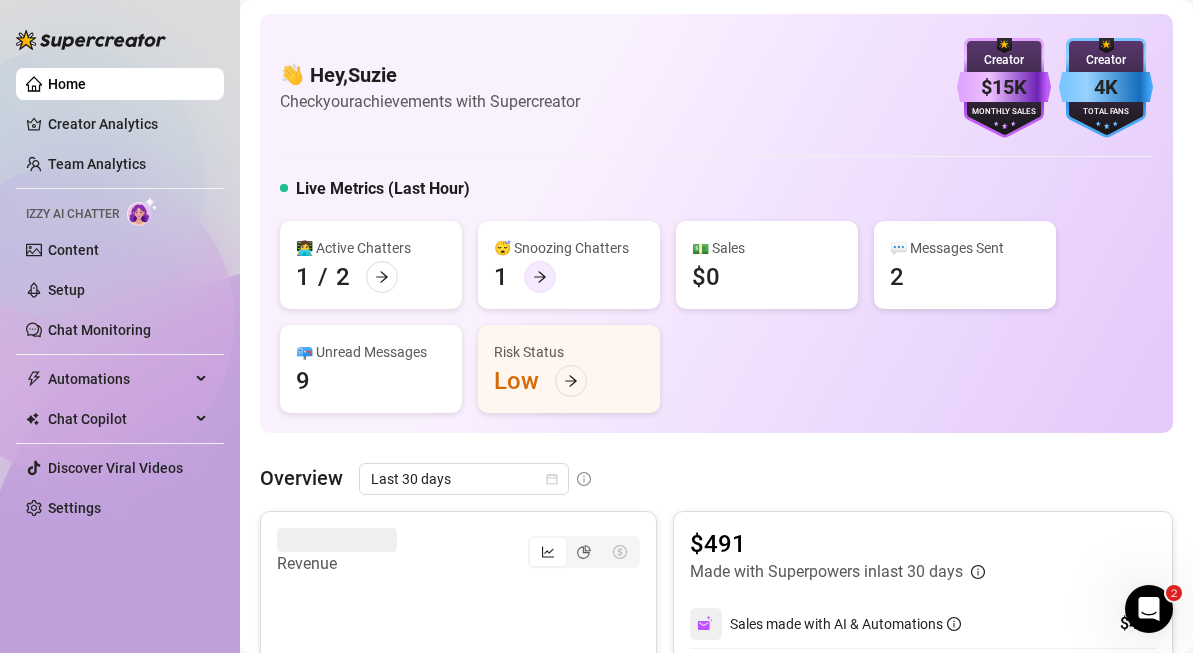 click at bounding box center [540, 277] 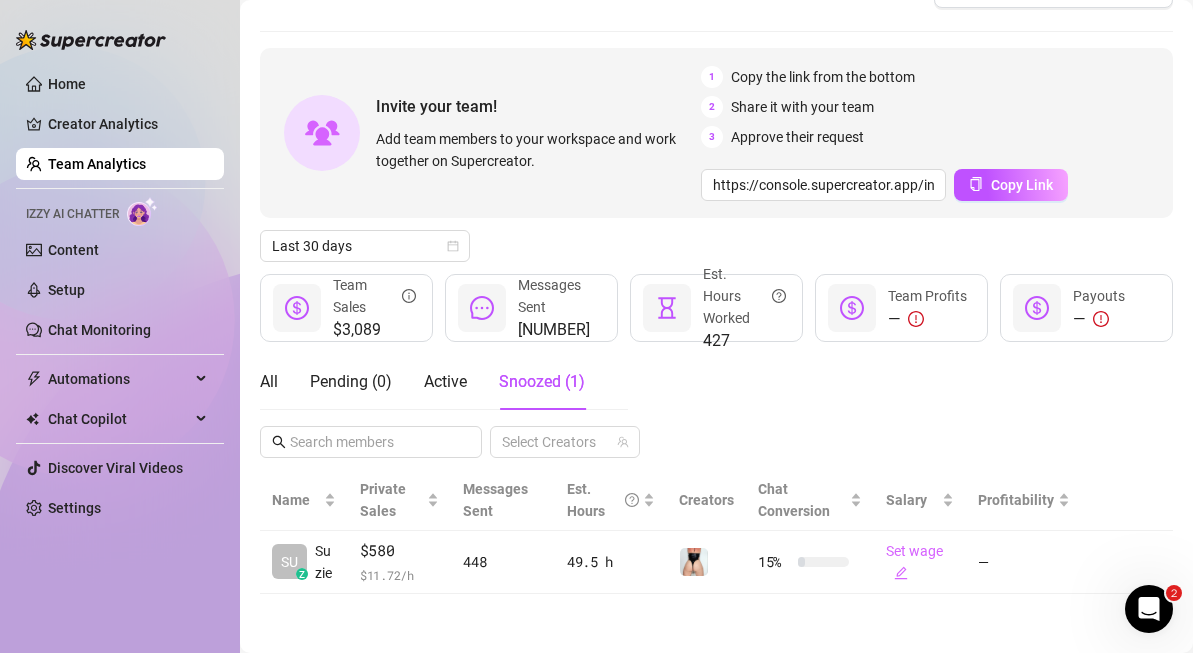 scroll, scrollTop: 0, scrollLeft: 0, axis: both 